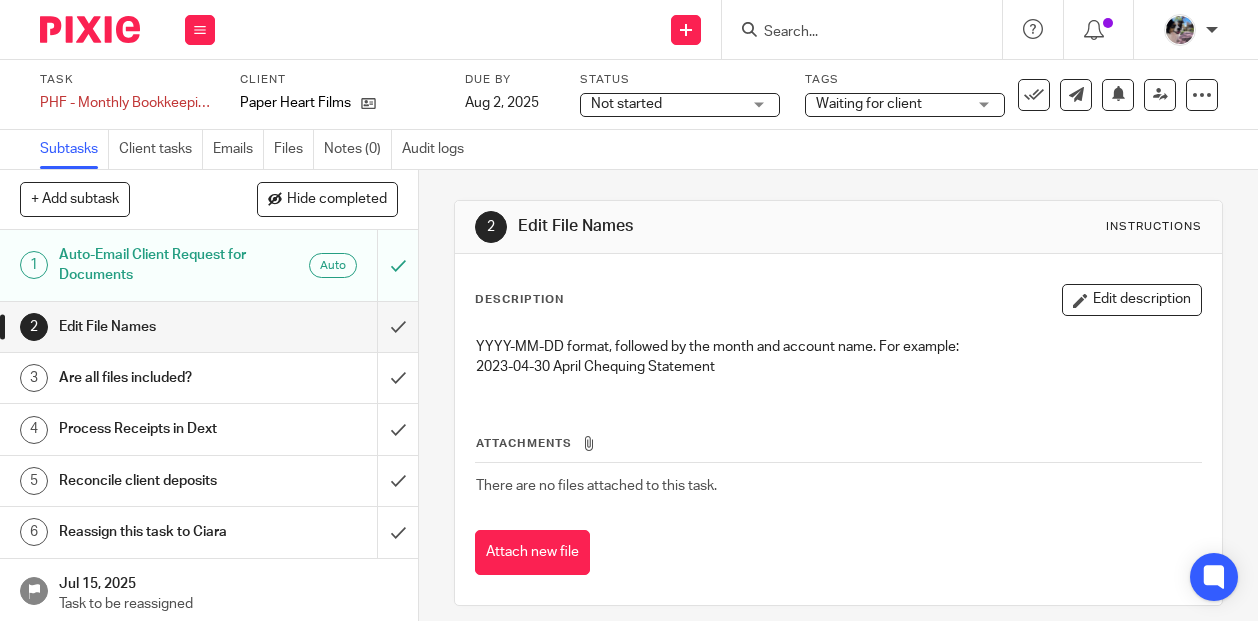 scroll, scrollTop: 0, scrollLeft: 0, axis: both 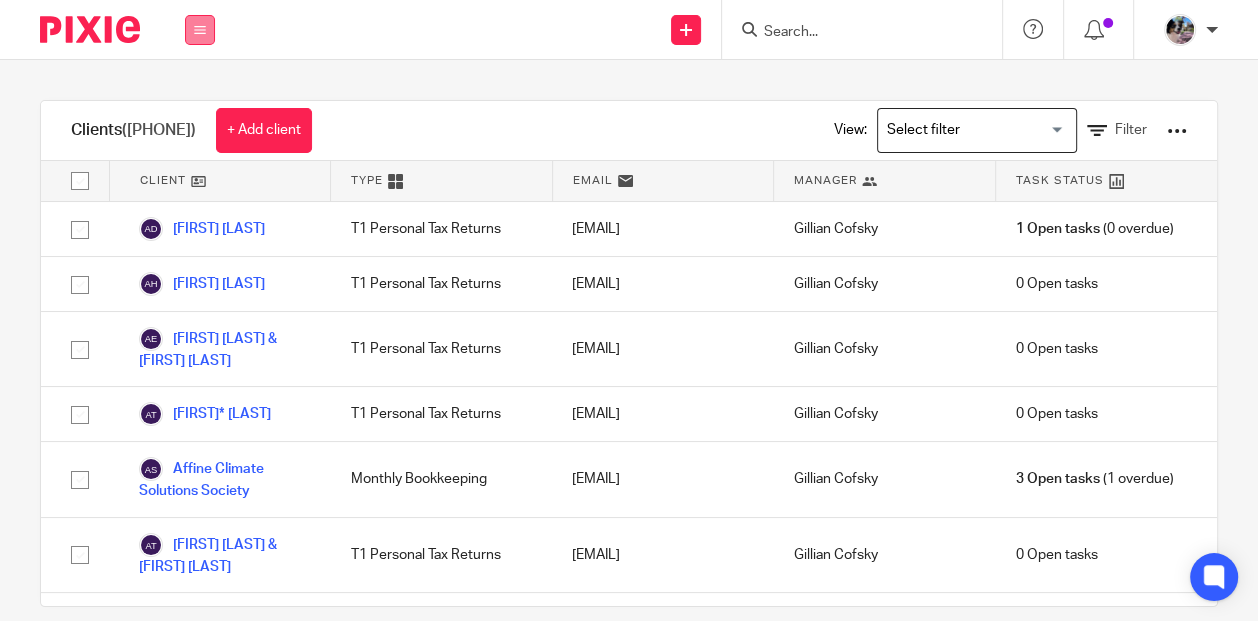 click at bounding box center (200, 30) 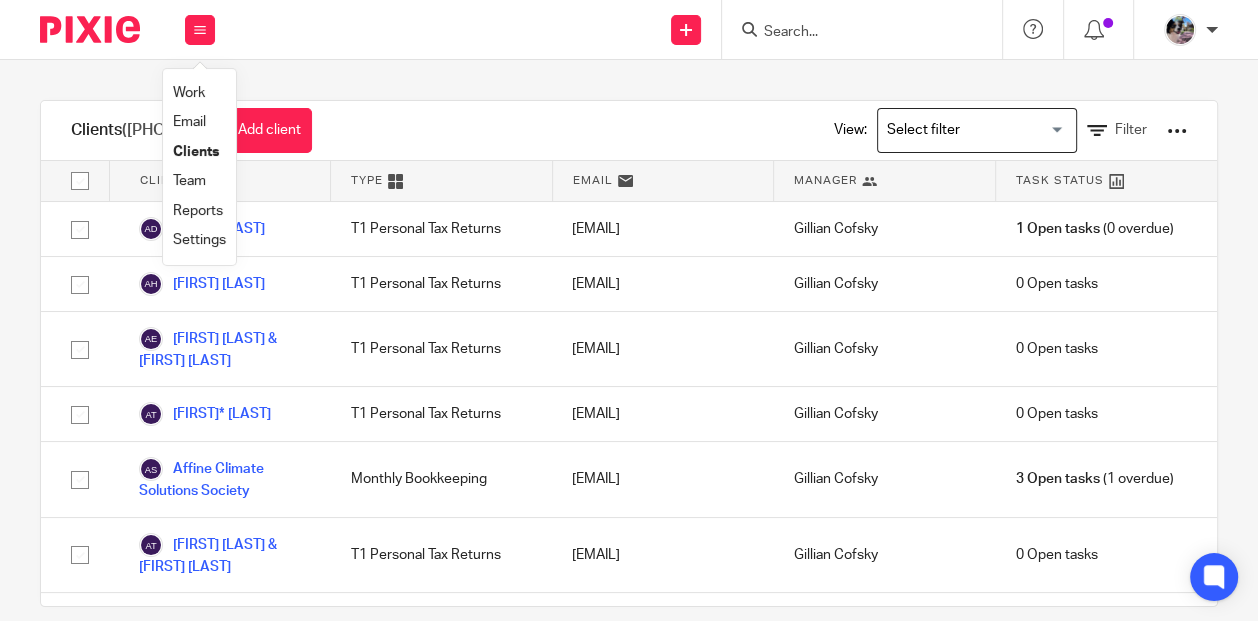 click on "Settings" at bounding box center [199, 240] 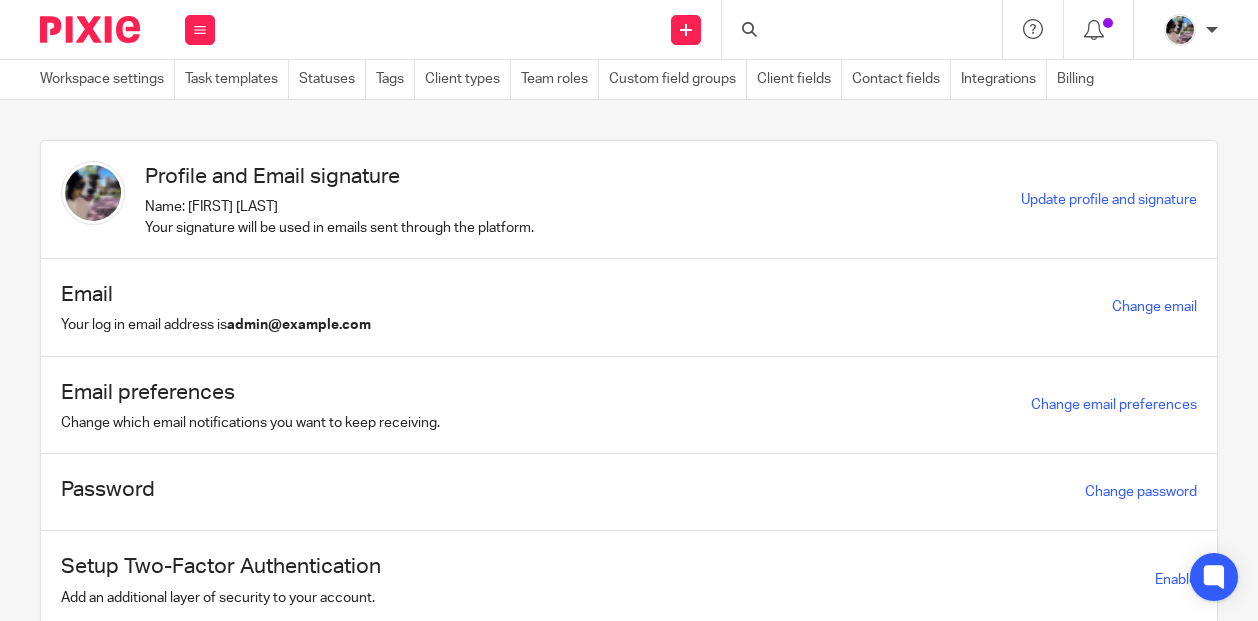 scroll, scrollTop: 0, scrollLeft: 0, axis: both 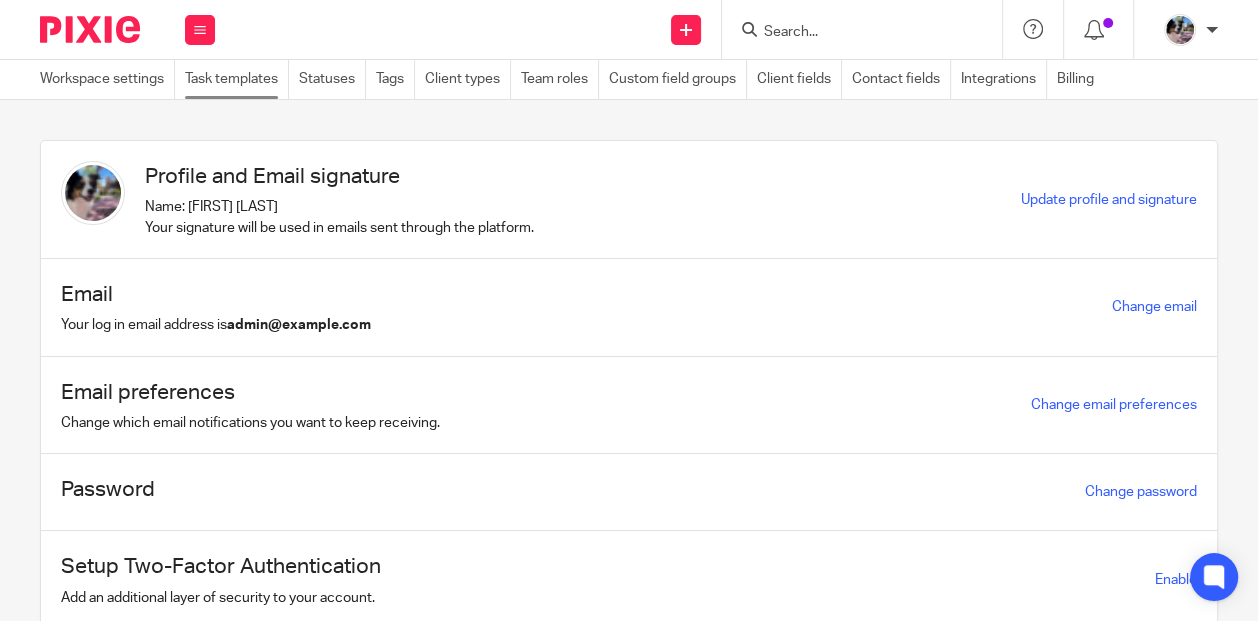 click on "Task templates" at bounding box center (237, 79) 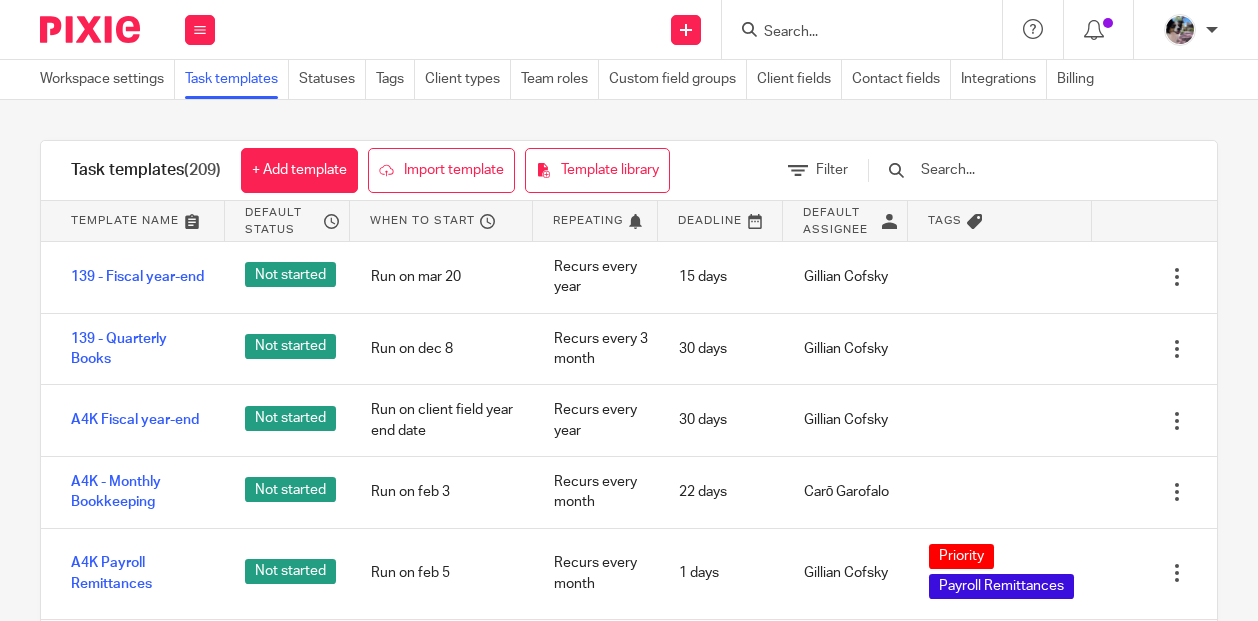 scroll, scrollTop: 0, scrollLeft: 0, axis: both 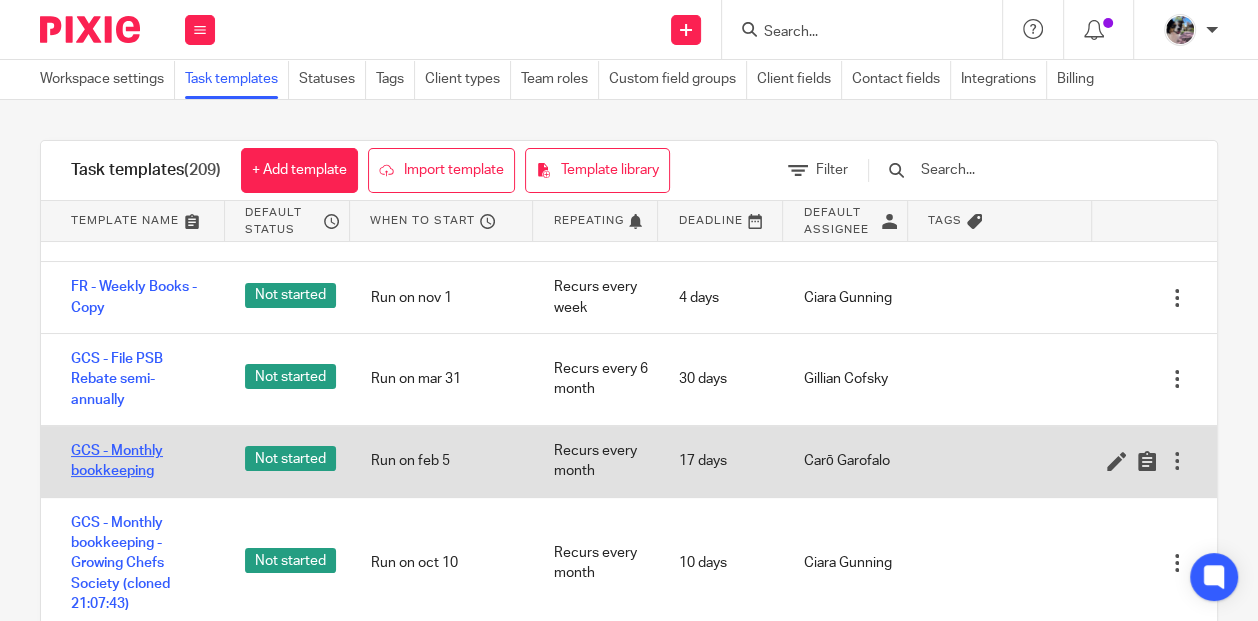 click on "GCS - Monthly bookkeeping" at bounding box center (138, 461) 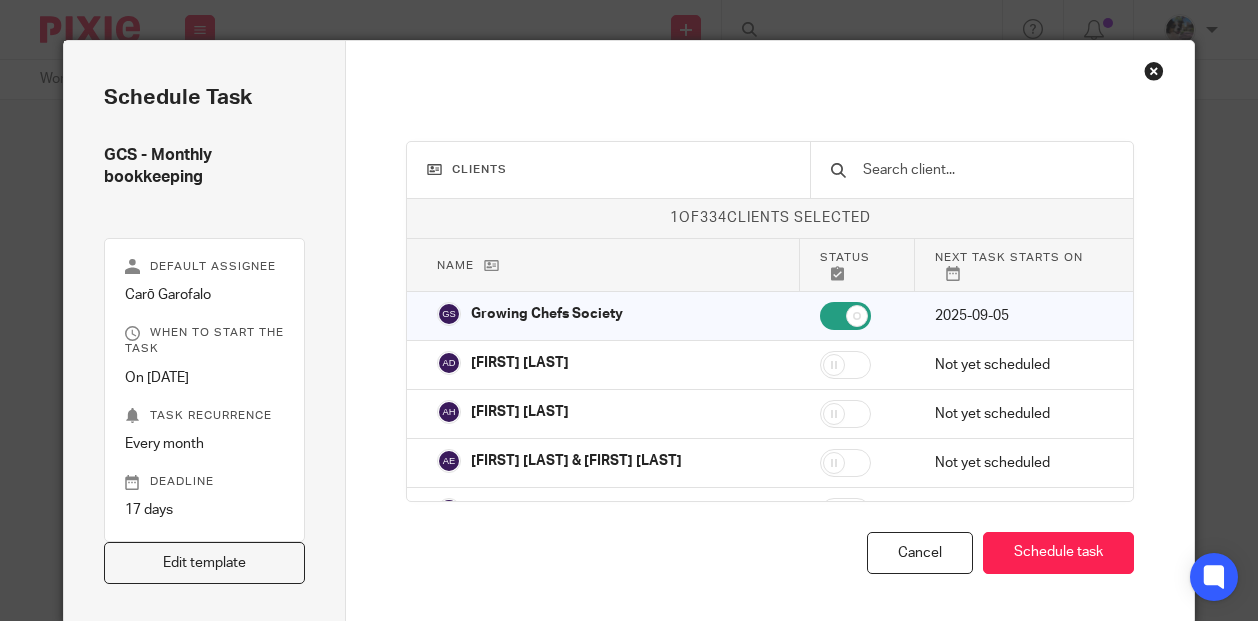 scroll, scrollTop: 0, scrollLeft: 0, axis: both 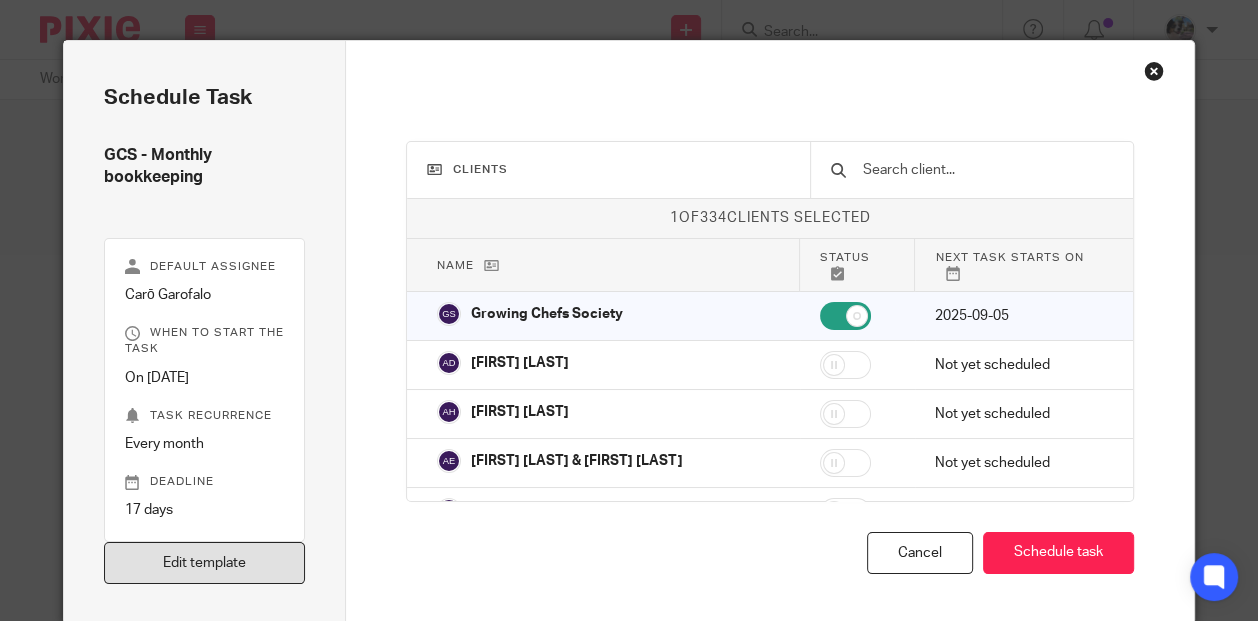 click on "Edit template" at bounding box center (205, 563) 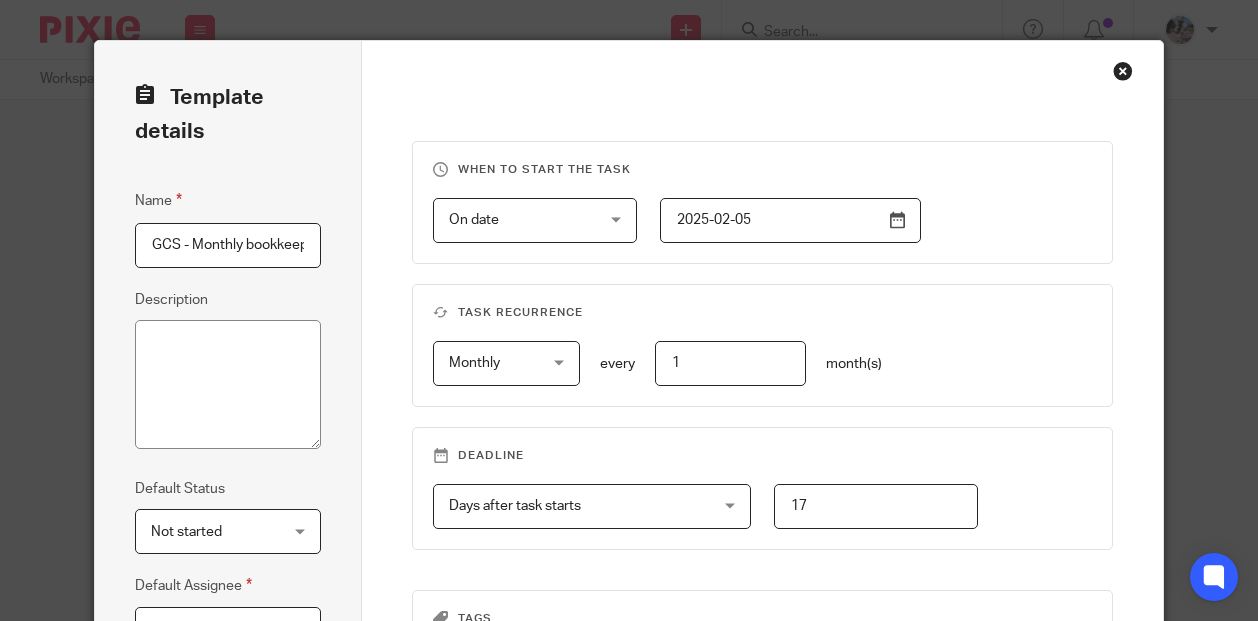 scroll, scrollTop: 0, scrollLeft: 0, axis: both 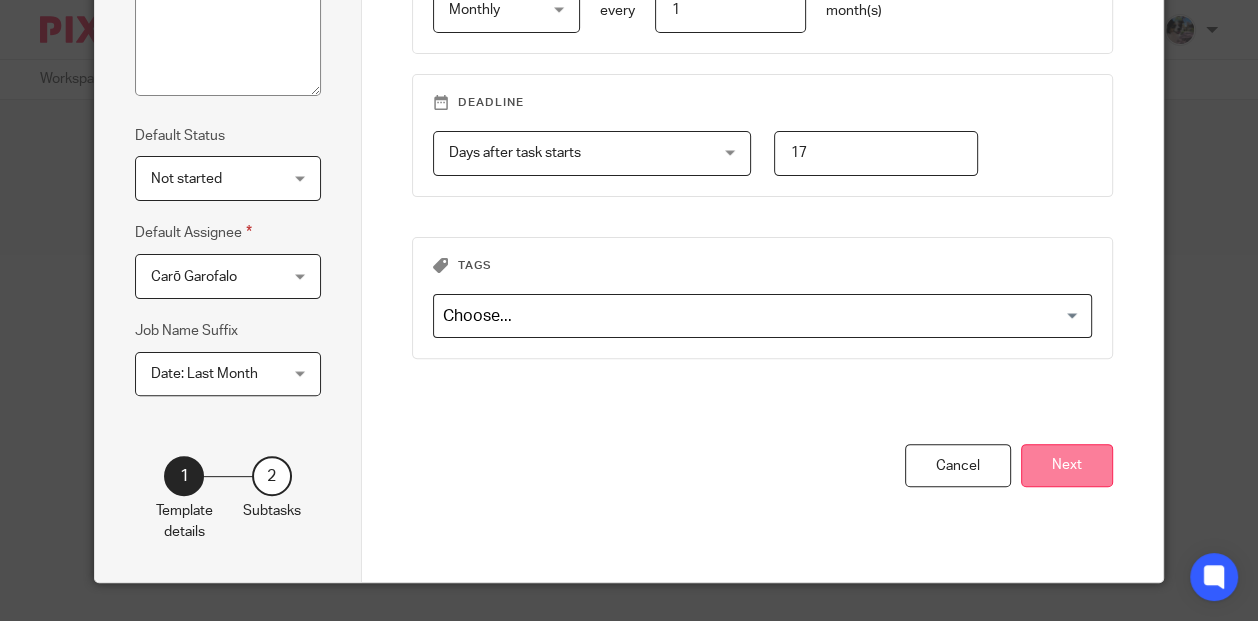 click on "Next" at bounding box center [1067, 465] 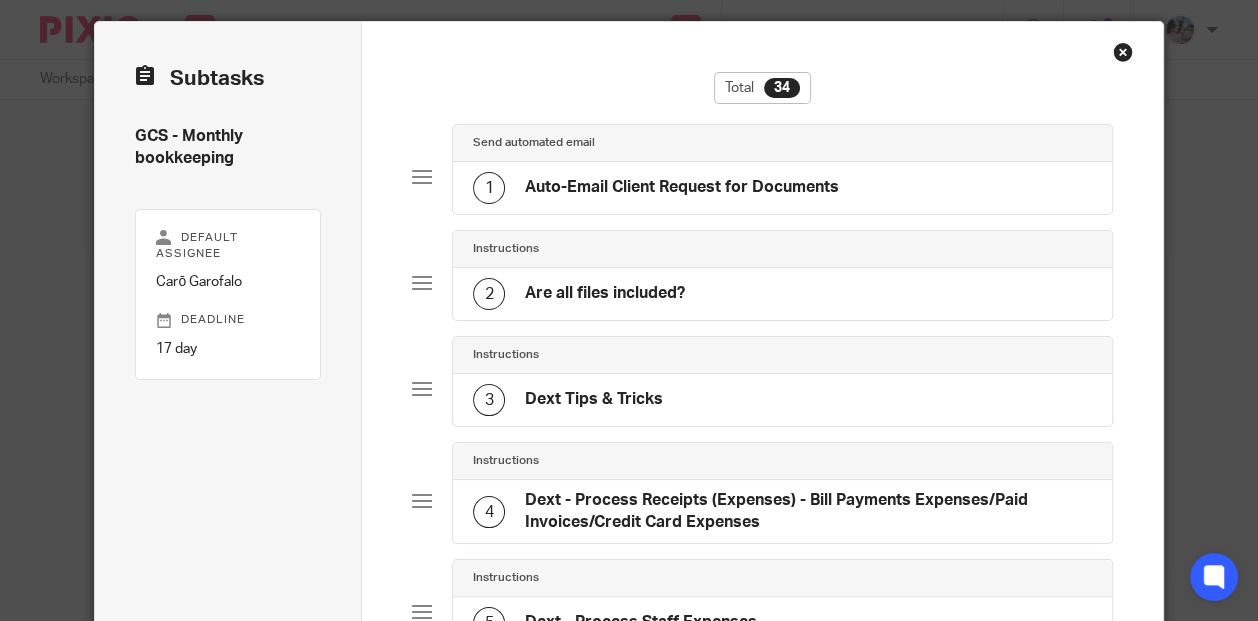 scroll, scrollTop: 0, scrollLeft: 0, axis: both 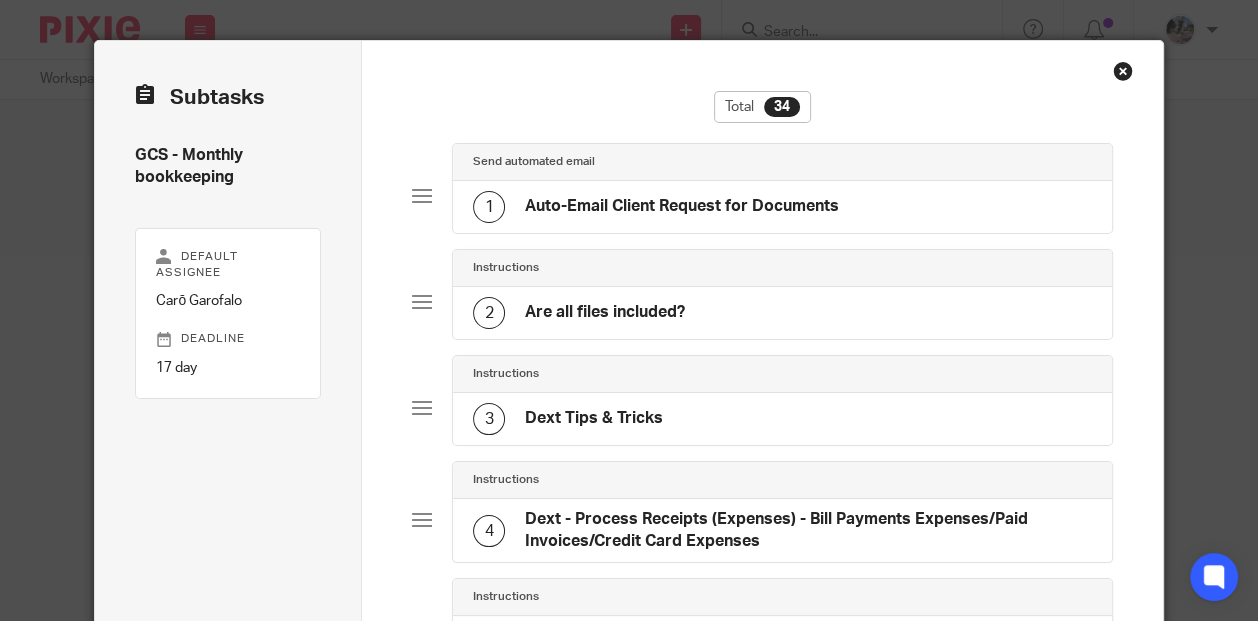 click on "Dext Tips & Tricks" 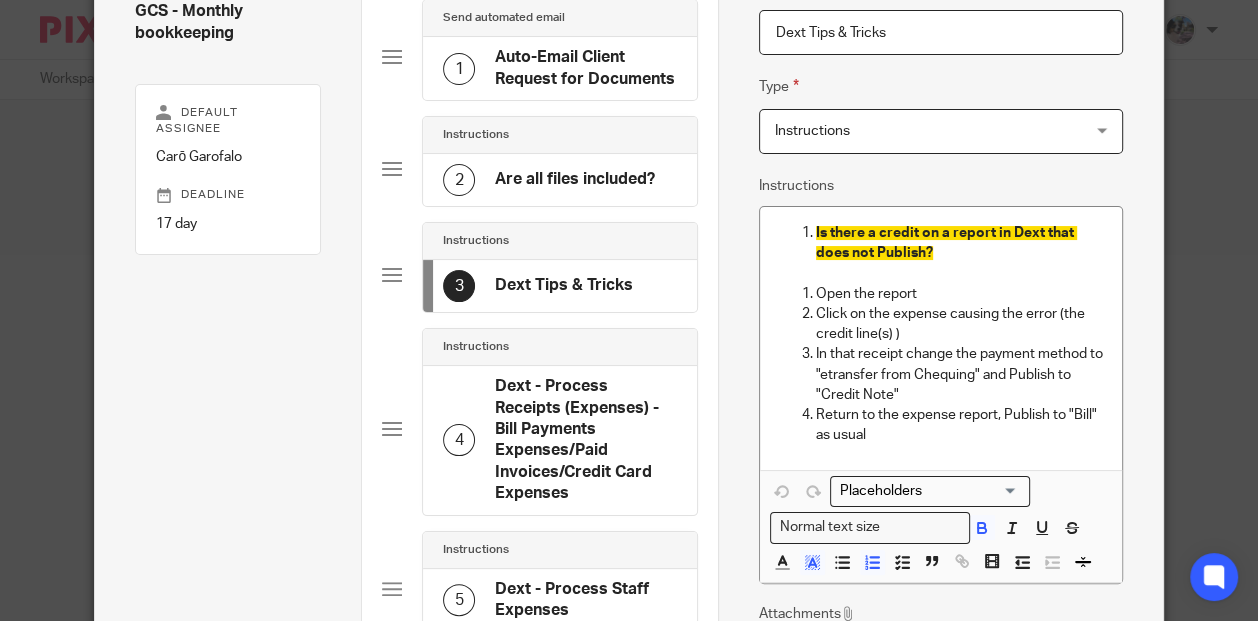 scroll, scrollTop: 146, scrollLeft: 0, axis: vertical 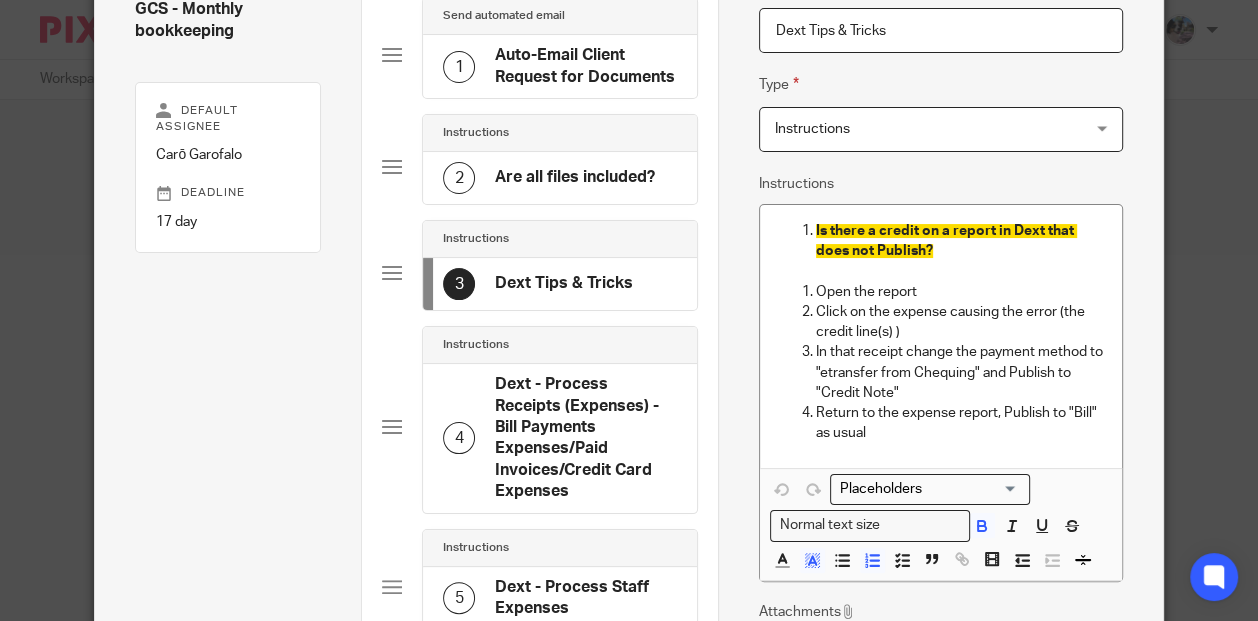 click on "Return to the expense report, Publish to "Bill" as usual" at bounding box center [961, 423] 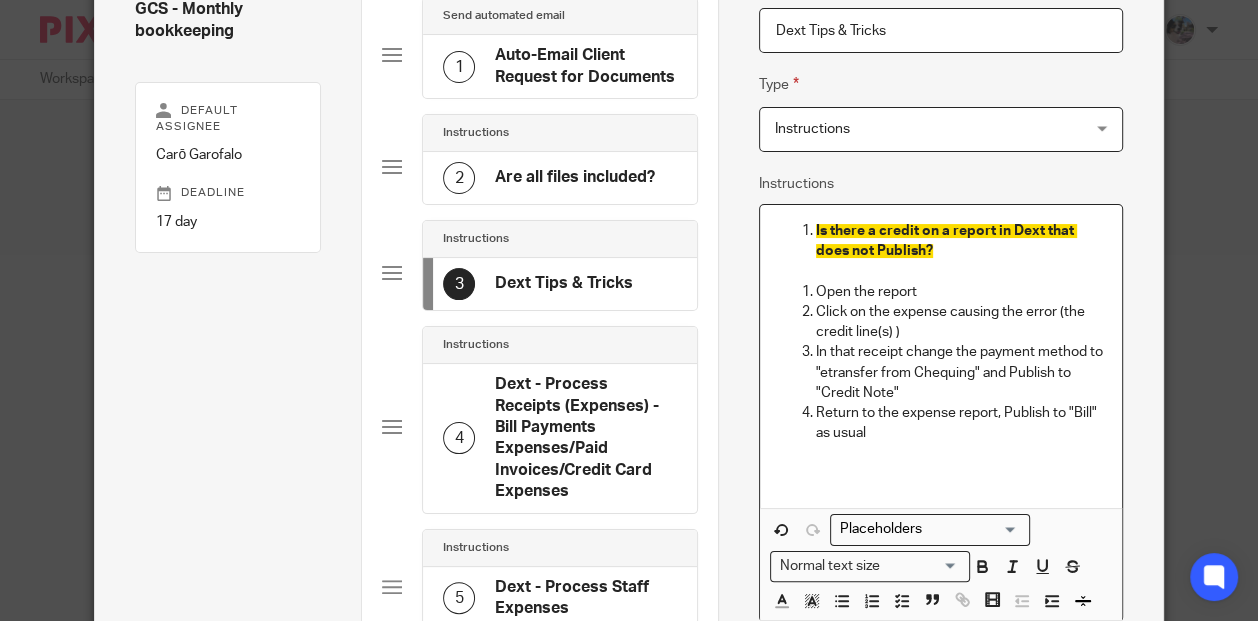 scroll, scrollTop: 417, scrollLeft: 0, axis: vertical 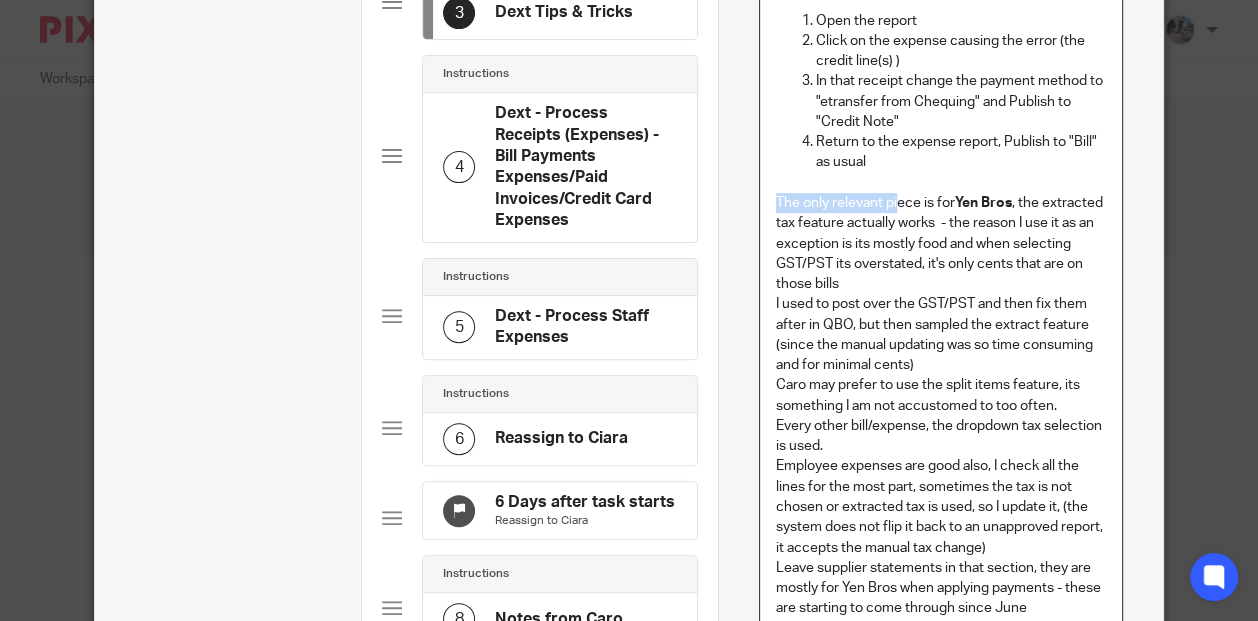 drag, startPoint x: 936, startPoint y: 192, endPoint x: 898, endPoint y: 197, distance: 38.327538 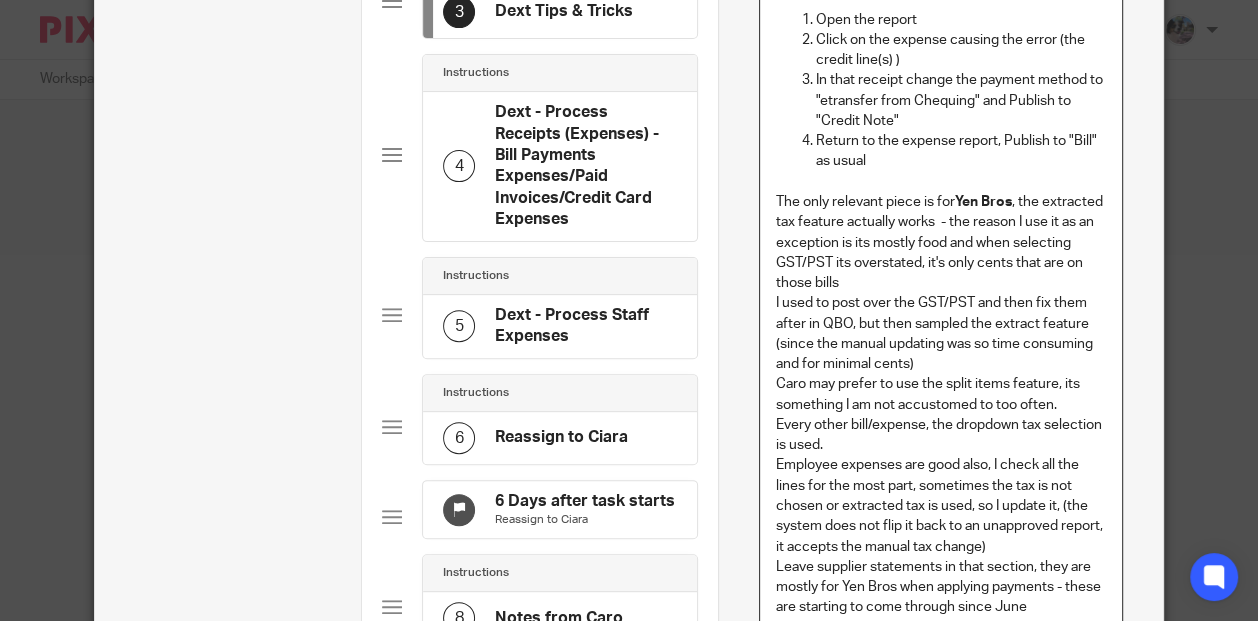 click on "The only relevant piece is for  Yen Bros , the extracted tax feature actually works  - the reason I use it as an exception is its mostly food and when selecting GST/PST its overstated, it's only cents that are on those bills" at bounding box center [941, 242] 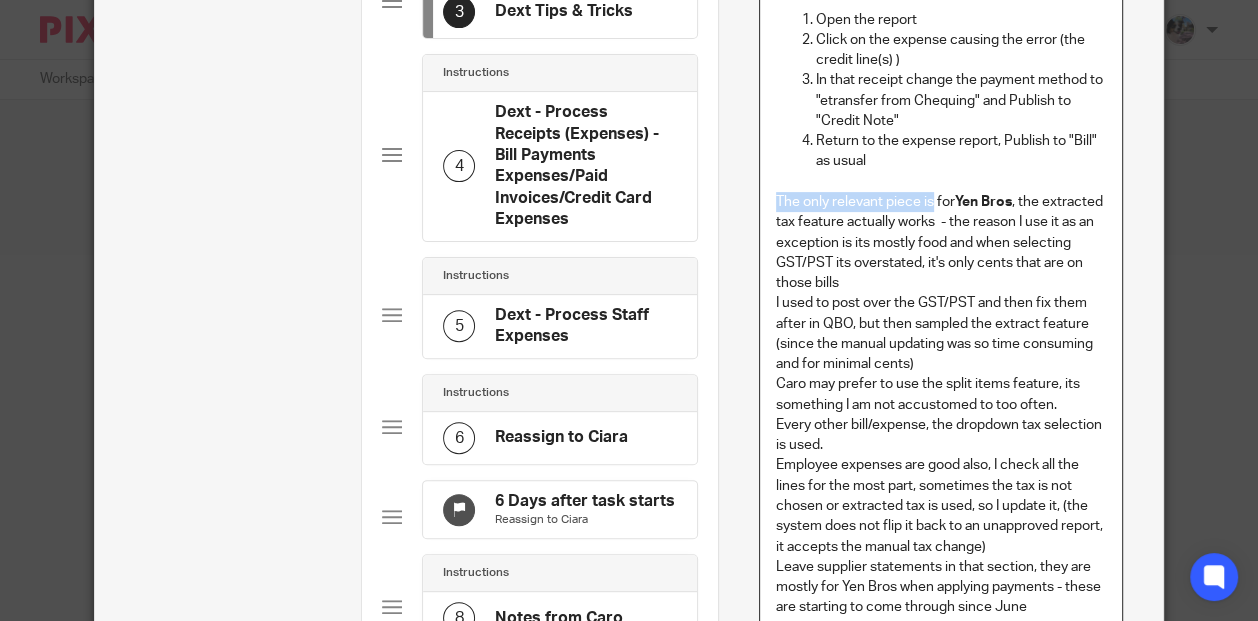 drag, startPoint x: 934, startPoint y: 196, endPoint x: 759, endPoint y: 200, distance: 175.04572 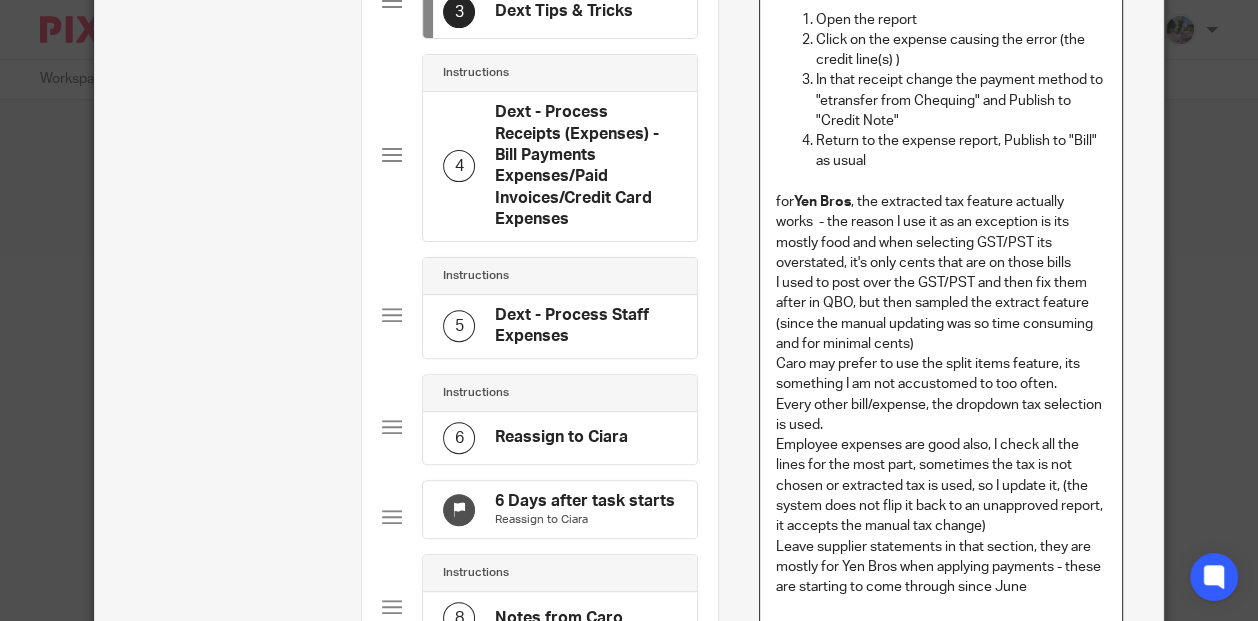 click on "I used to post over the GST/PST and then fix them after in QBO, but then sampled the extract feature (since the manual updating was so time consuming and for minimal cents)" at bounding box center [941, 313] 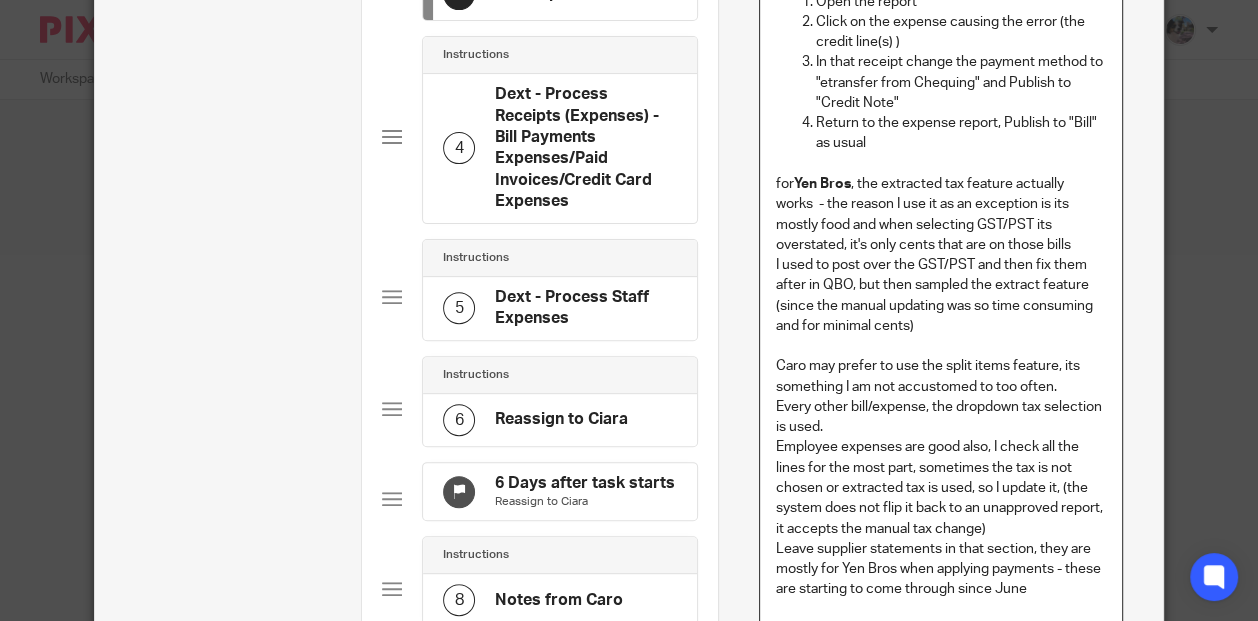 scroll, scrollTop: 461, scrollLeft: 0, axis: vertical 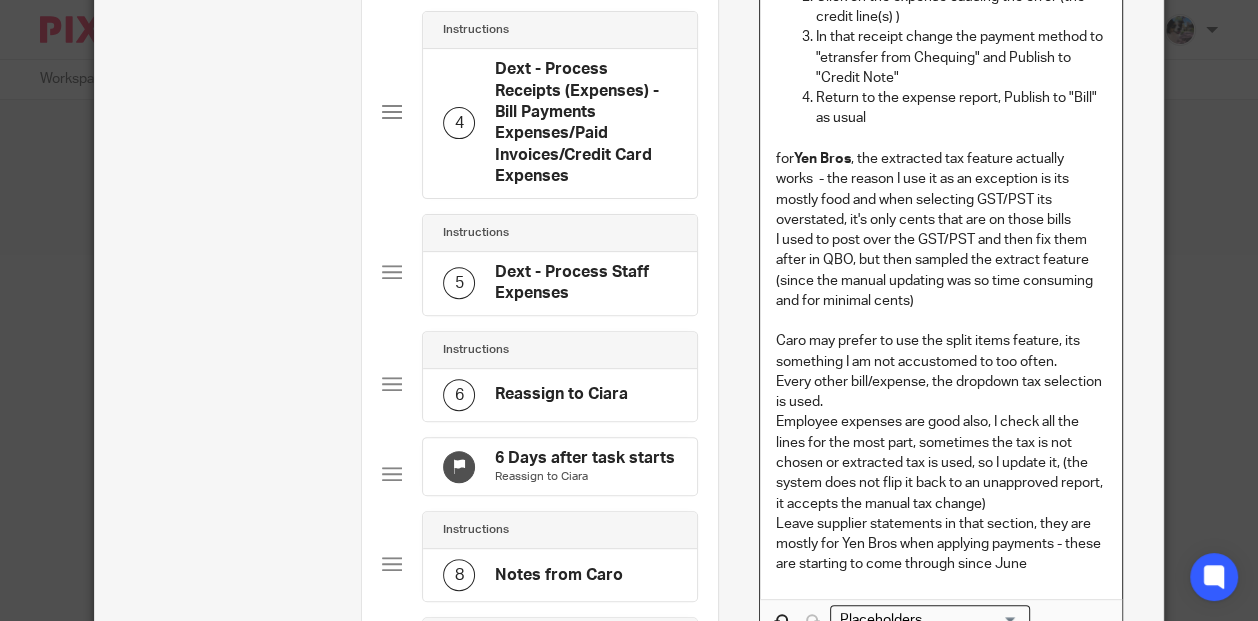 click on "Every other bill/expense, the dropdown tax selection is used." at bounding box center (941, 392) 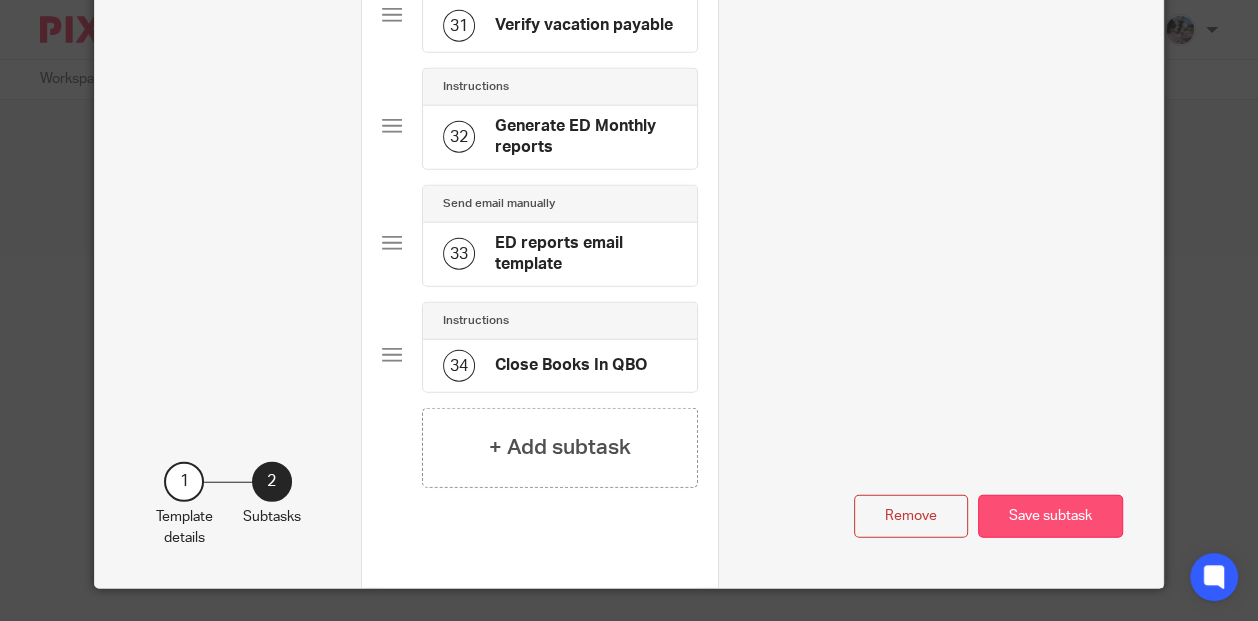 click on "Save subtask" at bounding box center [1050, 516] 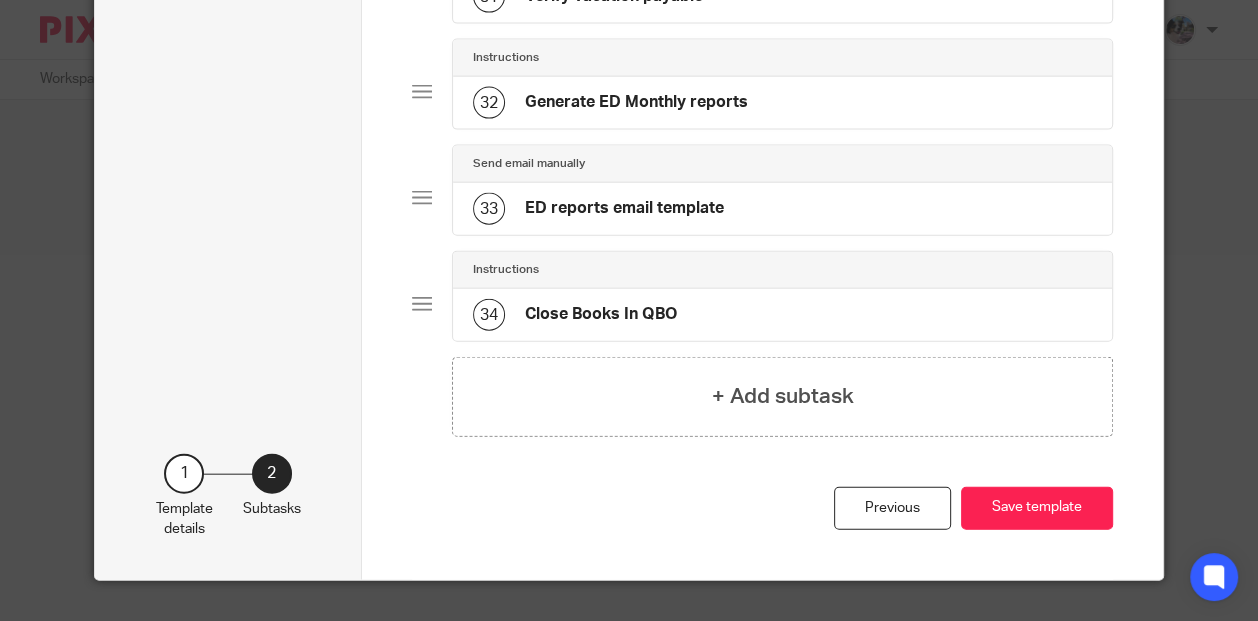 scroll, scrollTop: 3333, scrollLeft: 0, axis: vertical 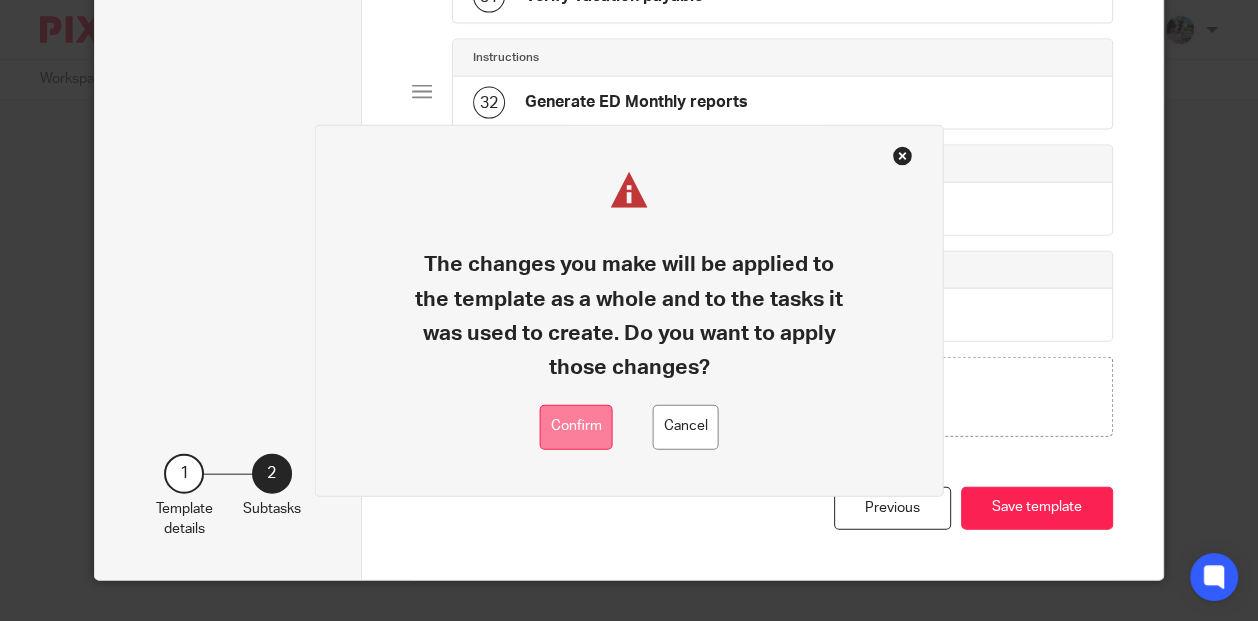 click on "Confirm" at bounding box center (576, 427) 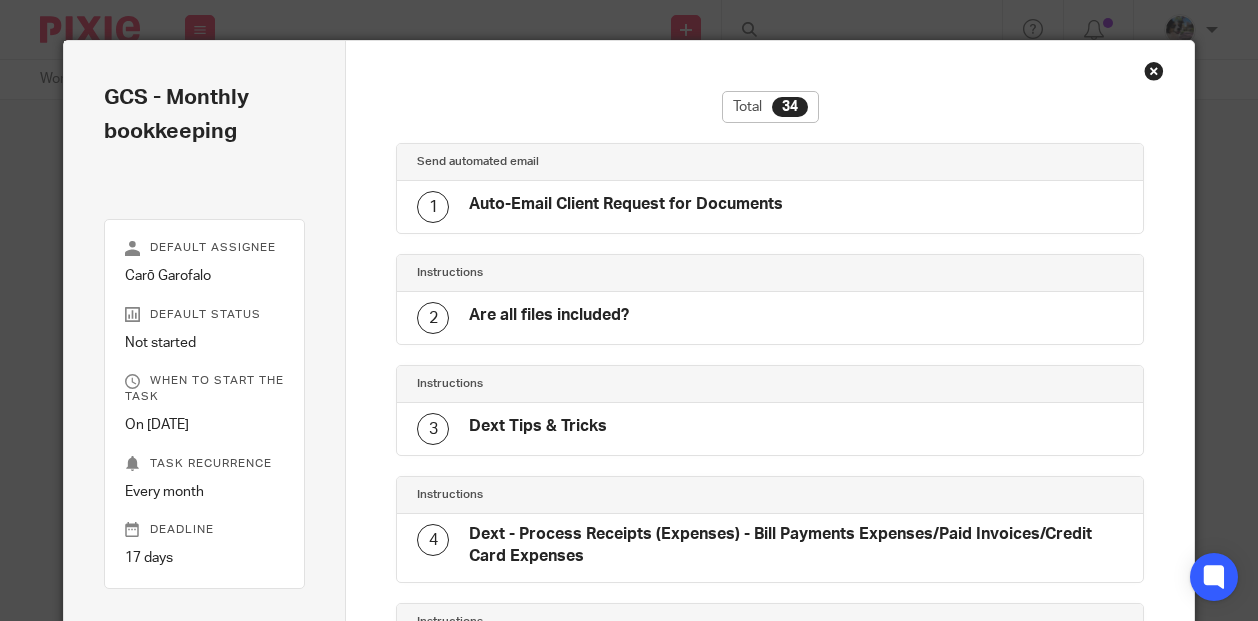 scroll, scrollTop: 0, scrollLeft: 0, axis: both 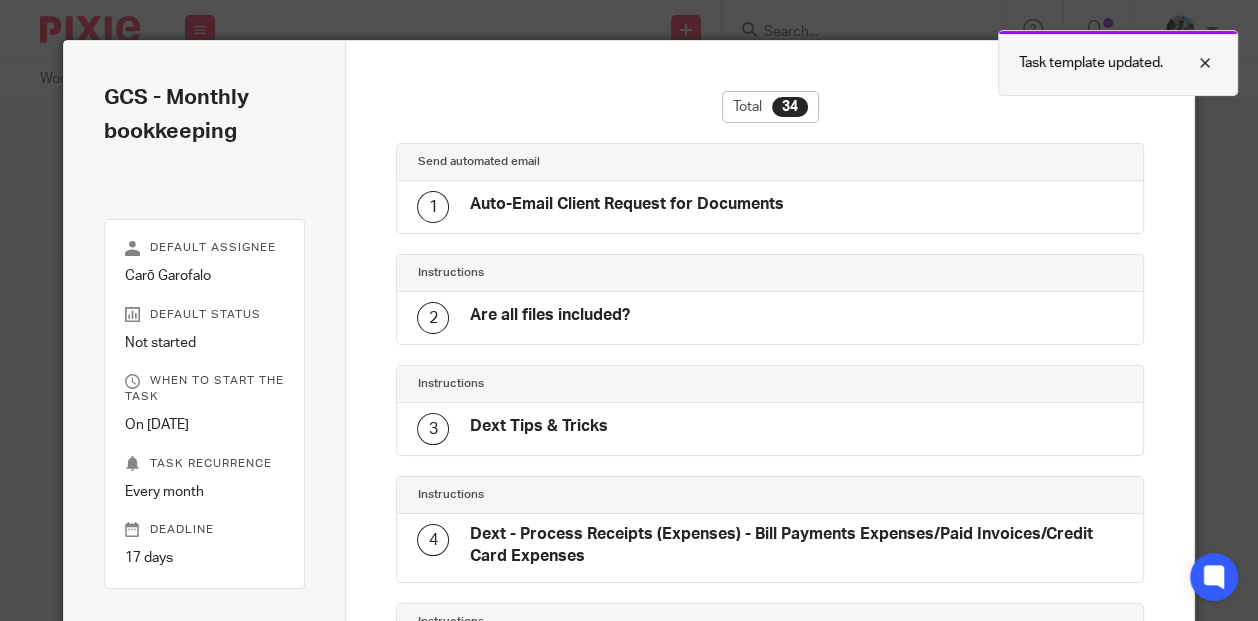 click at bounding box center [1190, 63] 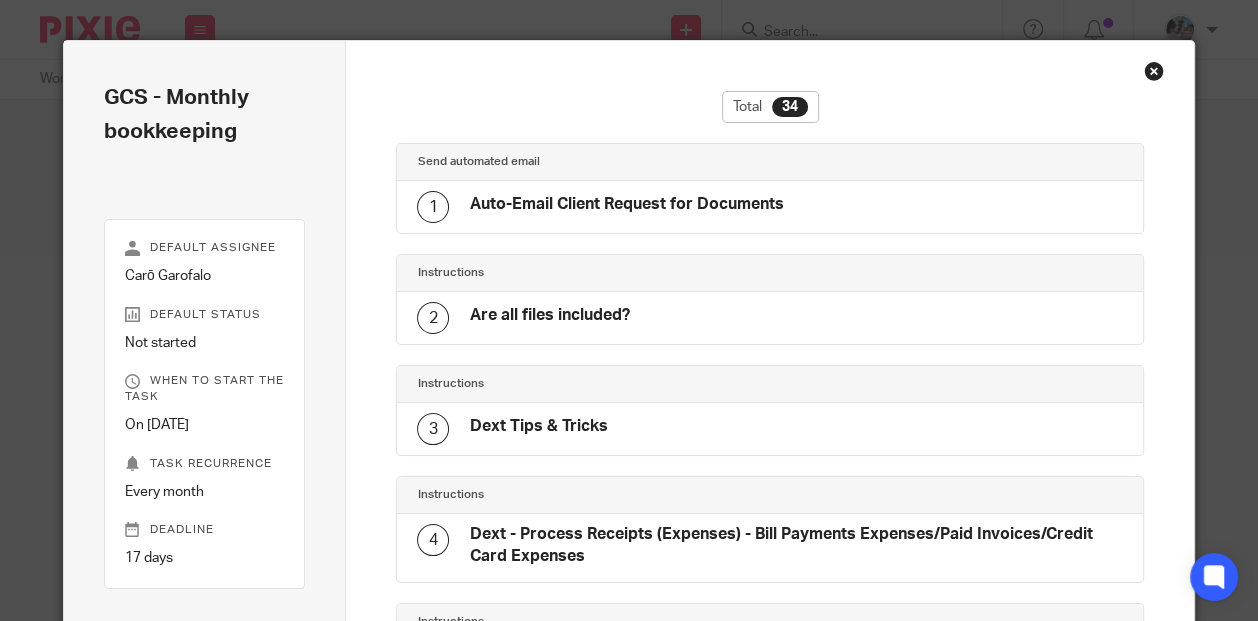 click at bounding box center [1154, 71] 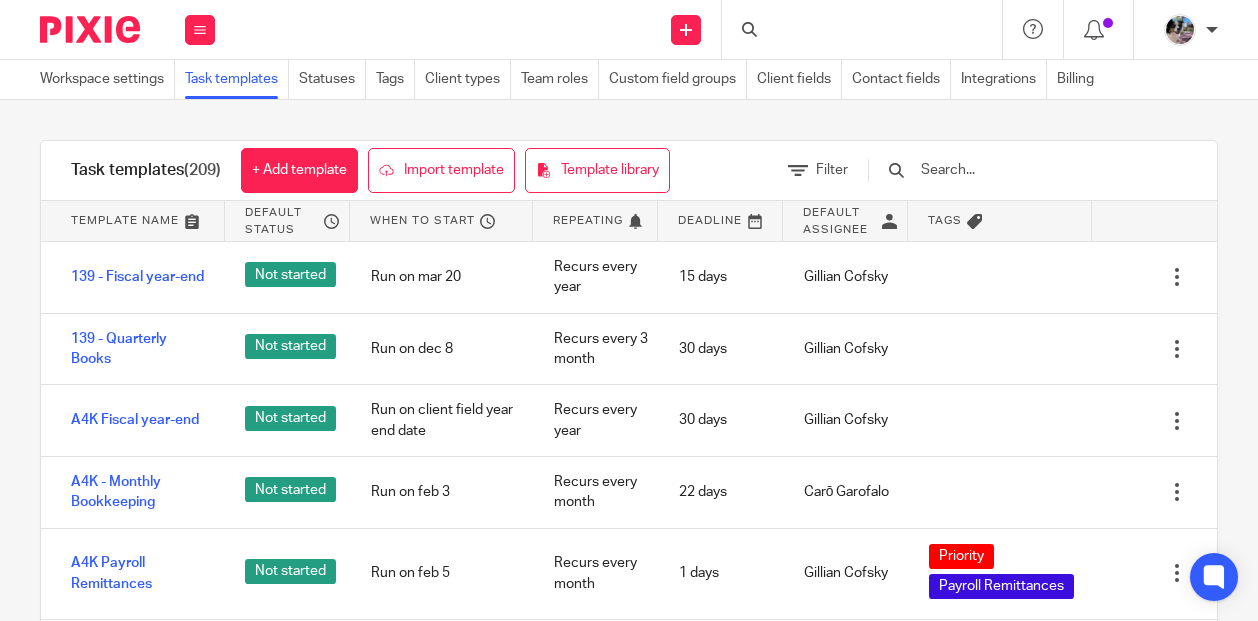 scroll, scrollTop: 0, scrollLeft: 0, axis: both 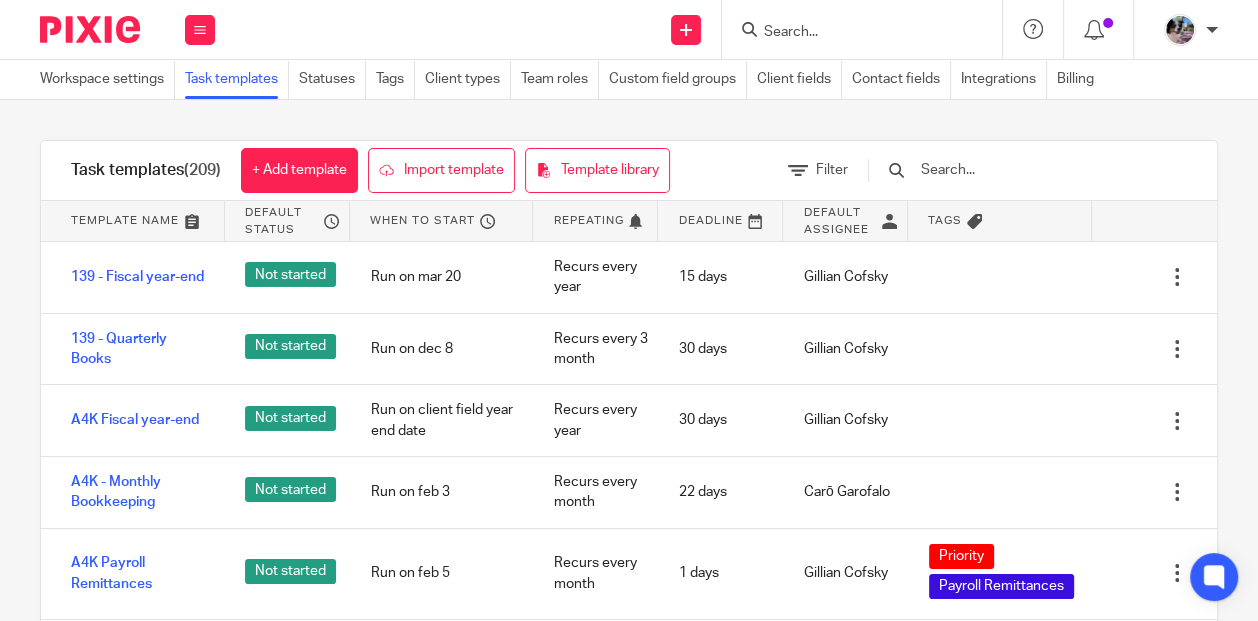 click at bounding box center [852, 33] 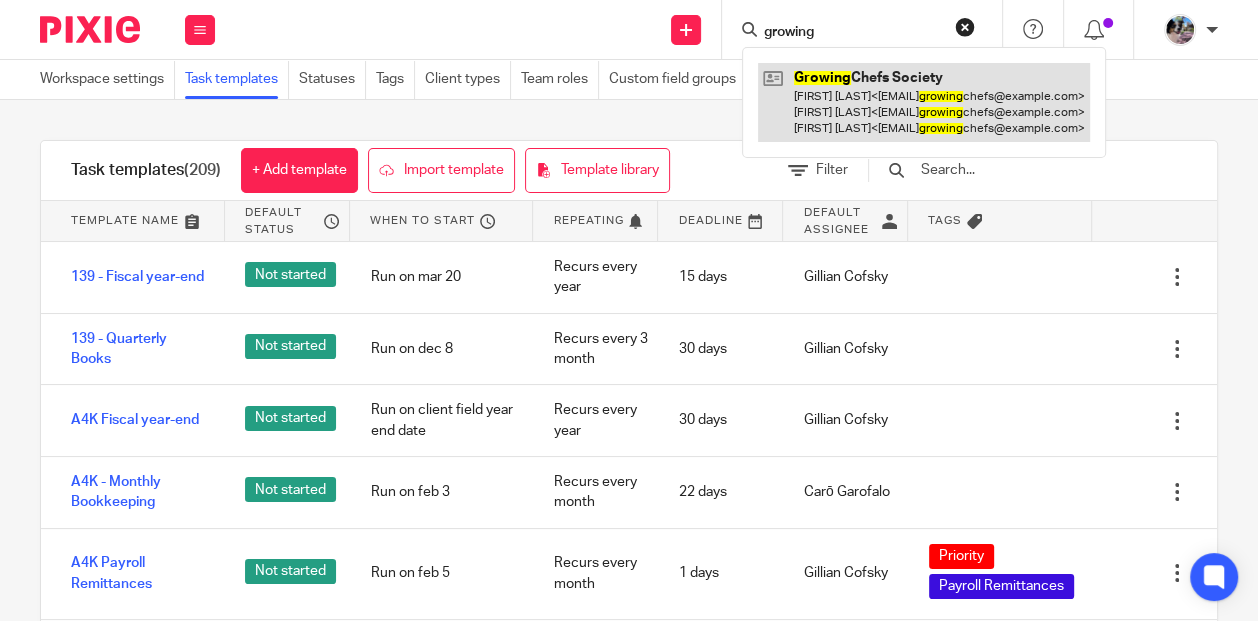 type on "growing" 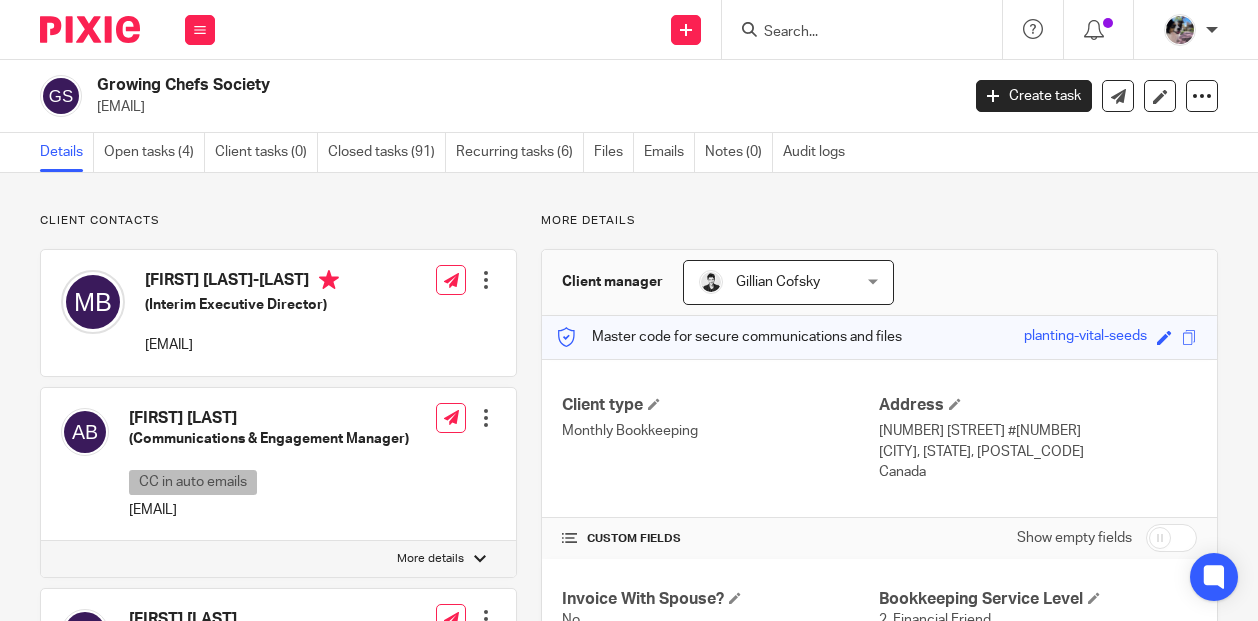 scroll, scrollTop: 0, scrollLeft: 0, axis: both 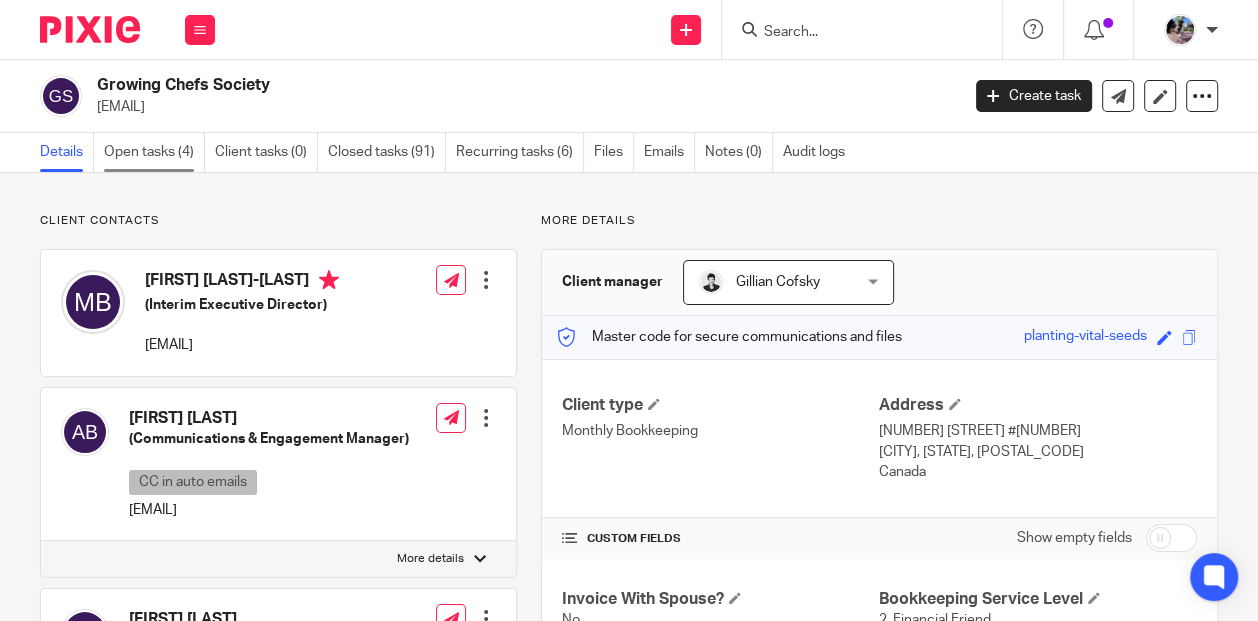 click on "Open tasks (4)" at bounding box center (154, 152) 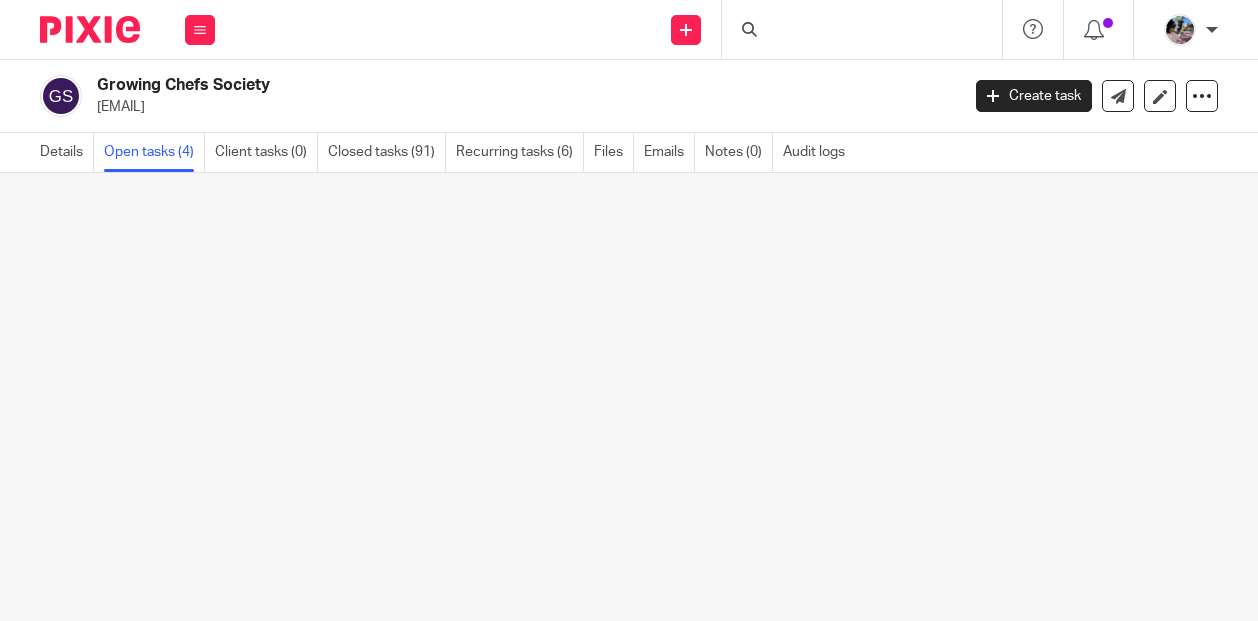 scroll, scrollTop: 0, scrollLeft: 0, axis: both 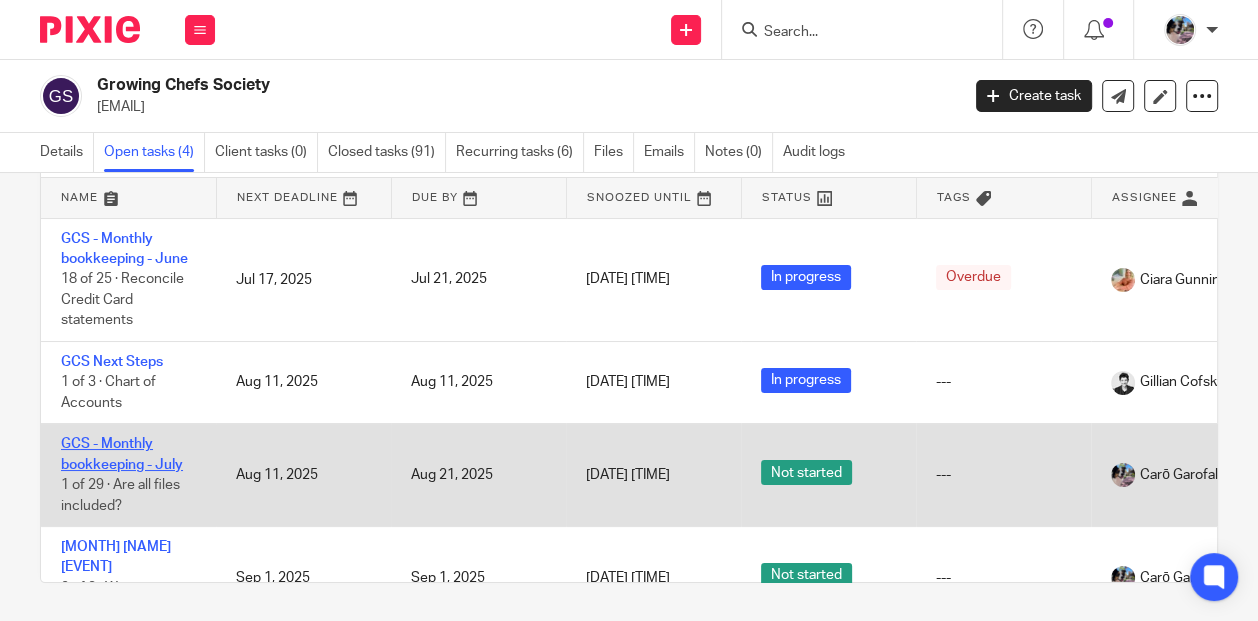 click on "GCS - Monthly bookkeeping - July" at bounding box center (122, 454) 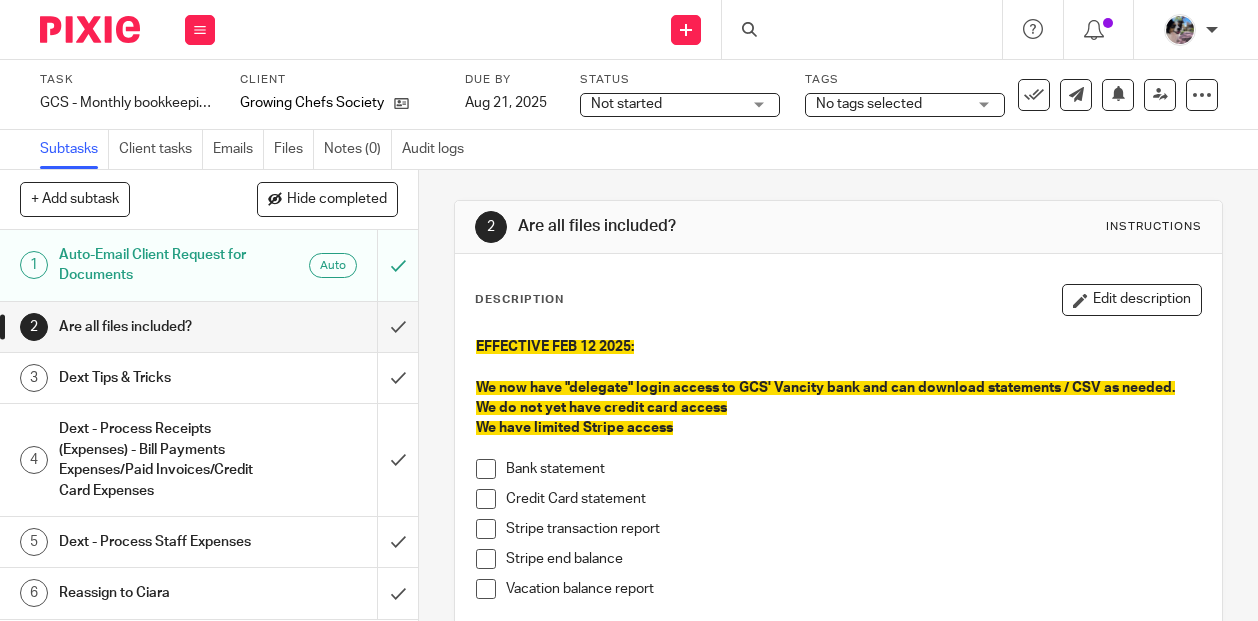 scroll, scrollTop: 0, scrollLeft: 0, axis: both 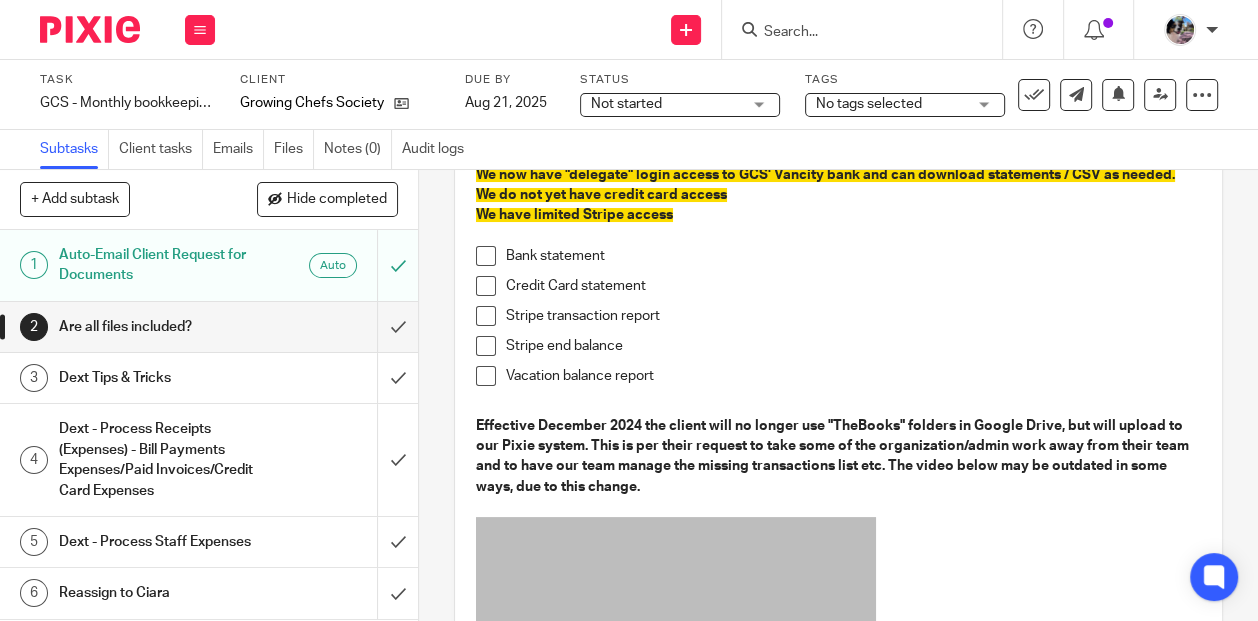 click on "Dext Tips & Tricks" at bounding box center (158, 378) 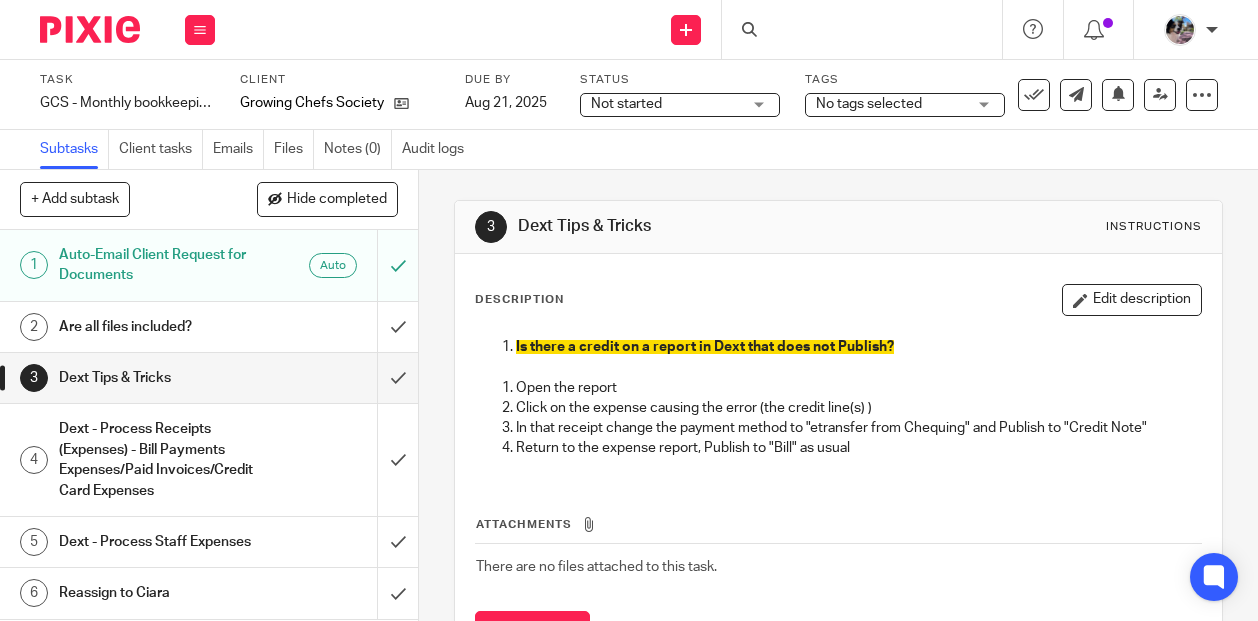scroll, scrollTop: 0, scrollLeft: 0, axis: both 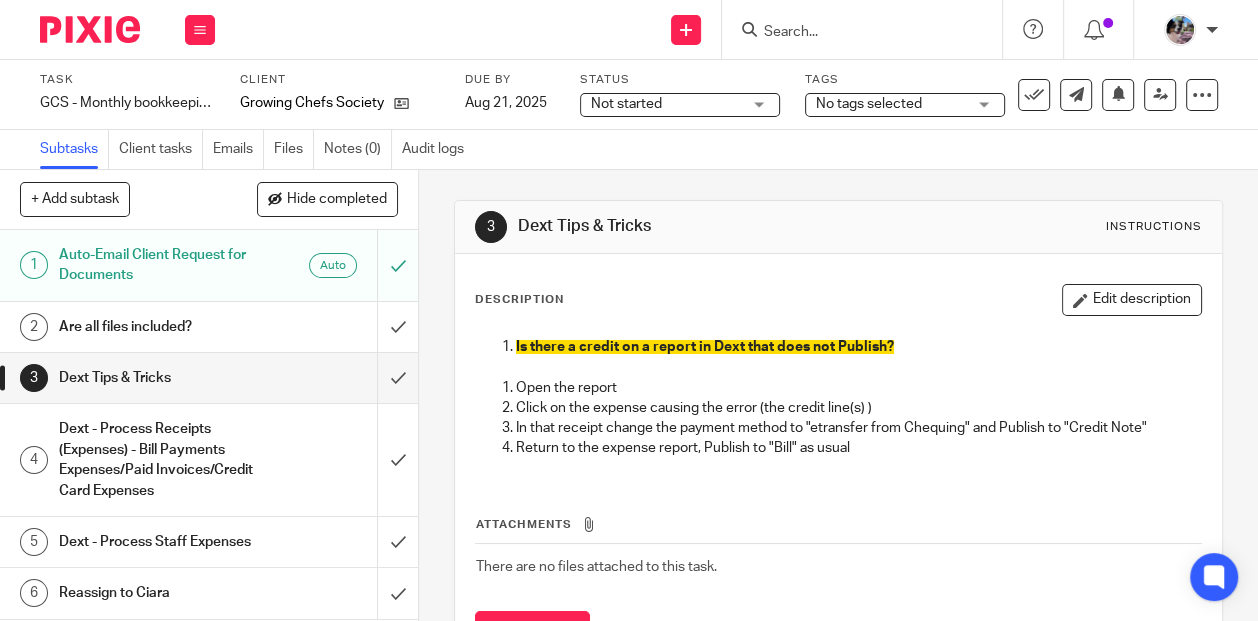 click on "Edit description" at bounding box center [1132, 300] 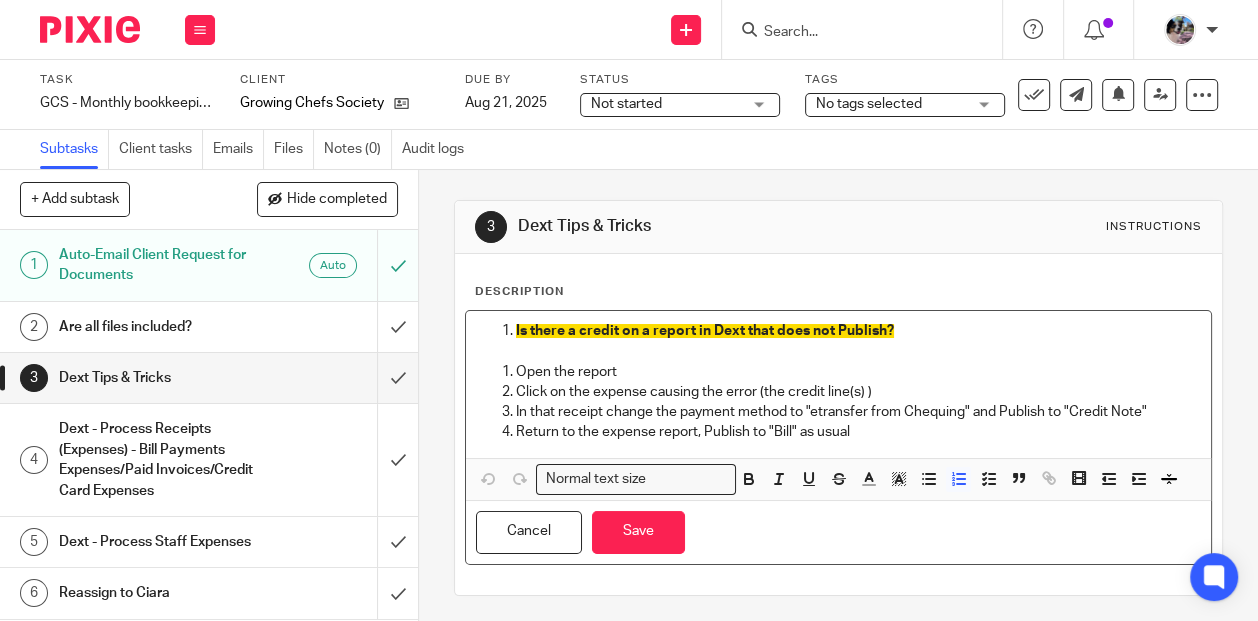 click on "Is there a credit on a report in Dext that does not Publish? Open the report Click on the expense causing the error (the credit line(s) ) In that receipt change the payment method to "etransfer from Chequing" and Publish to "Credit Note"  Return to the expense report, Publish to "Bill" as usual" at bounding box center [838, 384] 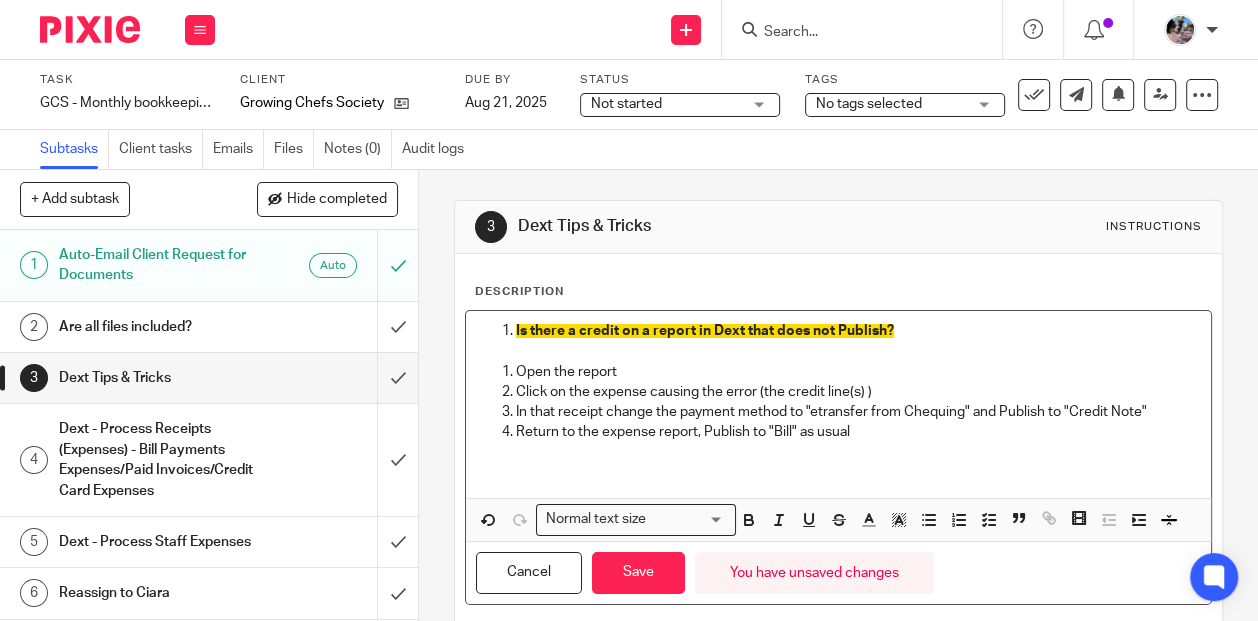 scroll, scrollTop: 66, scrollLeft: 0, axis: vertical 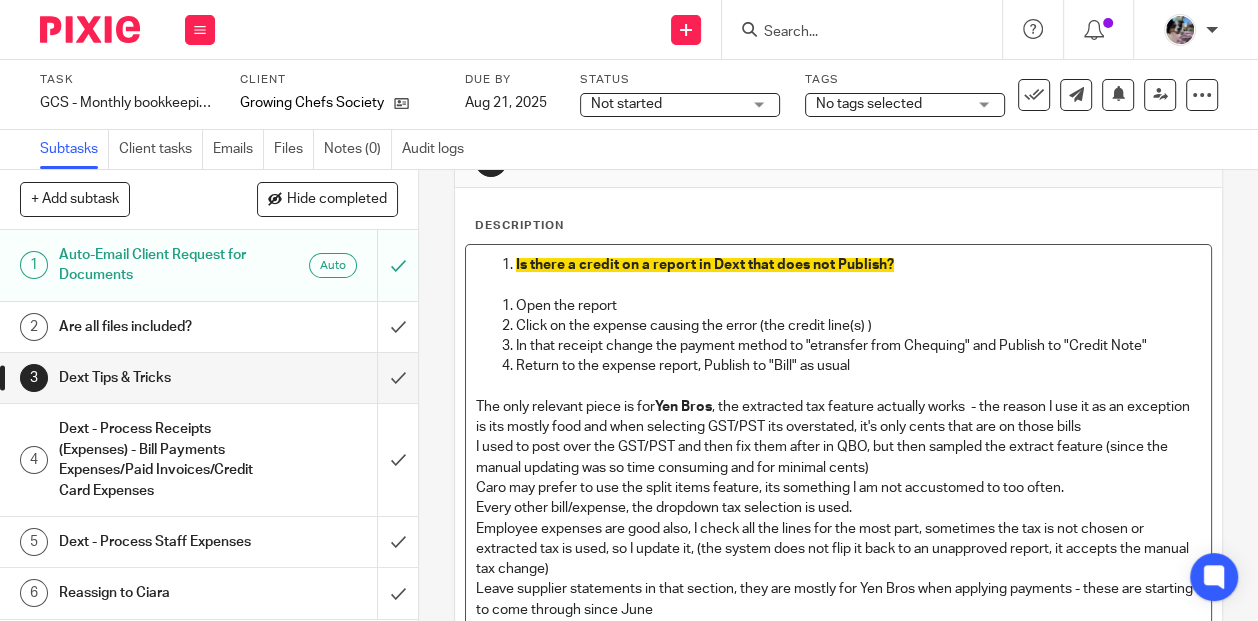 click on "I used to post over the GST/PST and then fix them after in QBO, but then sampled the extract feature (since the manual updating was so time consuming and for minimal cents)" at bounding box center (838, 457) 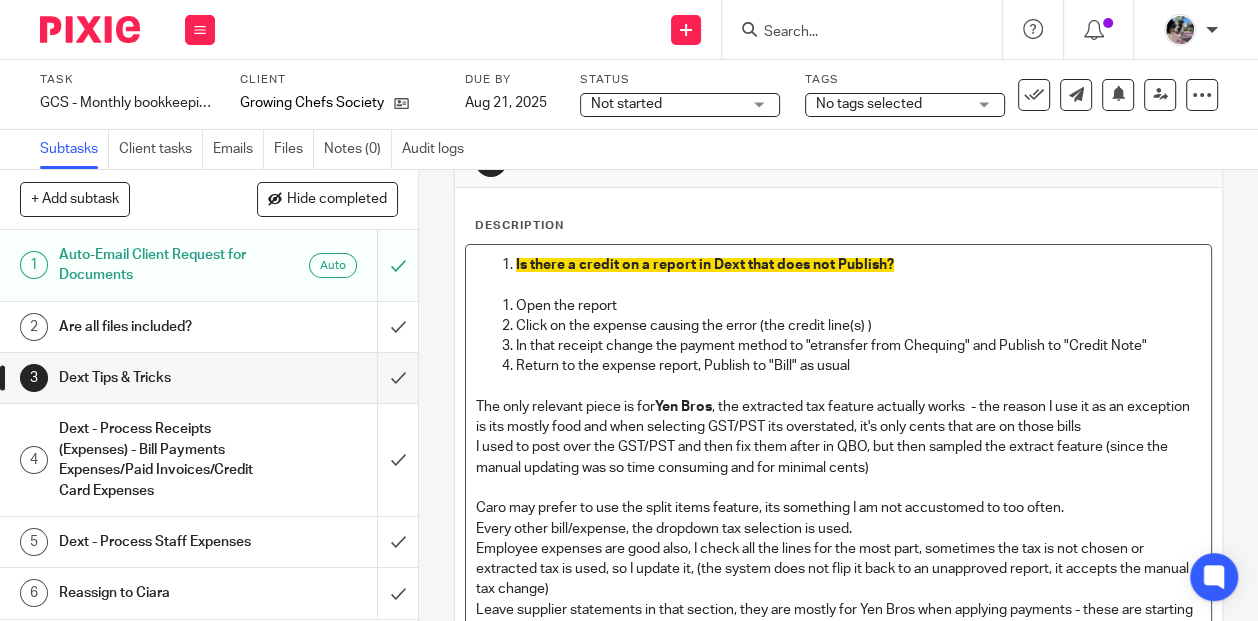 click on "Every other bill/expense, the dropdown tax selection is used." at bounding box center (838, 529) 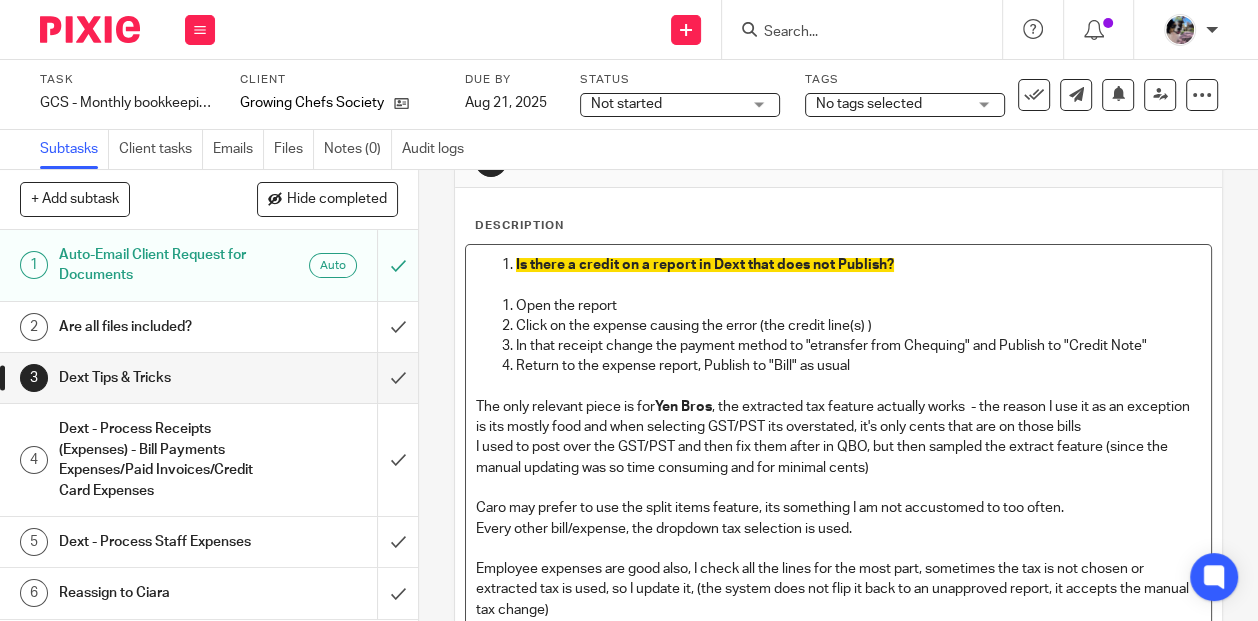 scroll, scrollTop: 168, scrollLeft: 0, axis: vertical 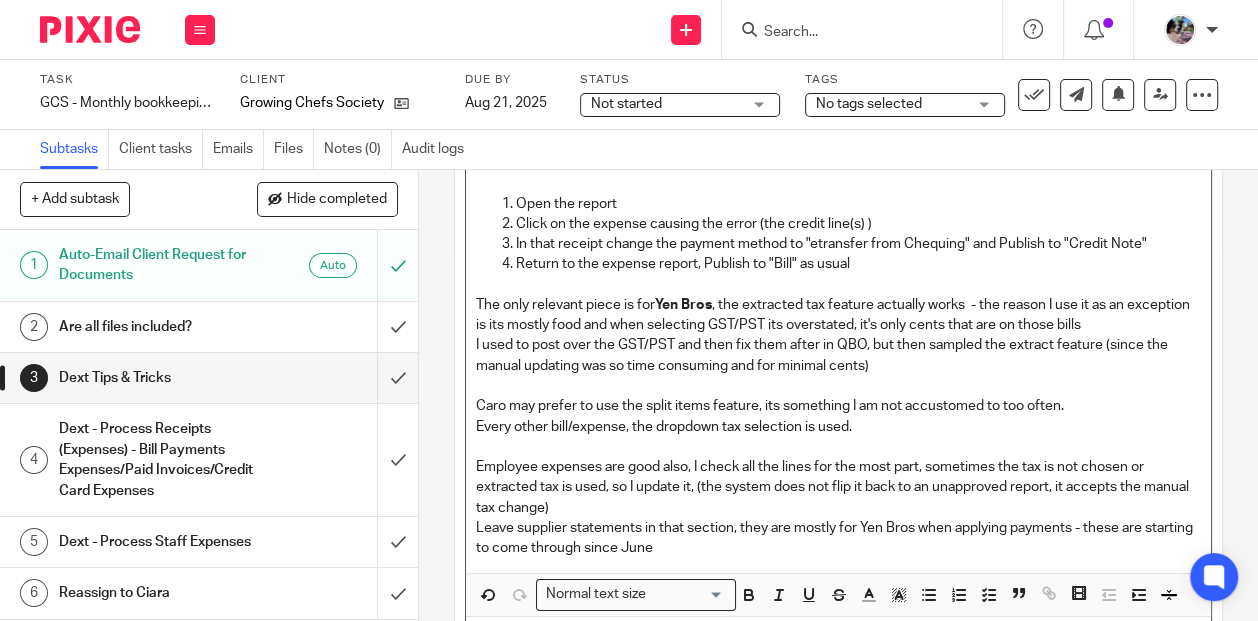 click on "Employee expenses are good also, I check all the lines for the most part, sometimes the tax is not chosen or extracted tax is used, so I update it, (the system does not flip it back to an unapproved report, it accepts the manual tax change)" at bounding box center [838, 487] 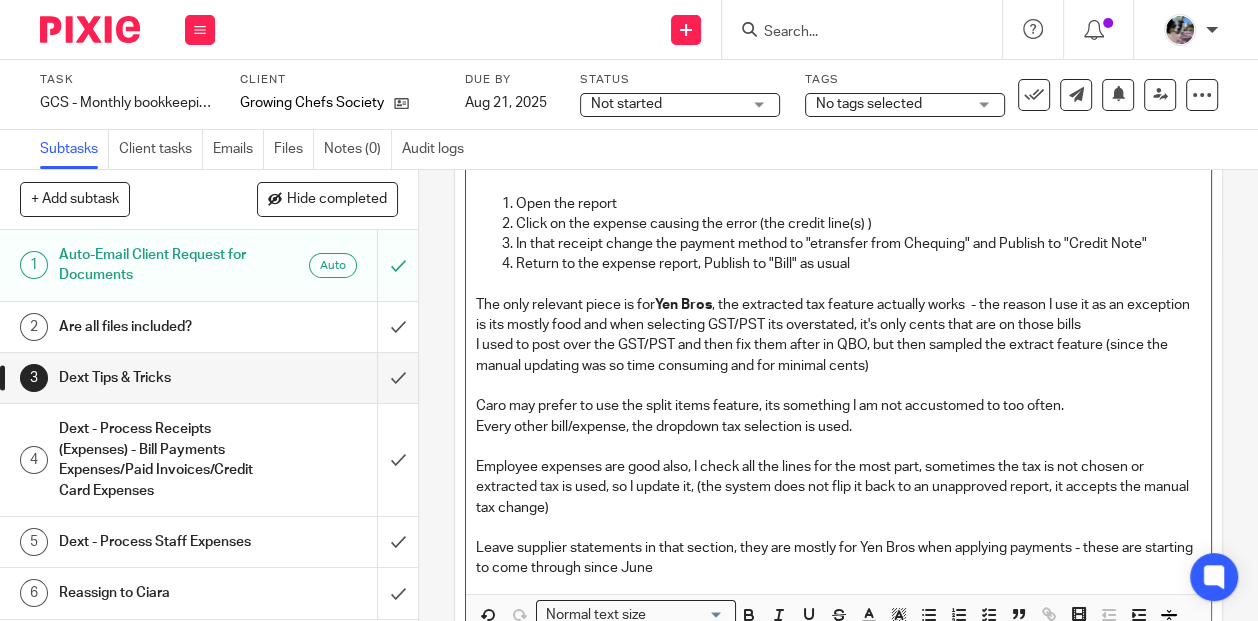 scroll, scrollTop: 304, scrollLeft: 0, axis: vertical 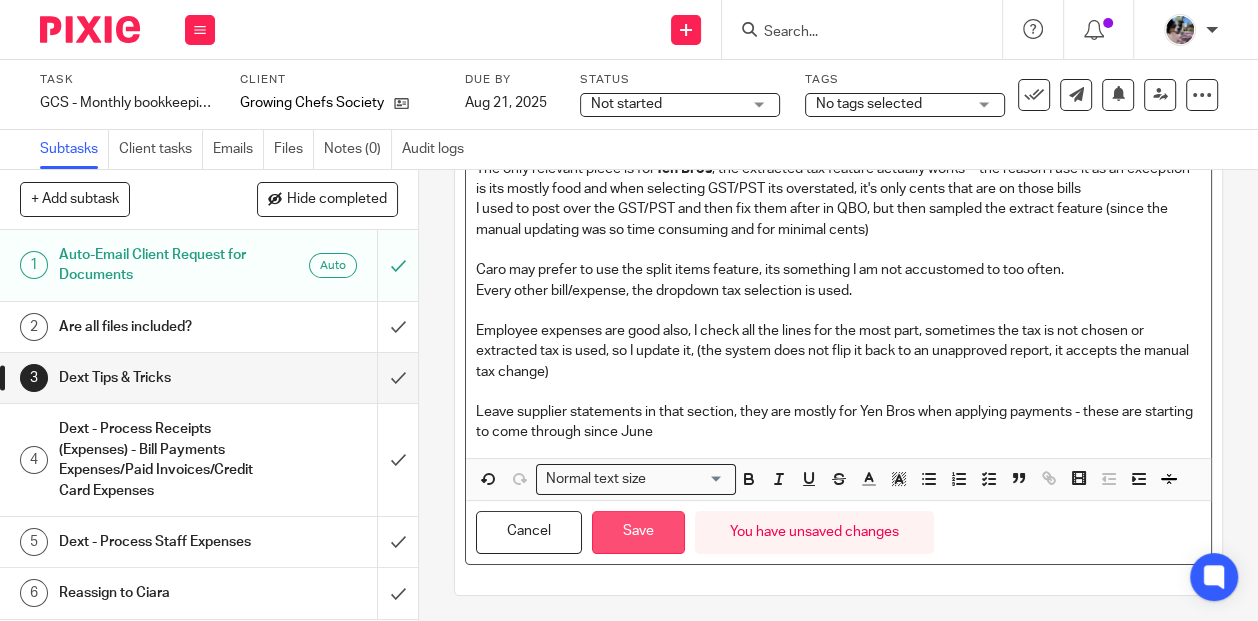 click on "Save" at bounding box center (638, 532) 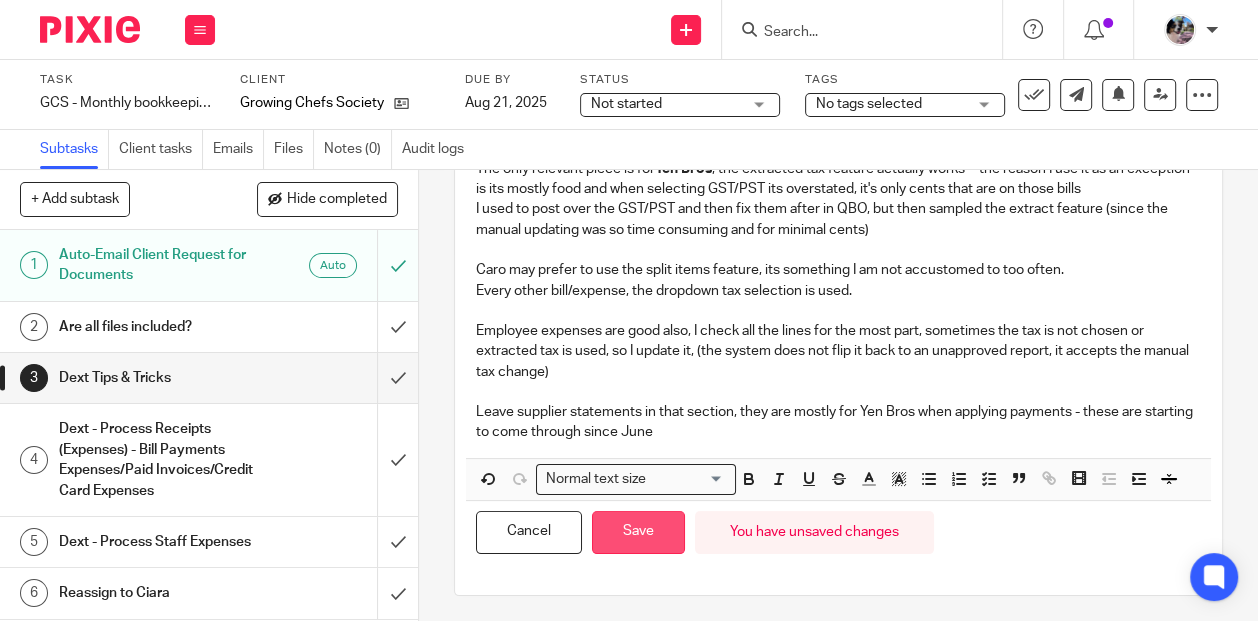scroll, scrollTop: 320, scrollLeft: 0, axis: vertical 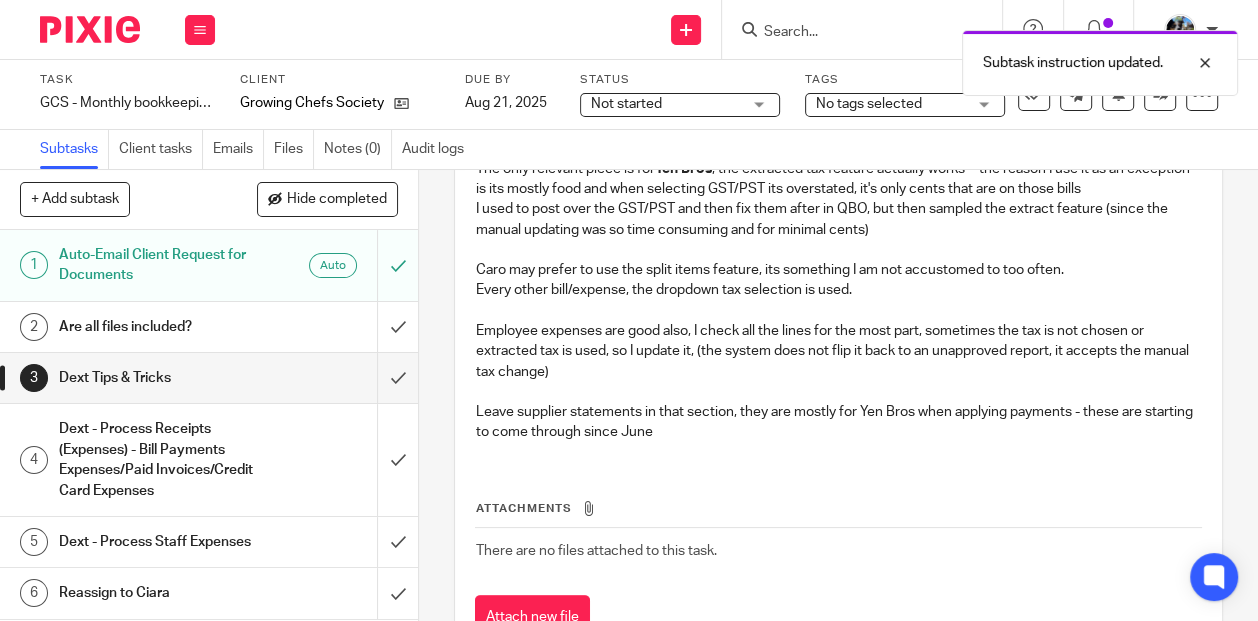 click on "Are all files included?" at bounding box center (158, 327) 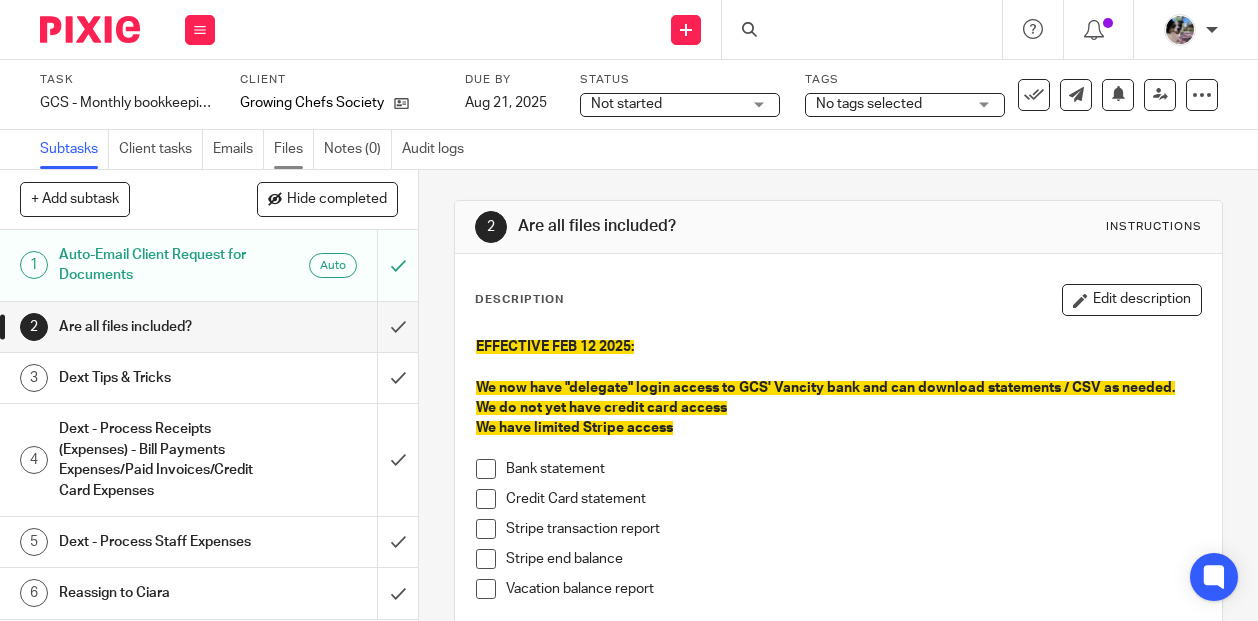 scroll, scrollTop: 0, scrollLeft: 0, axis: both 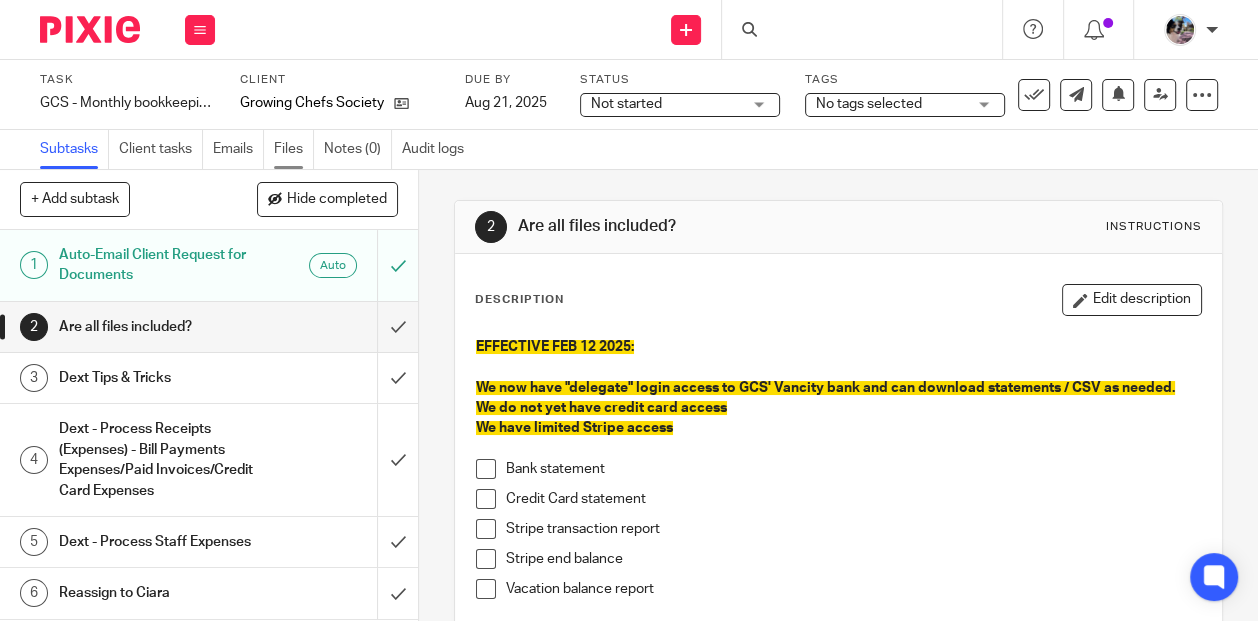 click on "Files" at bounding box center (294, 149) 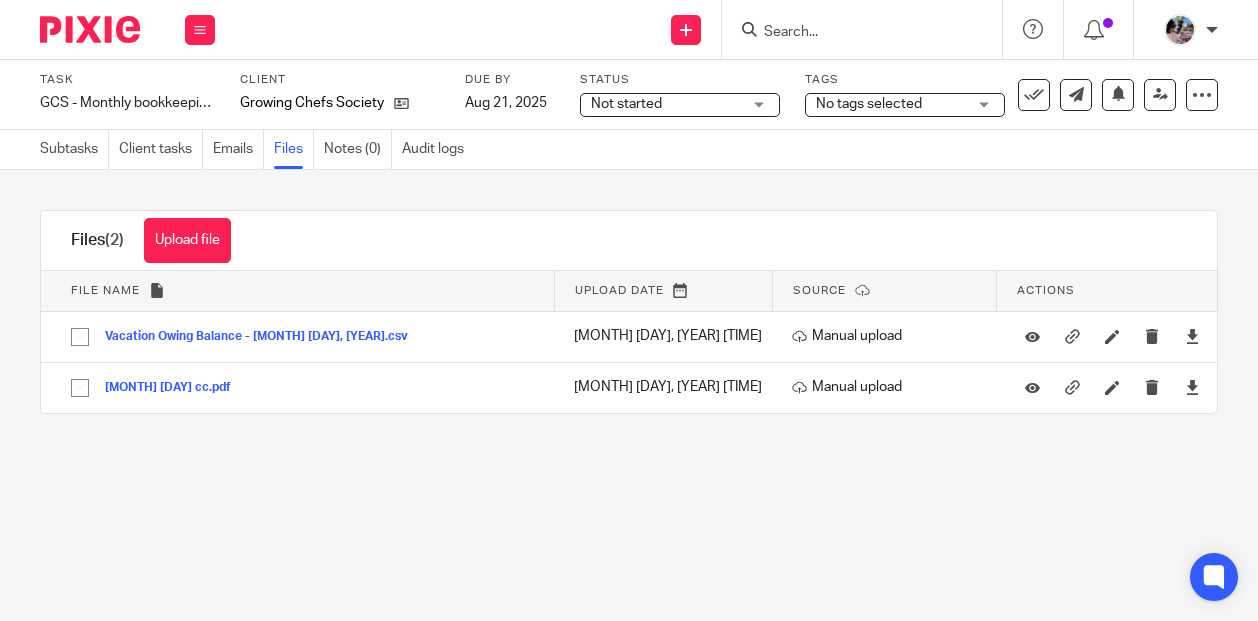 scroll, scrollTop: 0, scrollLeft: 0, axis: both 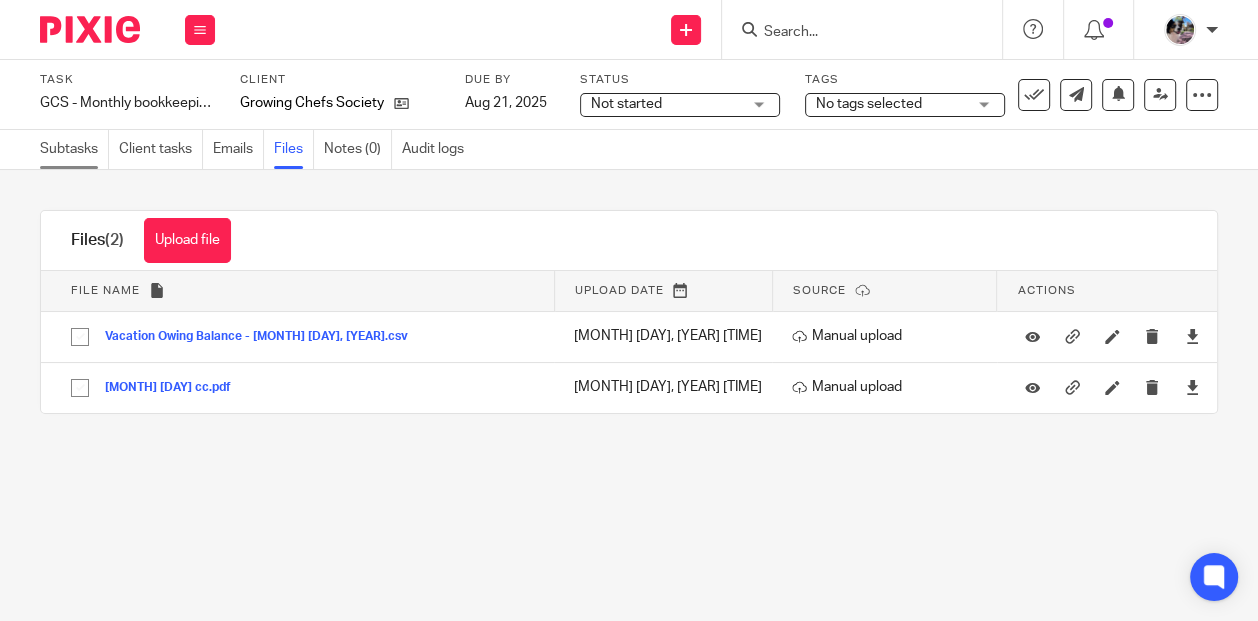 click on "Subtasks" at bounding box center [74, 149] 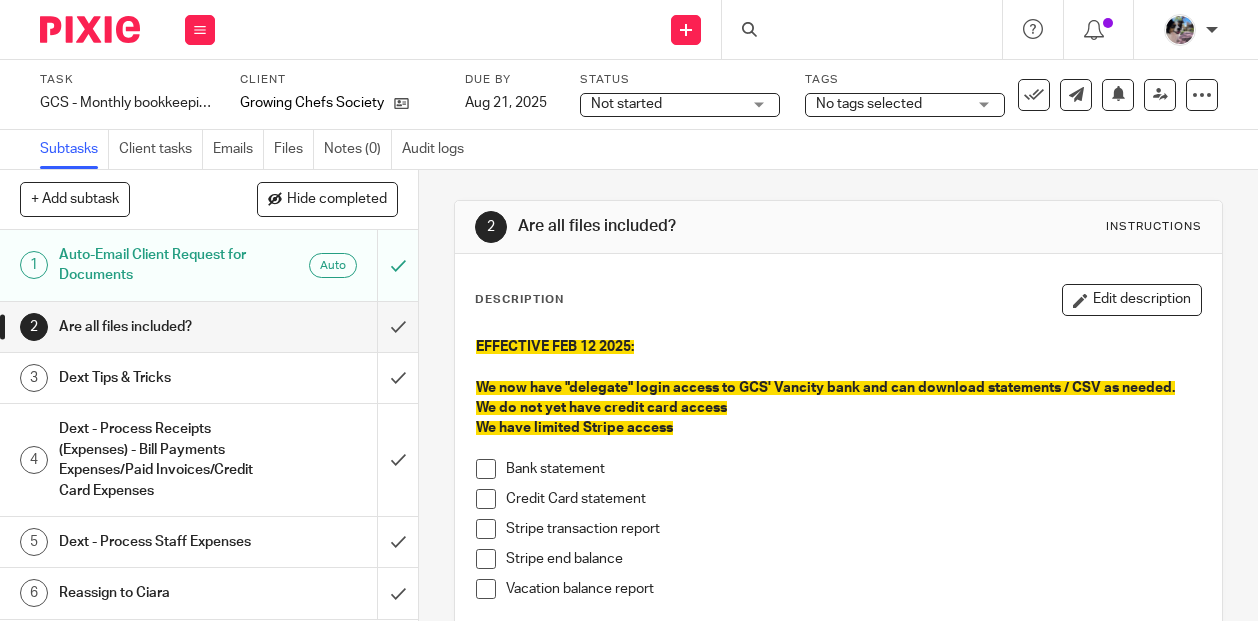 scroll, scrollTop: 0, scrollLeft: 0, axis: both 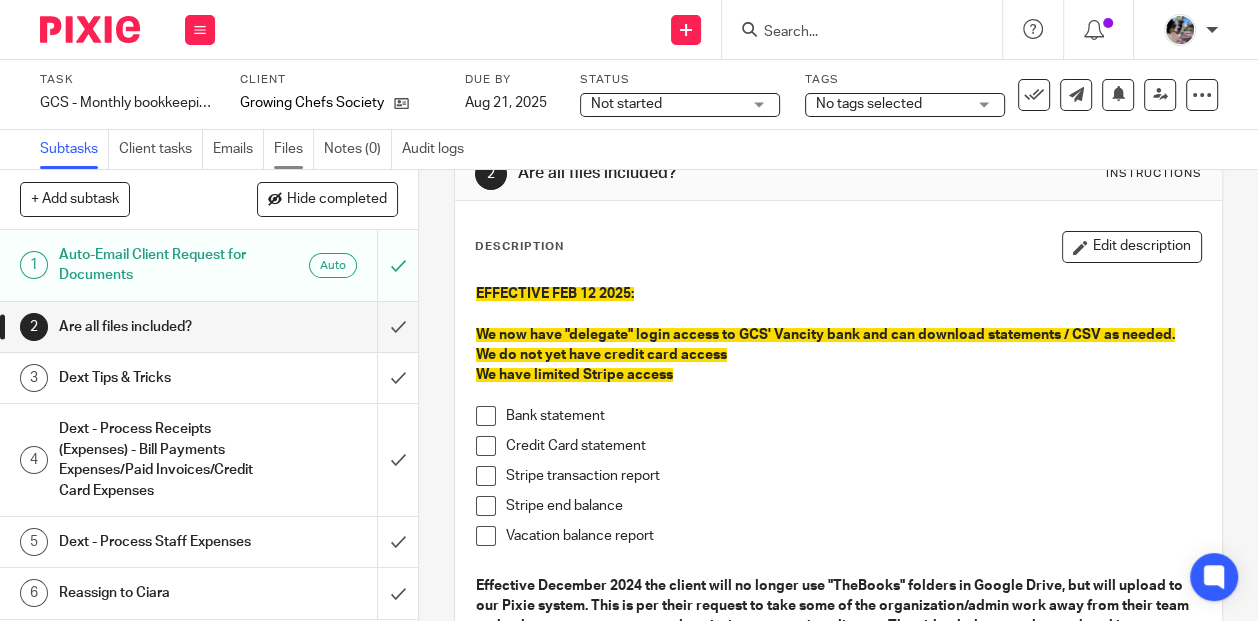 click on "Files" at bounding box center [294, 149] 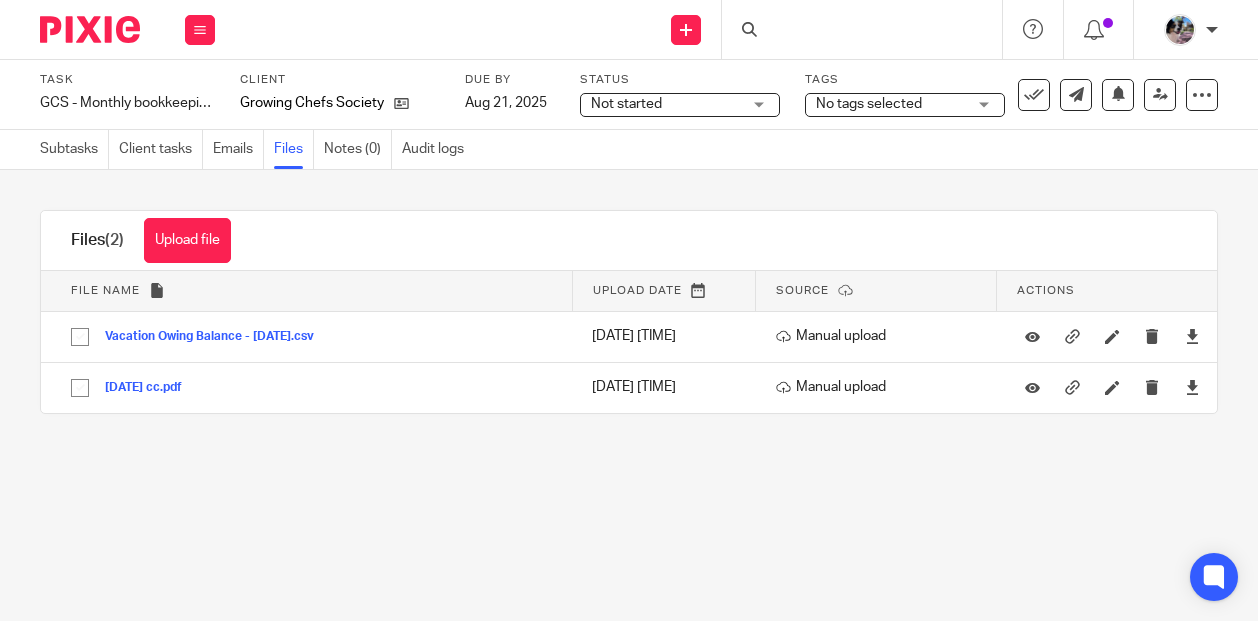scroll, scrollTop: 0, scrollLeft: 0, axis: both 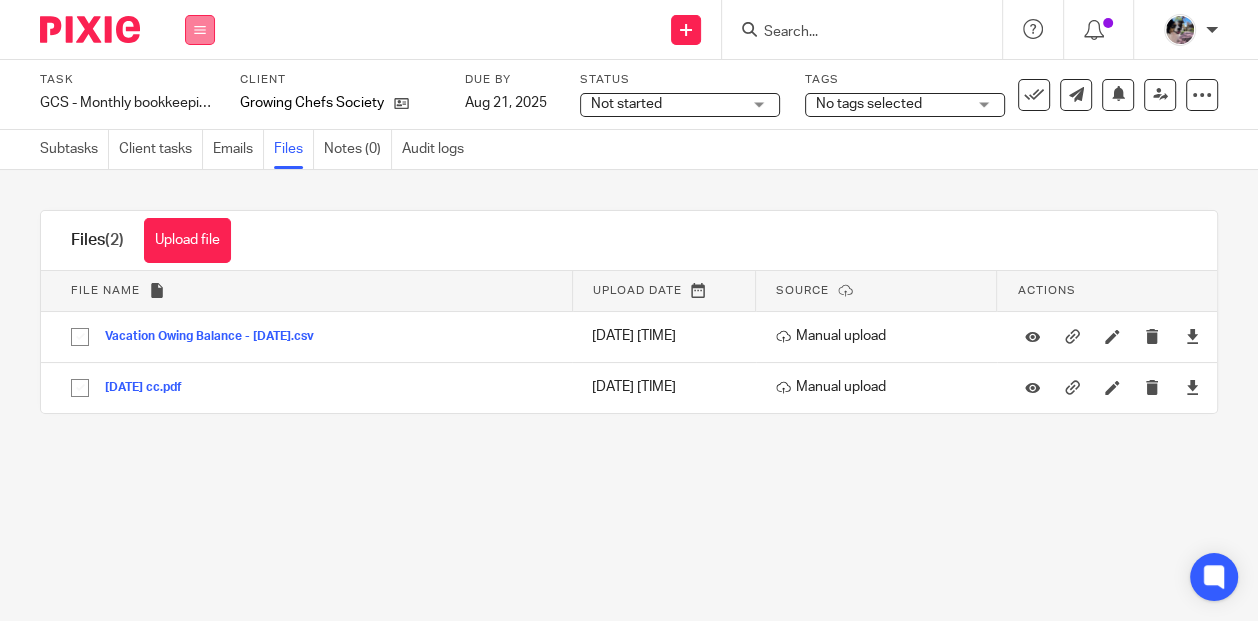 click at bounding box center (200, 30) 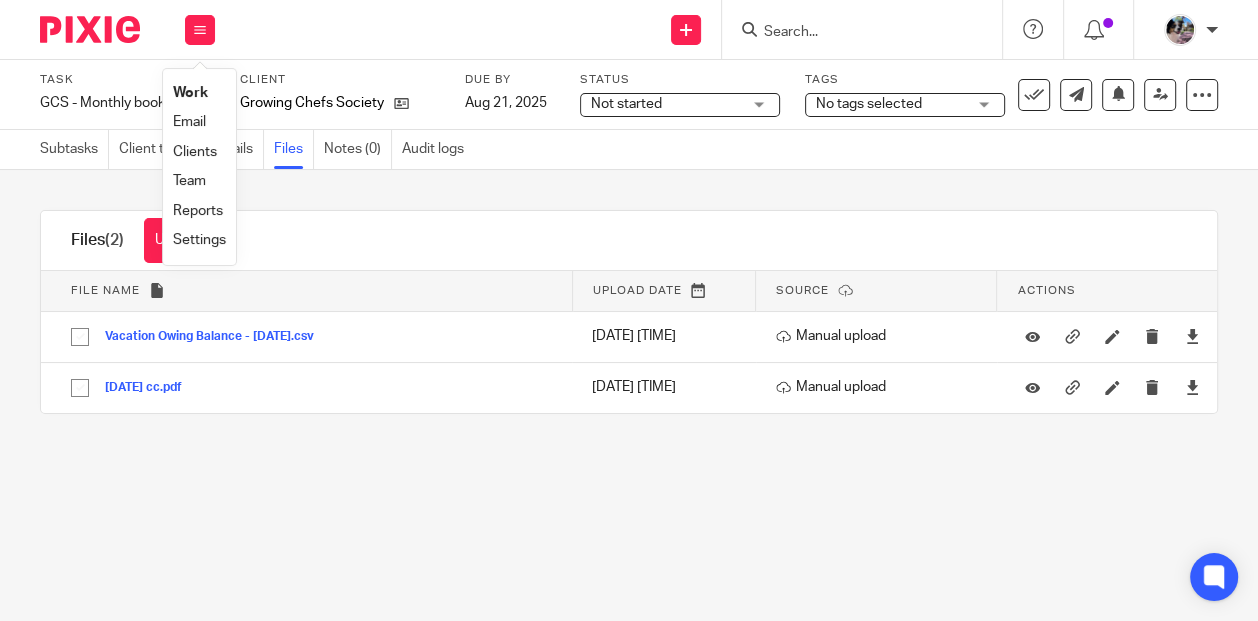 click on "Settings" at bounding box center (199, 240) 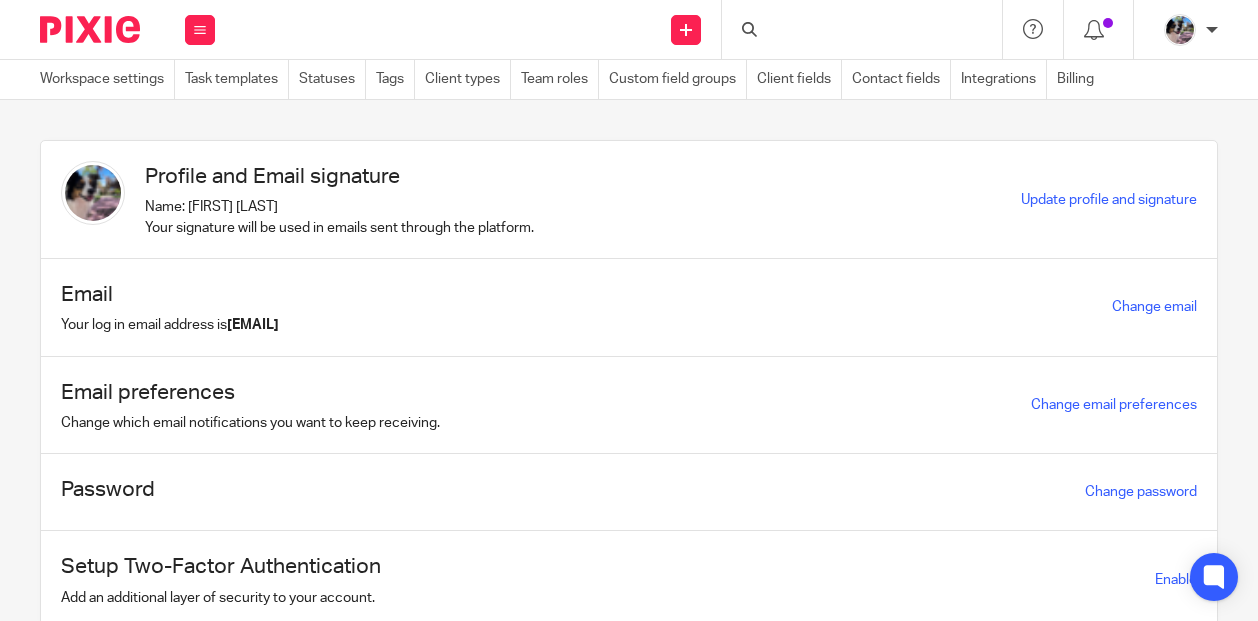 scroll, scrollTop: 0, scrollLeft: 0, axis: both 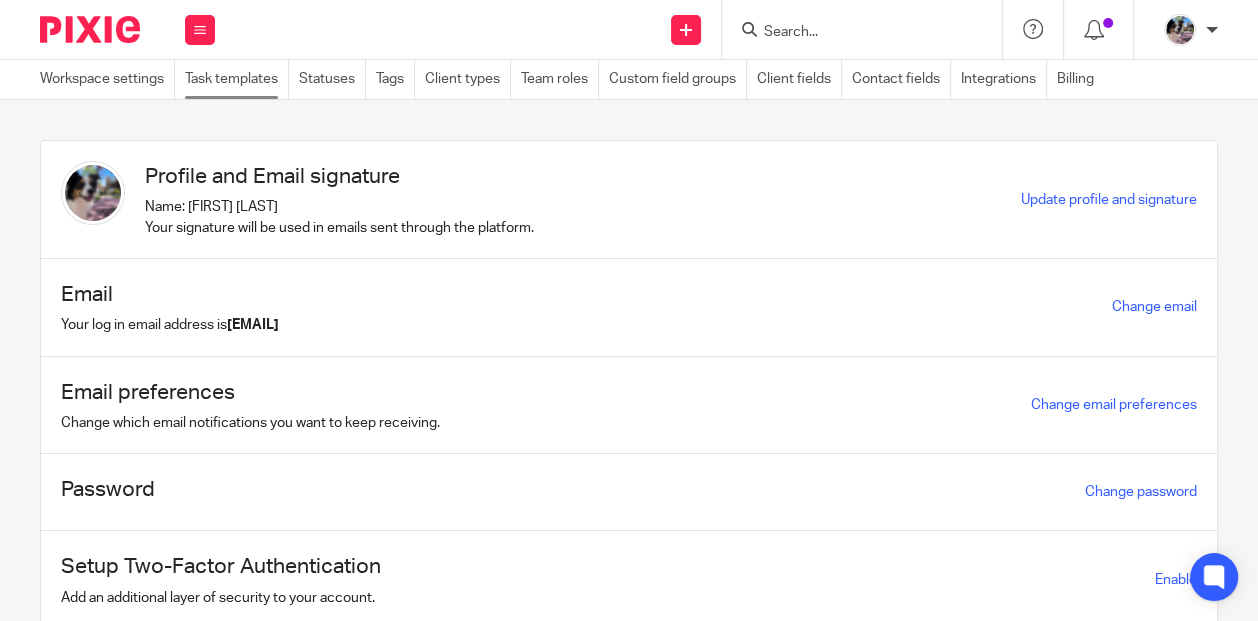 click on "Task templates" at bounding box center [237, 79] 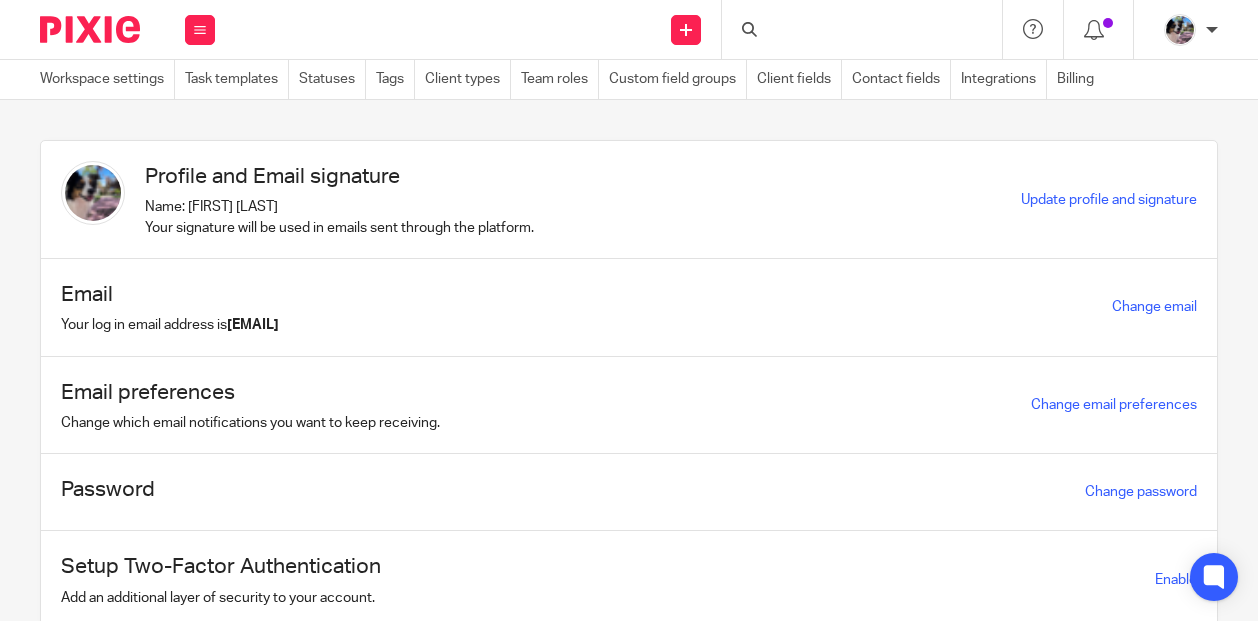 scroll, scrollTop: 0, scrollLeft: 0, axis: both 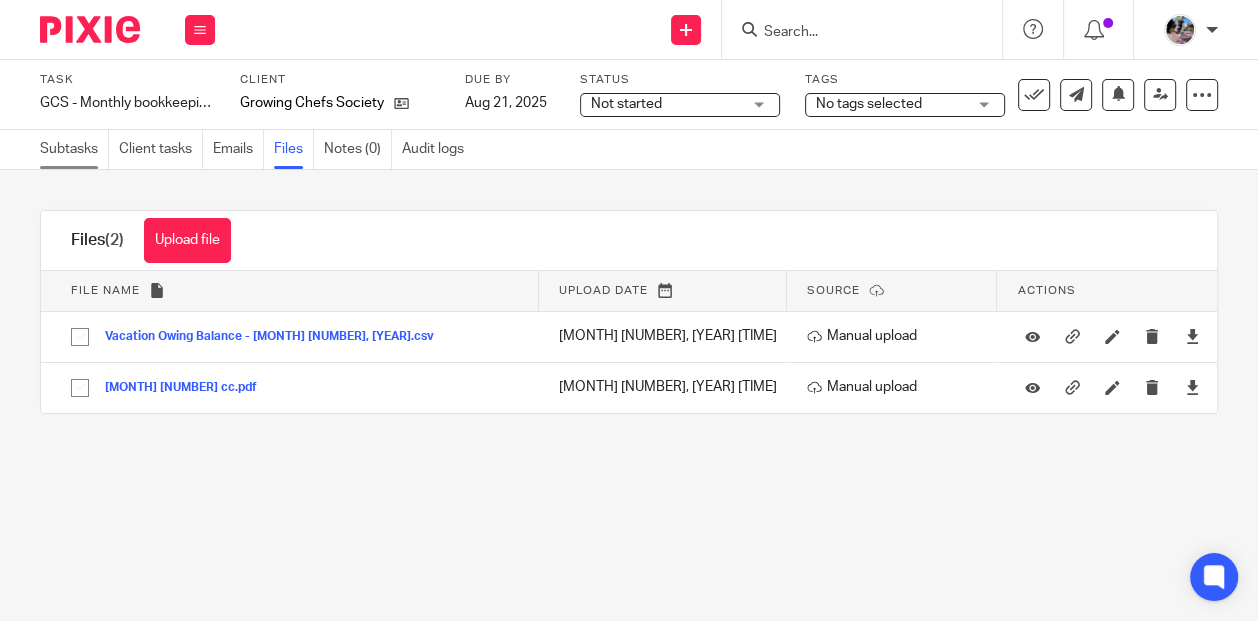 click on "Subtasks" at bounding box center [74, 149] 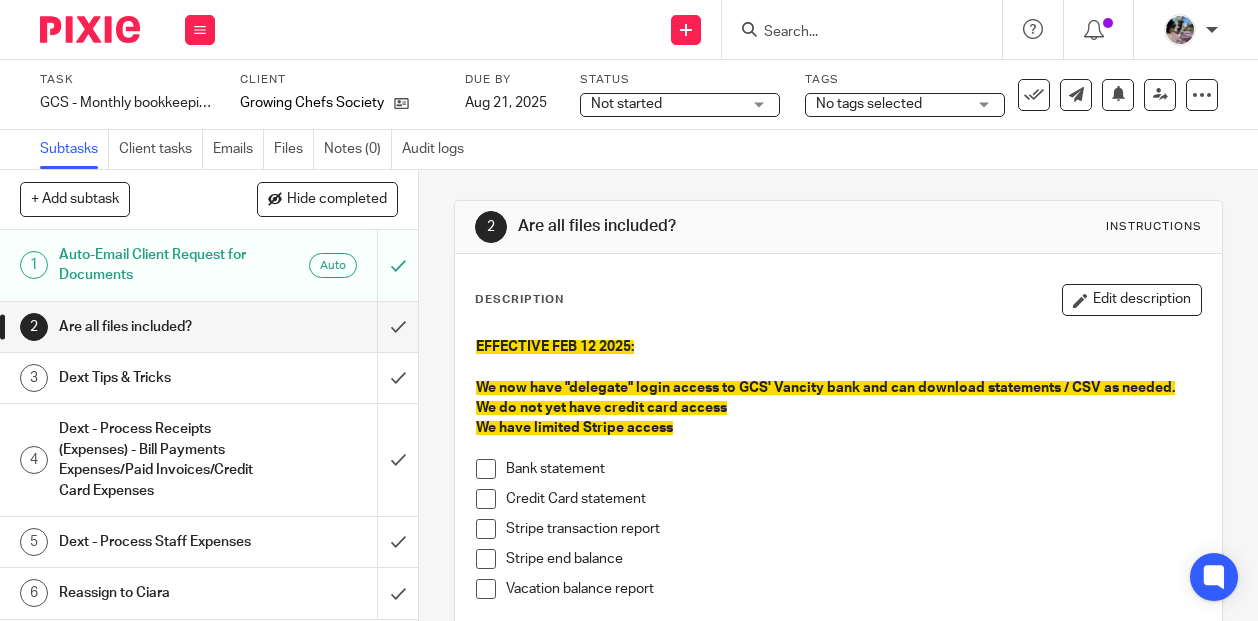 scroll, scrollTop: 0, scrollLeft: 0, axis: both 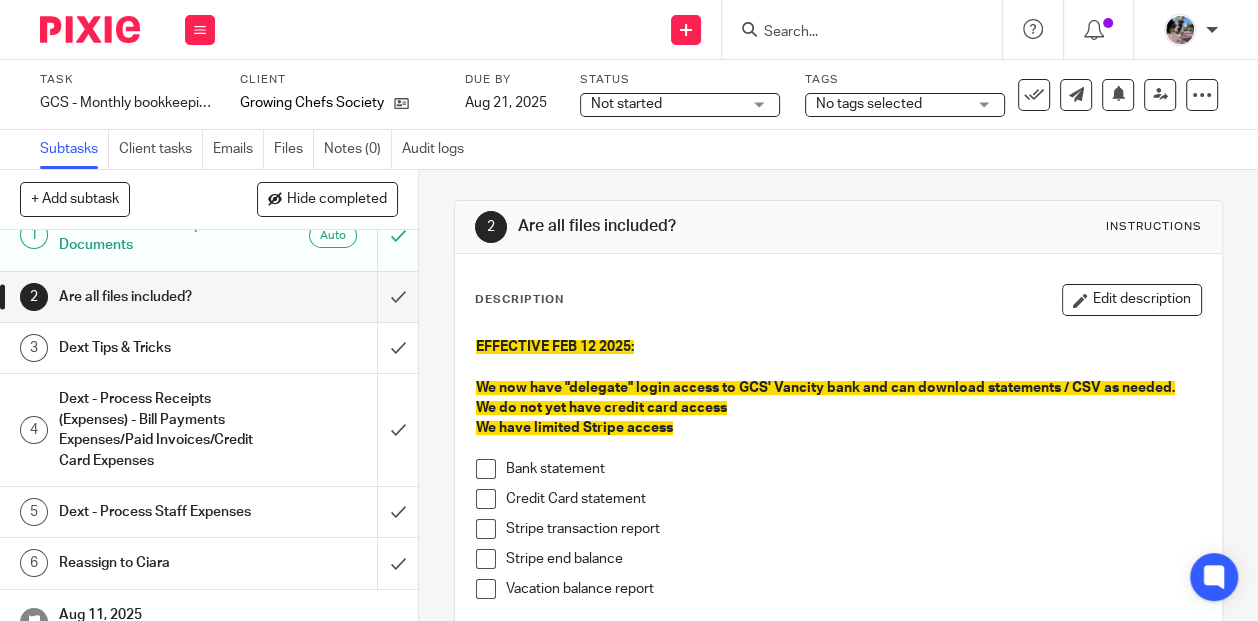 click on "Dext Tips & Tricks" at bounding box center [158, 348] 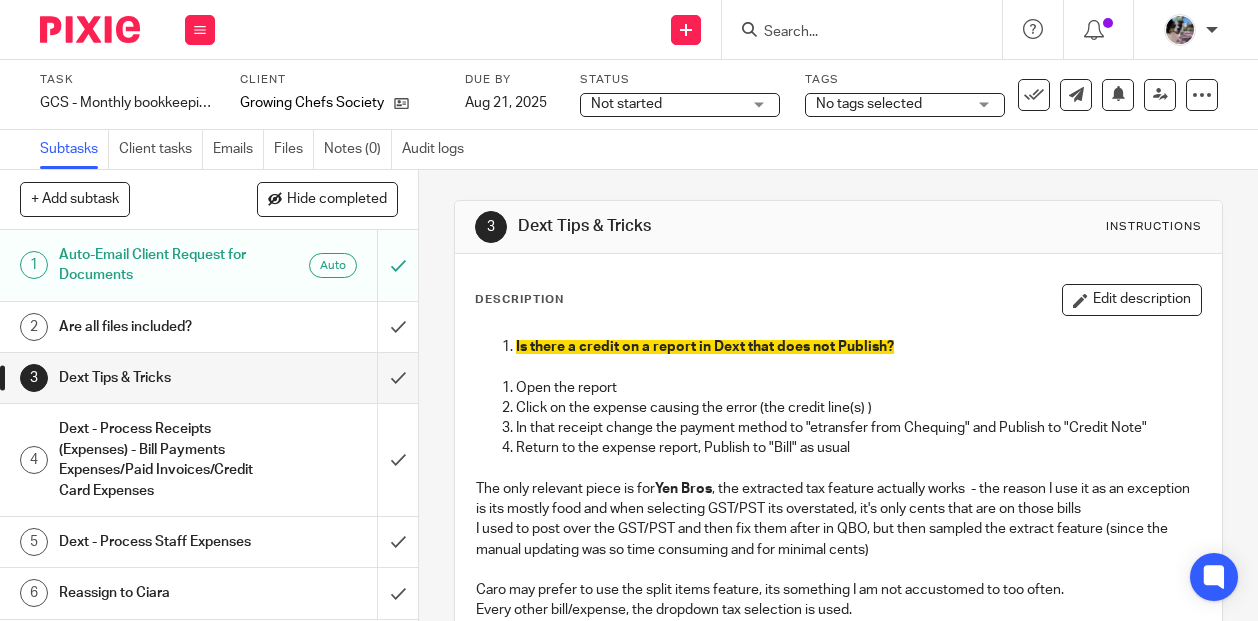 scroll, scrollTop: 0, scrollLeft: 0, axis: both 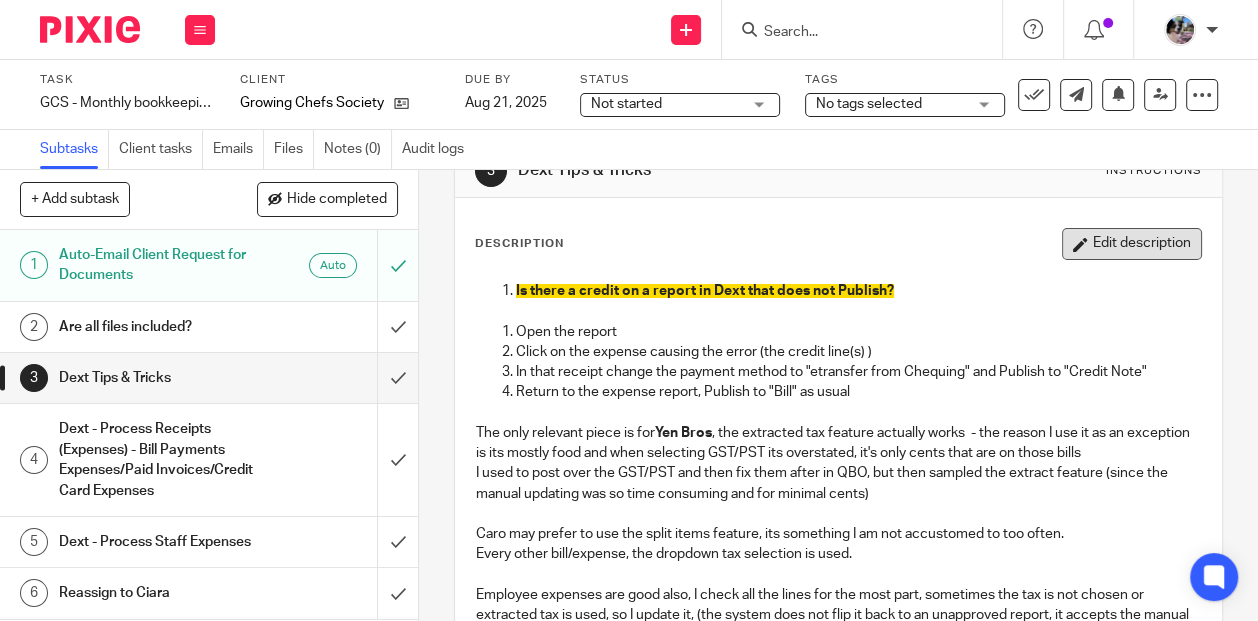 click on "Edit description" at bounding box center [1132, 244] 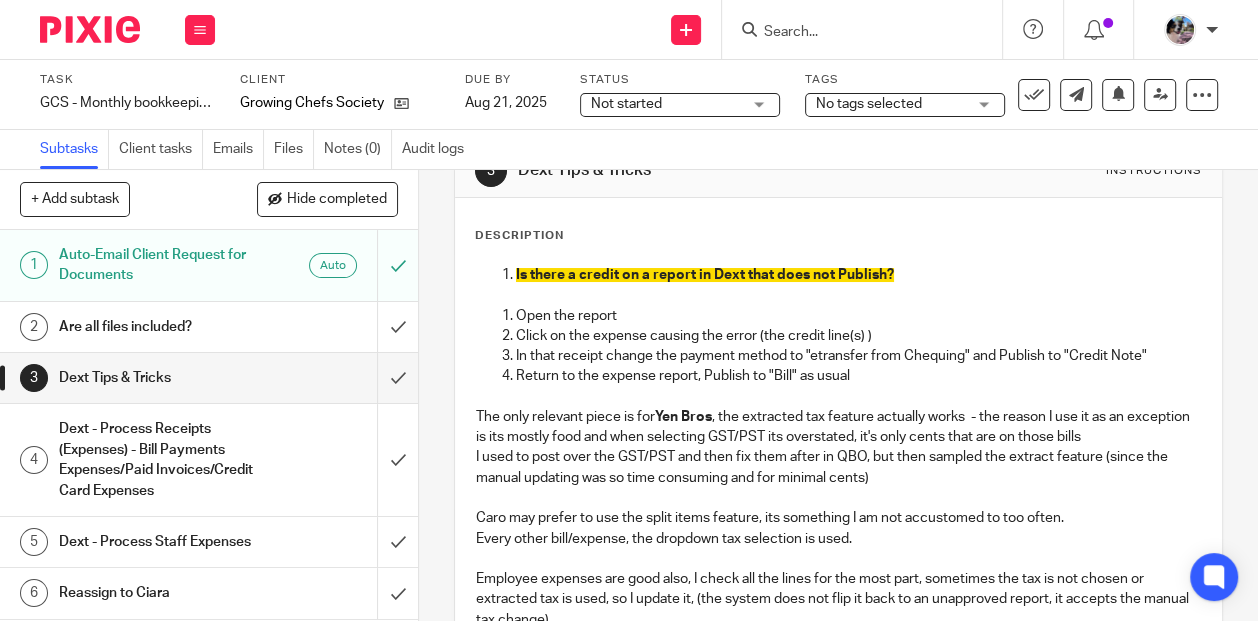 click on "Return to the expense report, Publish to "Bill" as usual" at bounding box center [858, 376] 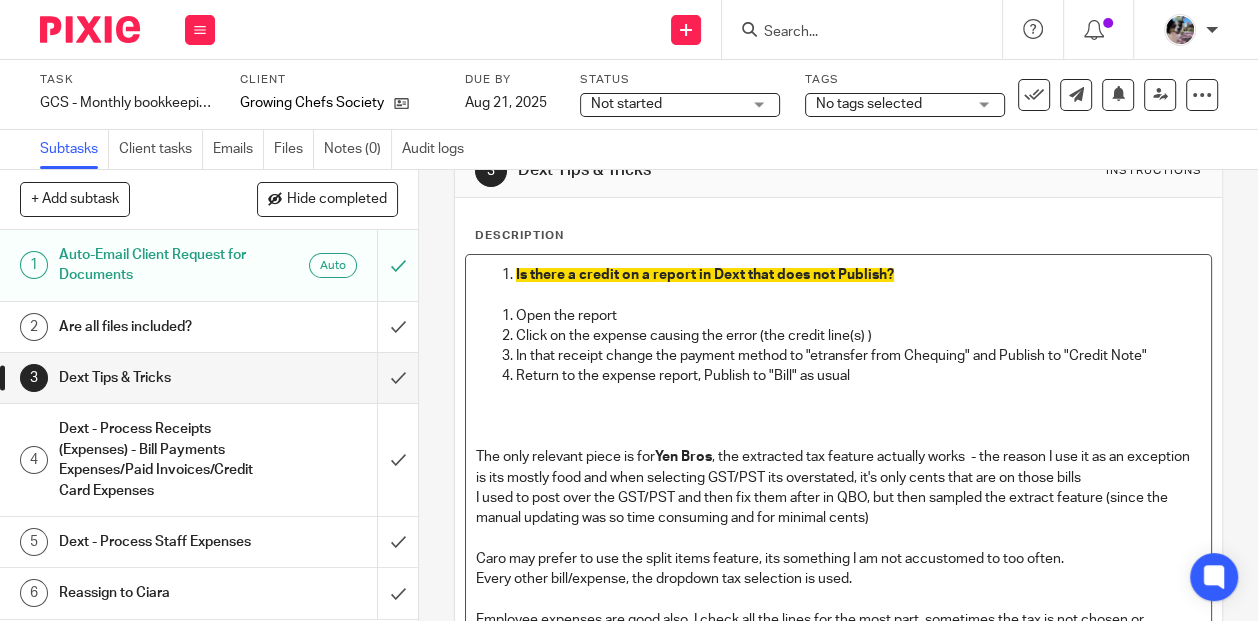 type 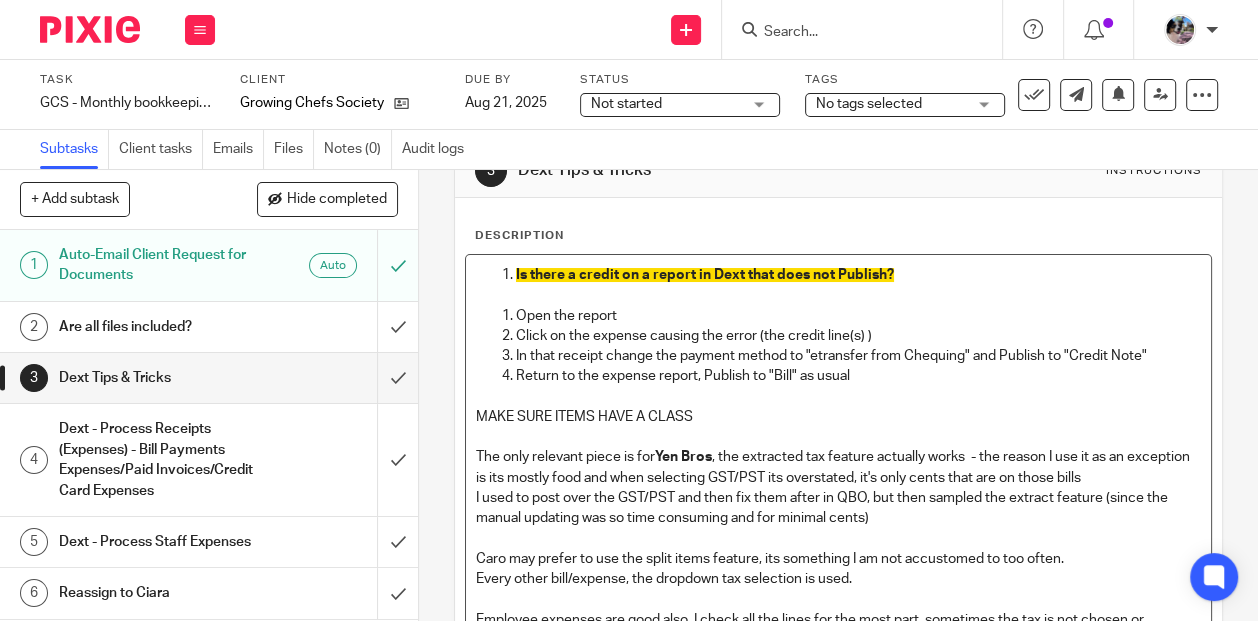 click on "I used to post over the GST/PST and then fix them after in QBO, but then sampled the extract feature (since the manual updating was so time consuming and for minimal cents)" at bounding box center (838, 508) 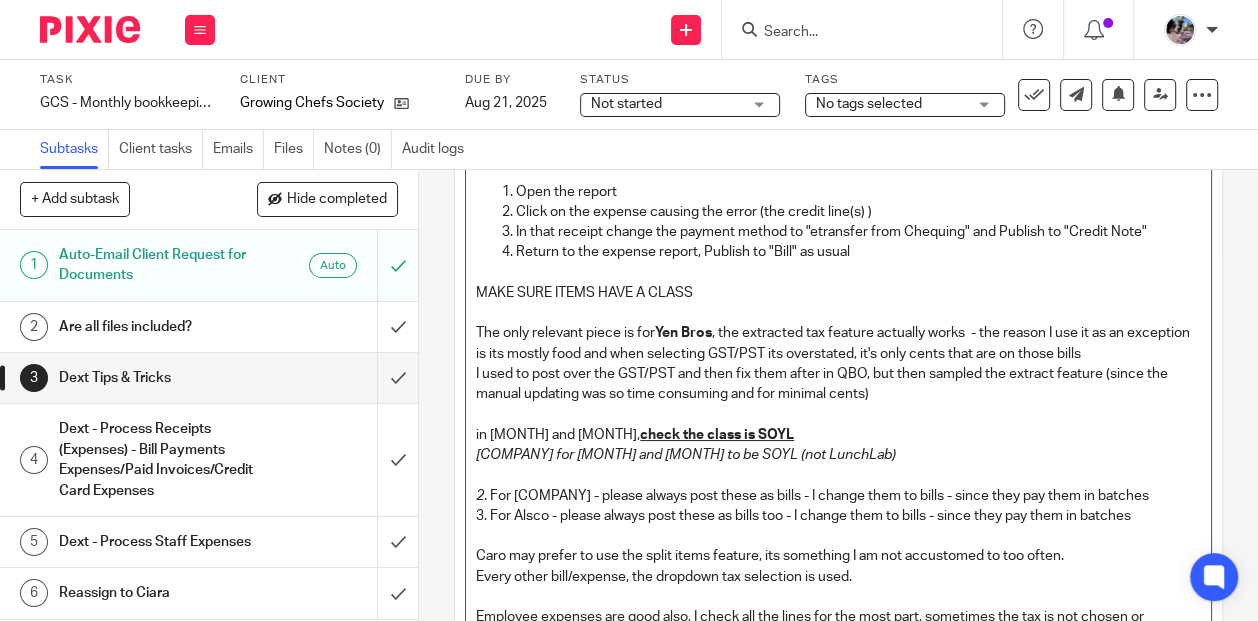 scroll, scrollTop: 190, scrollLeft: 0, axis: vertical 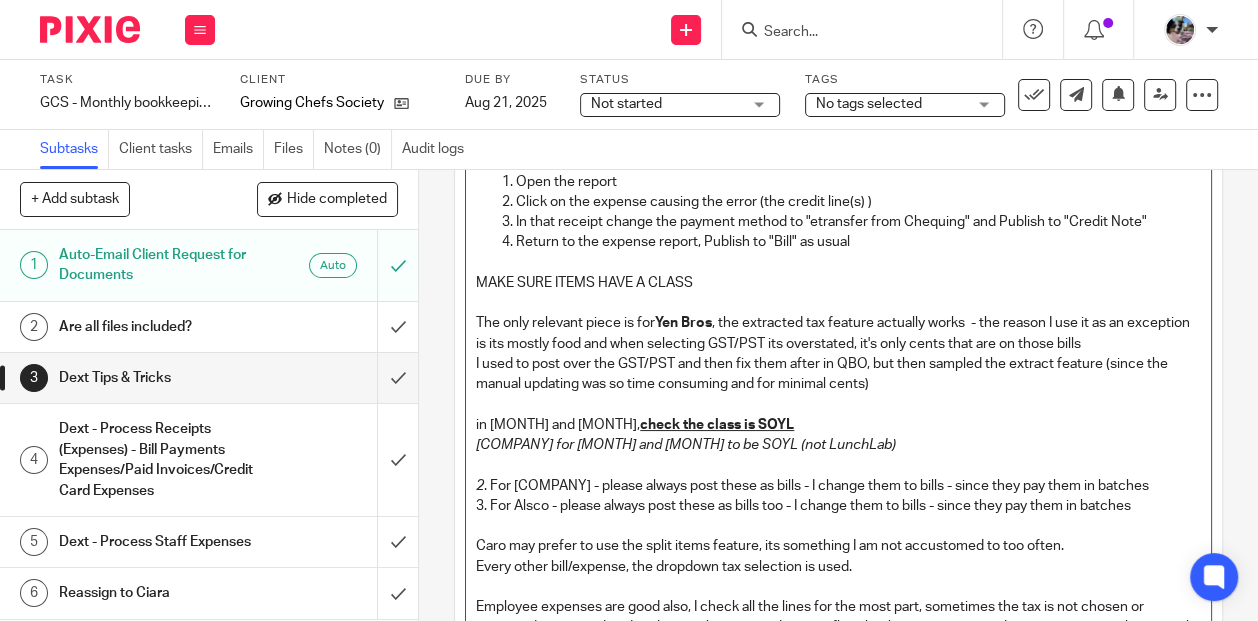 click on "in July and August,  check the class is SOYL" at bounding box center [838, 425] 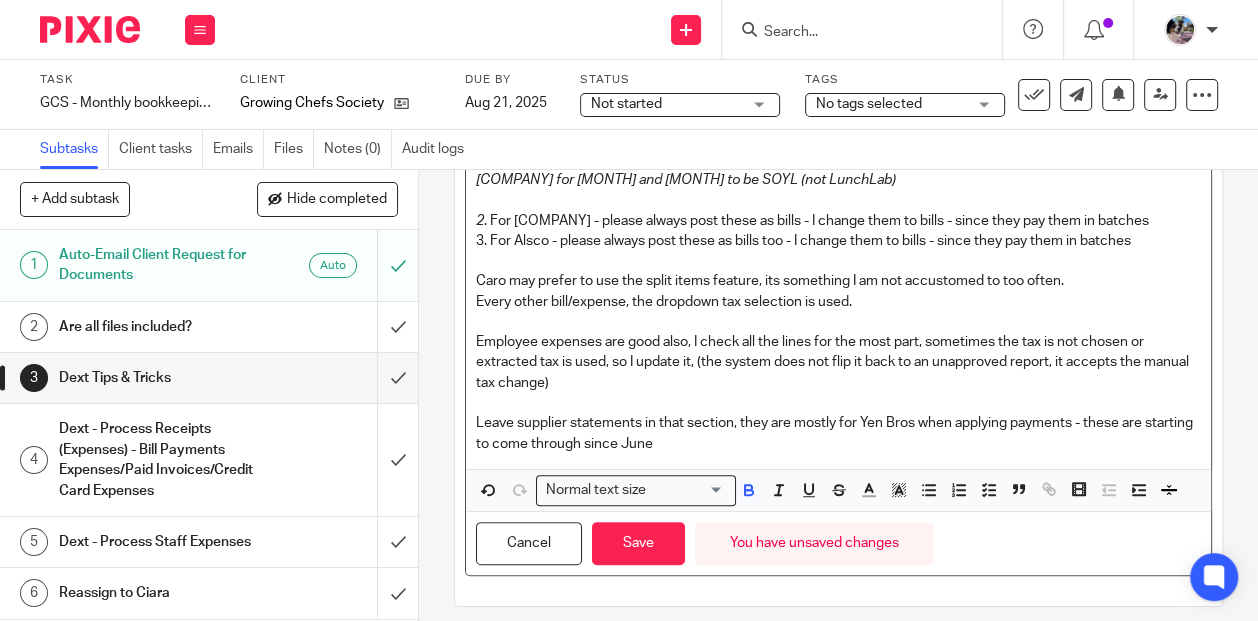 scroll, scrollTop: 466, scrollLeft: 0, axis: vertical 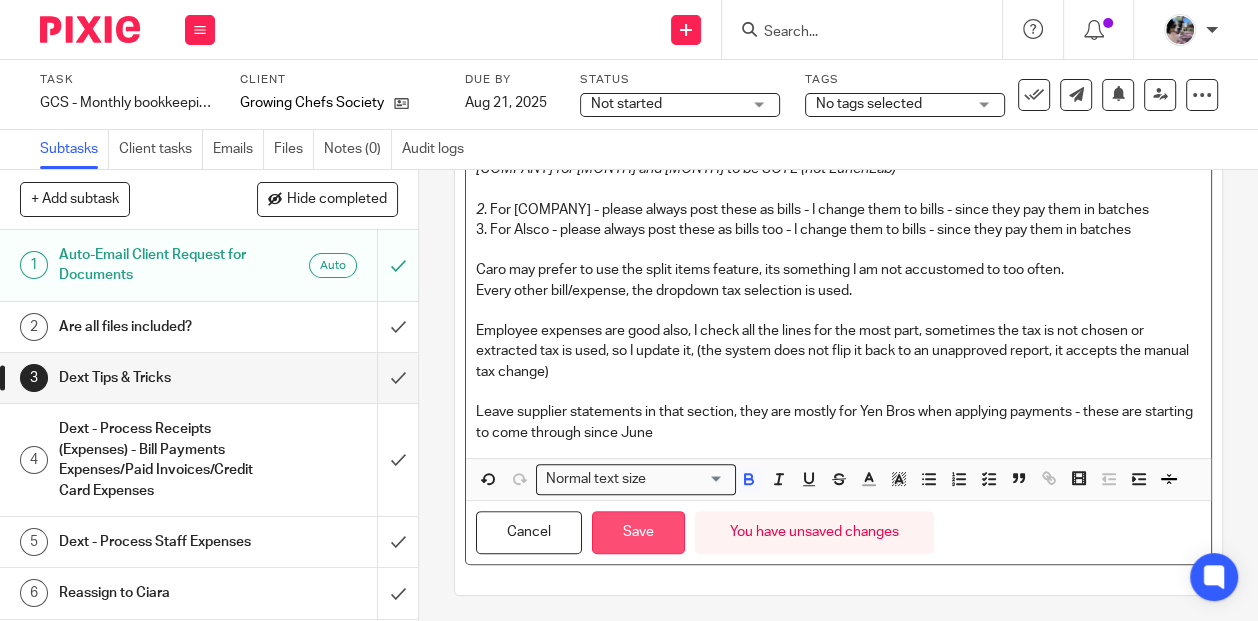 click on "Save" at bounding box center [638, 532] 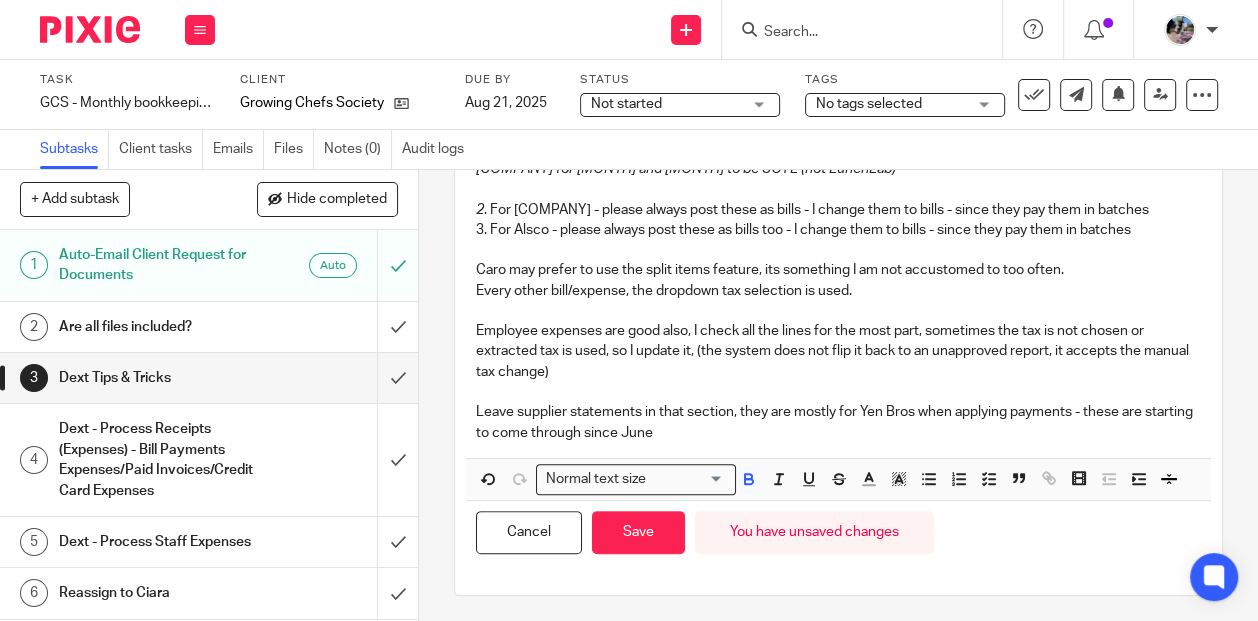 scroll, scrollTop: 481, scrollLeft: 0, axis: vertical 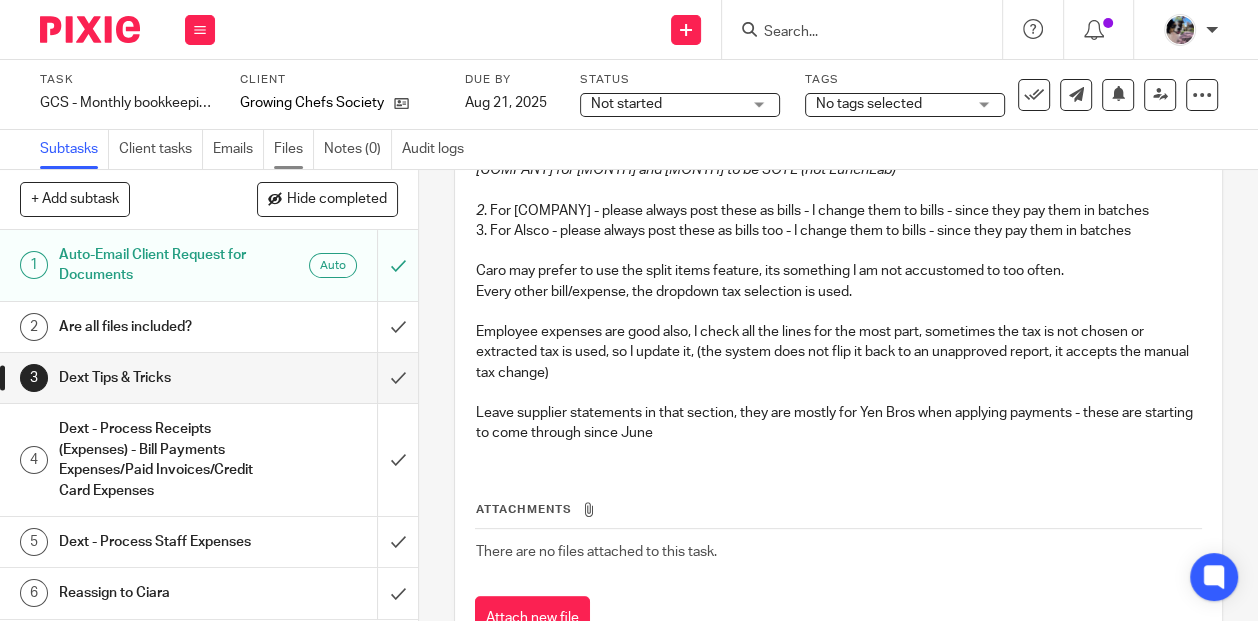 click on "Files" at bounding box center [294, 149] 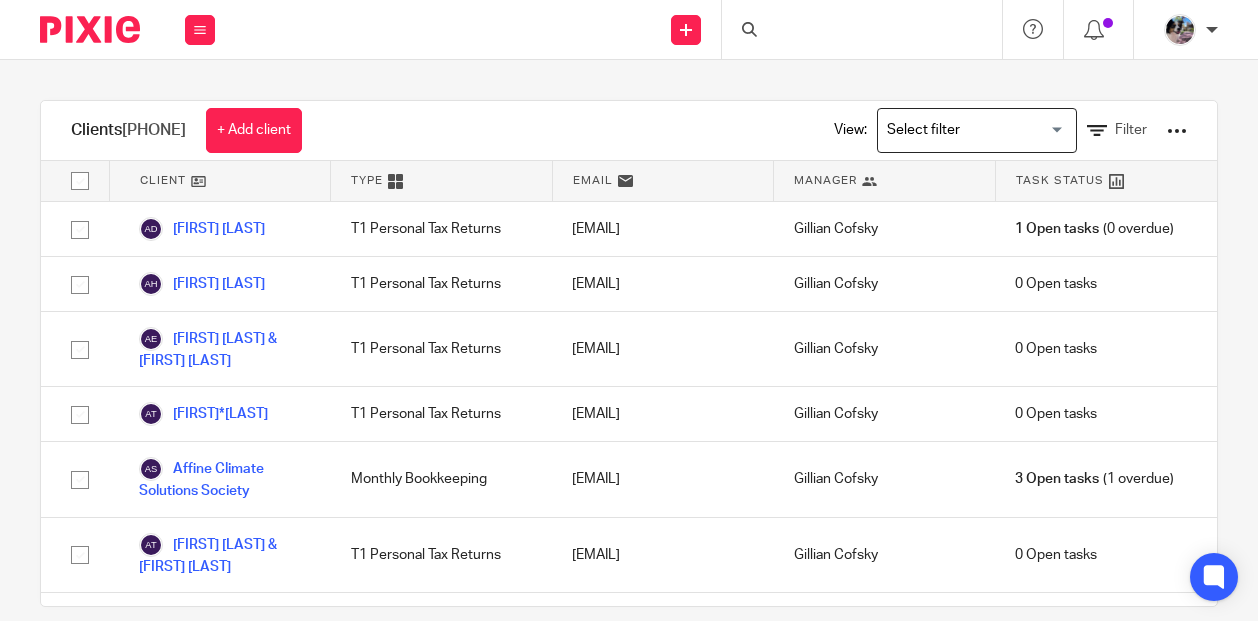scroll, scrollTop: 0, scrollLeft: 0, axis: both 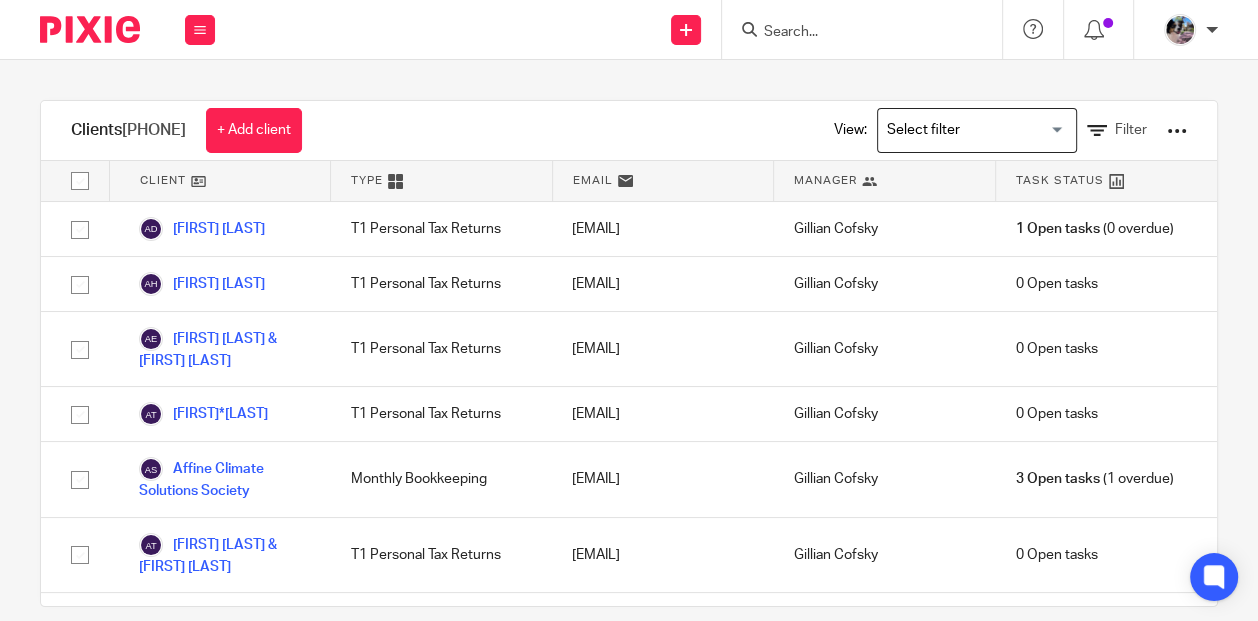 click at bounding box center (852, 33) 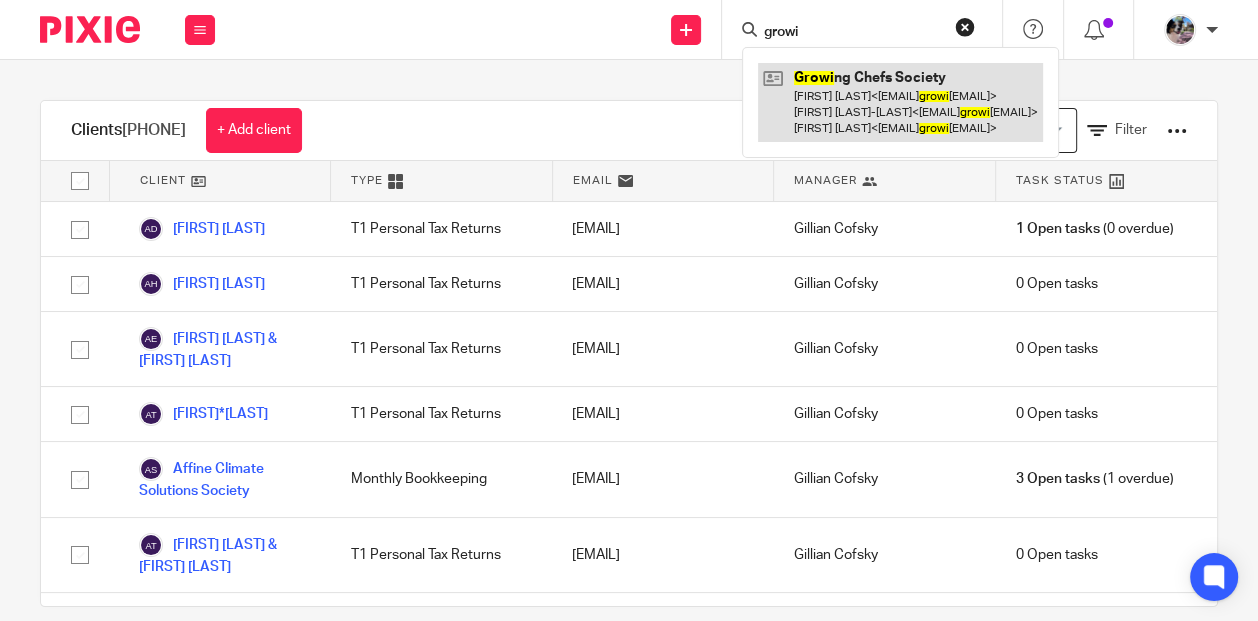 type on "growi" 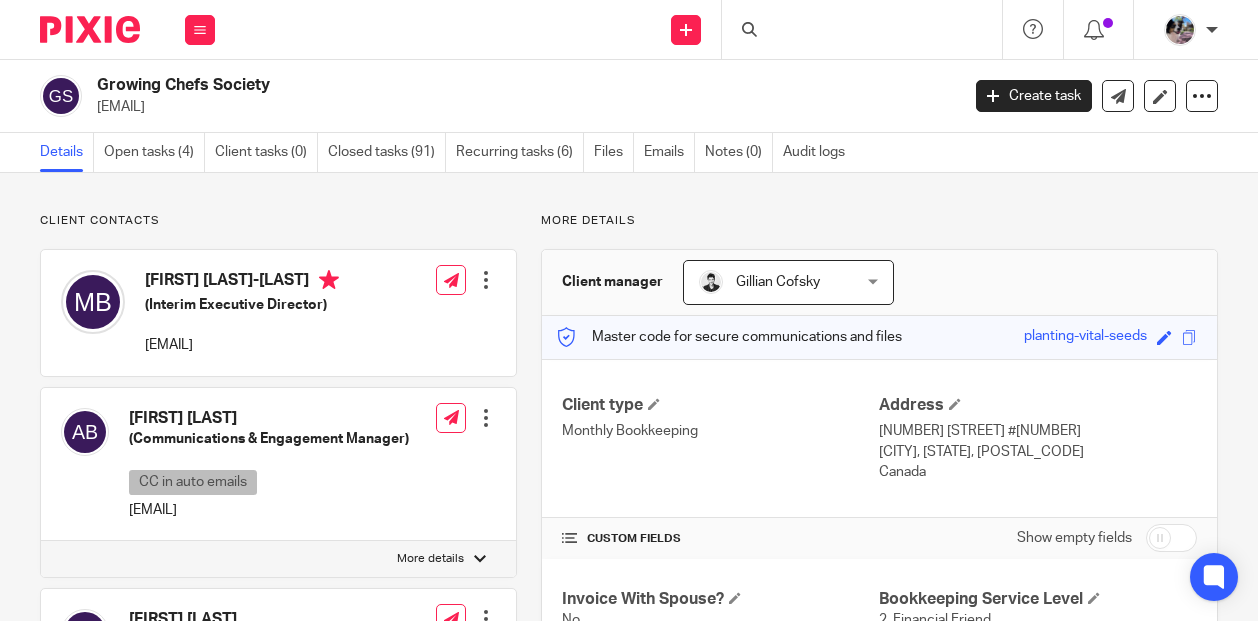scroll, scrollTop: 0, scrollLeft: 0, axis: both 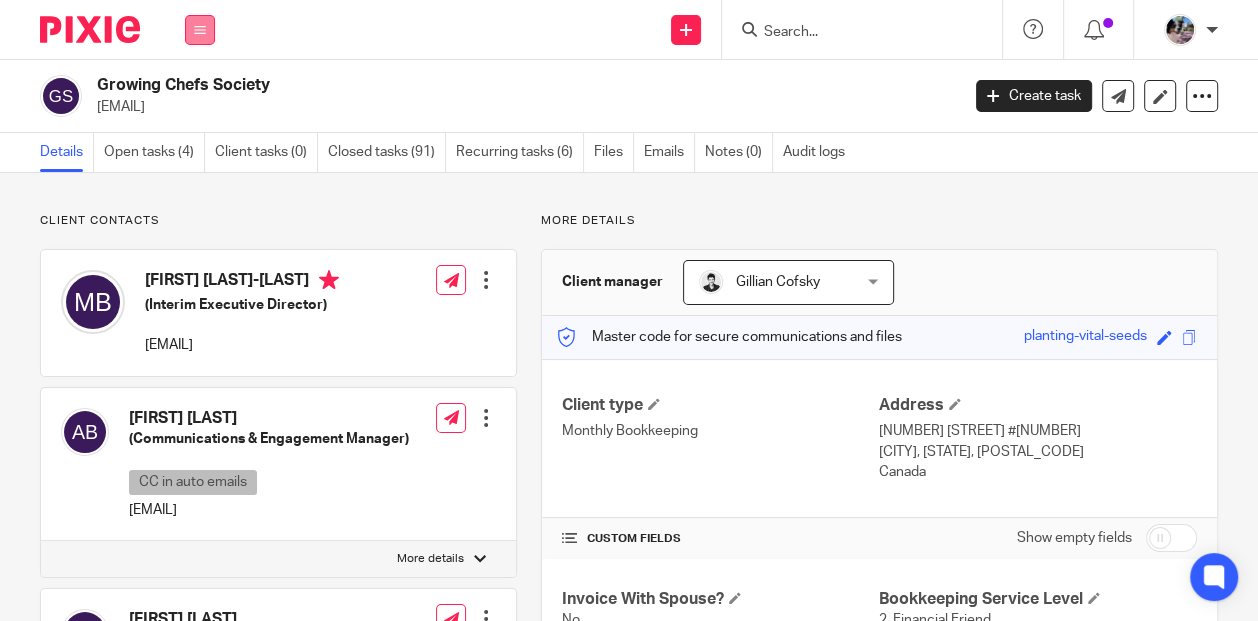 click at bounding box center [200, 30] 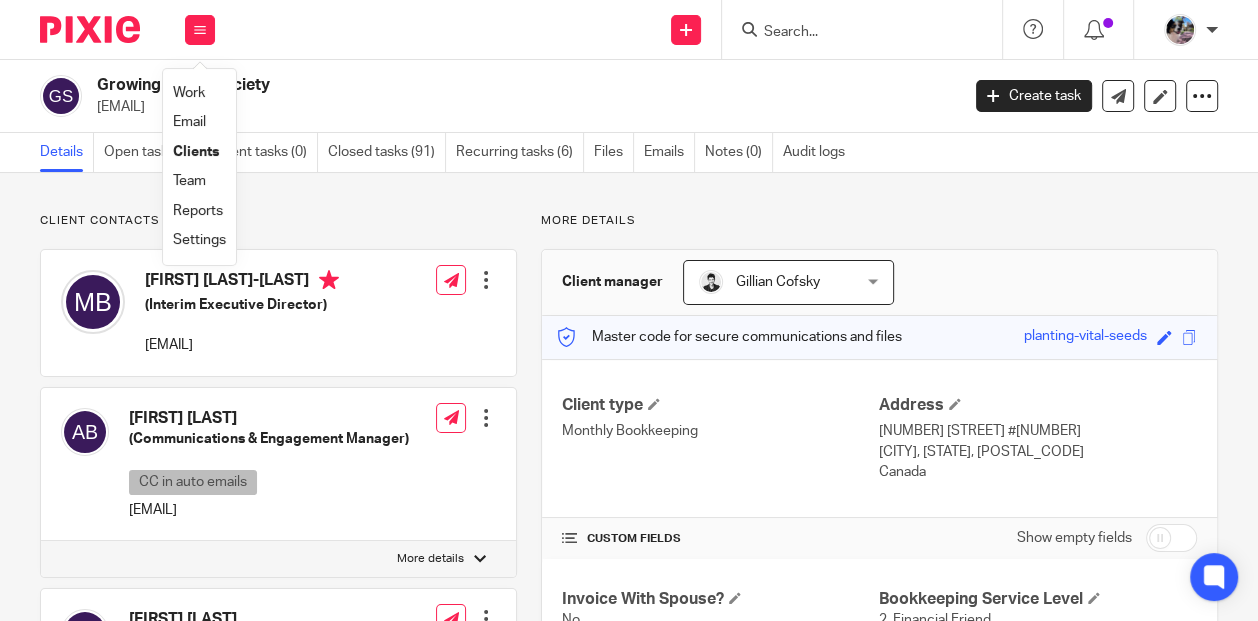 click on "Settings" at bounding box center (199, 240) 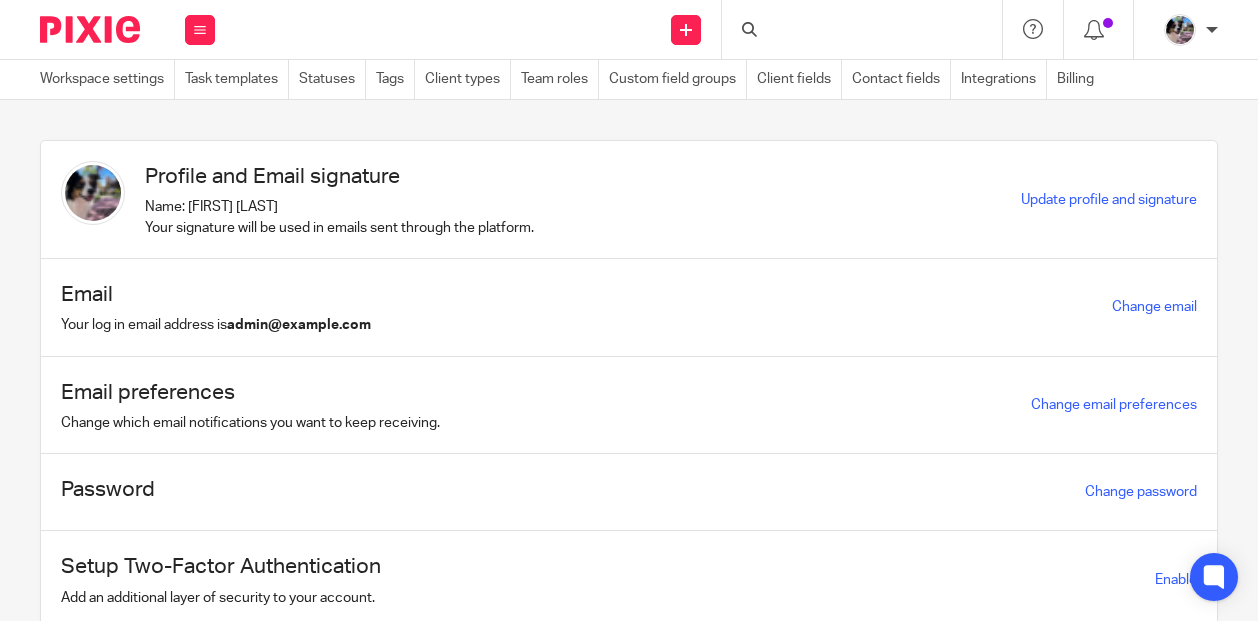 scroll, scrollTop: 0, scrollLeft: 0, axis: both 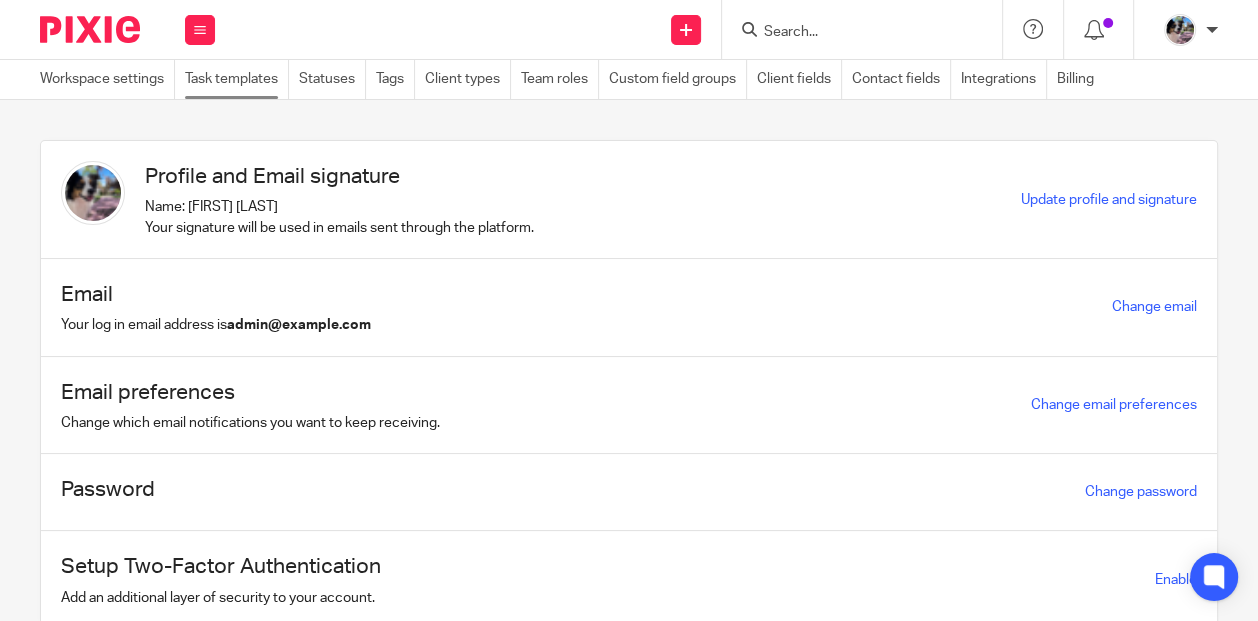 click on "Task templates" at bounding box center (237, 79) 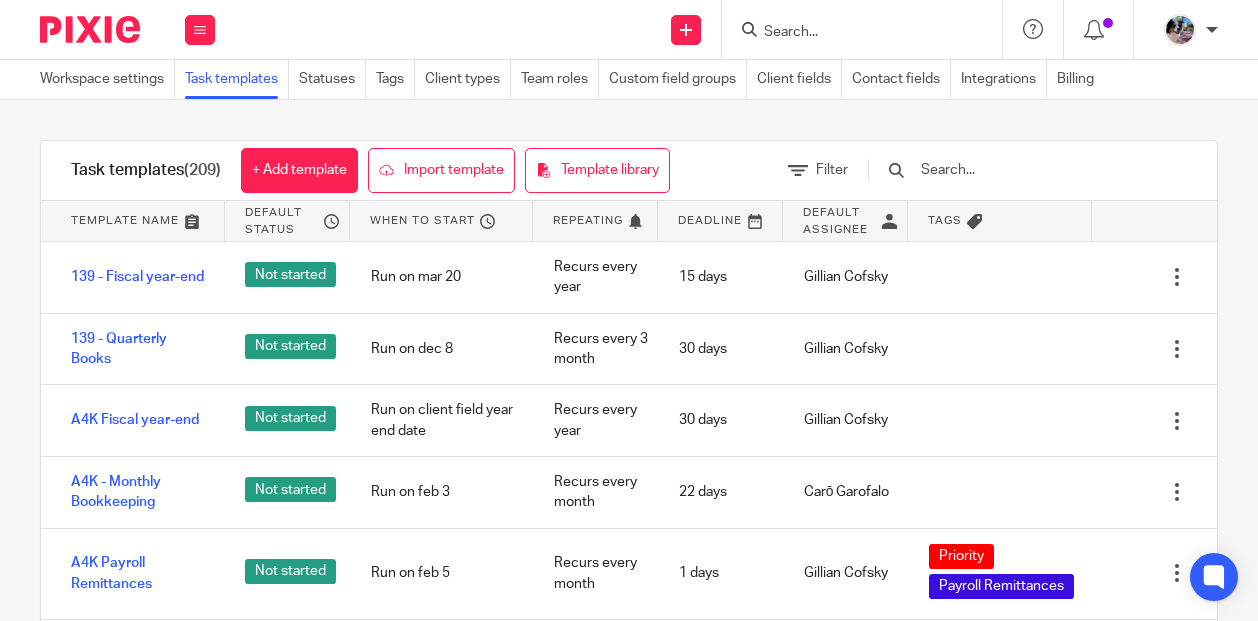 scroll, scrollTop: 0, scrollLeft: 0, axis: both 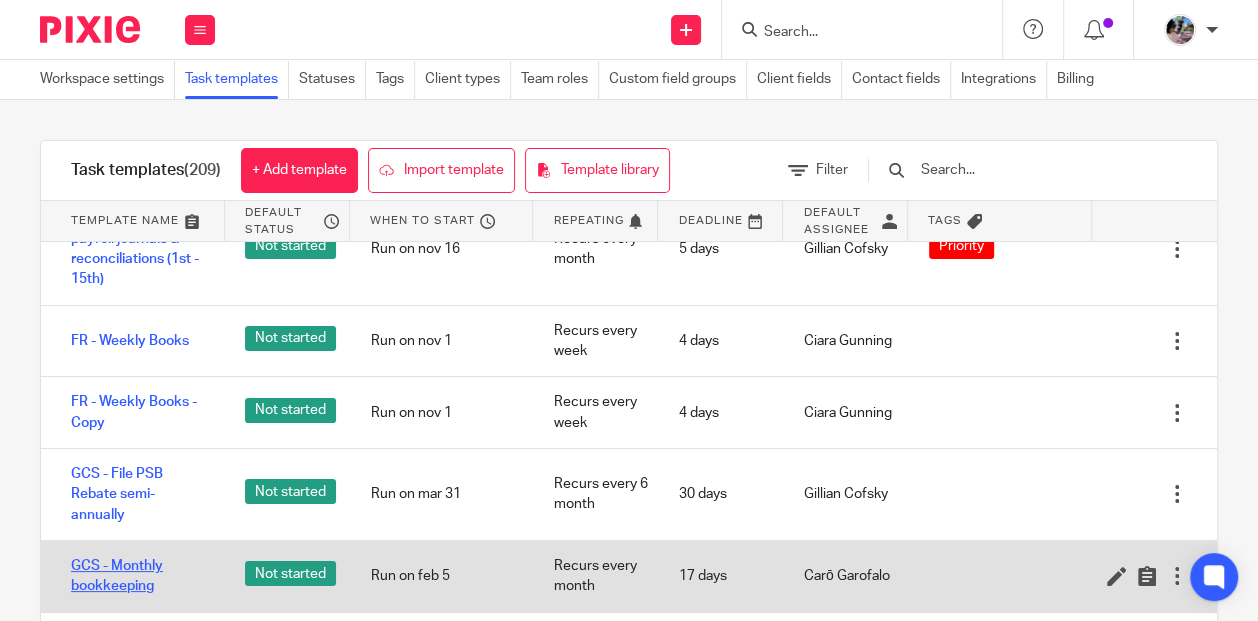 click on "GCS - Monthly bookkeeping" at bounding box center (138, 576) 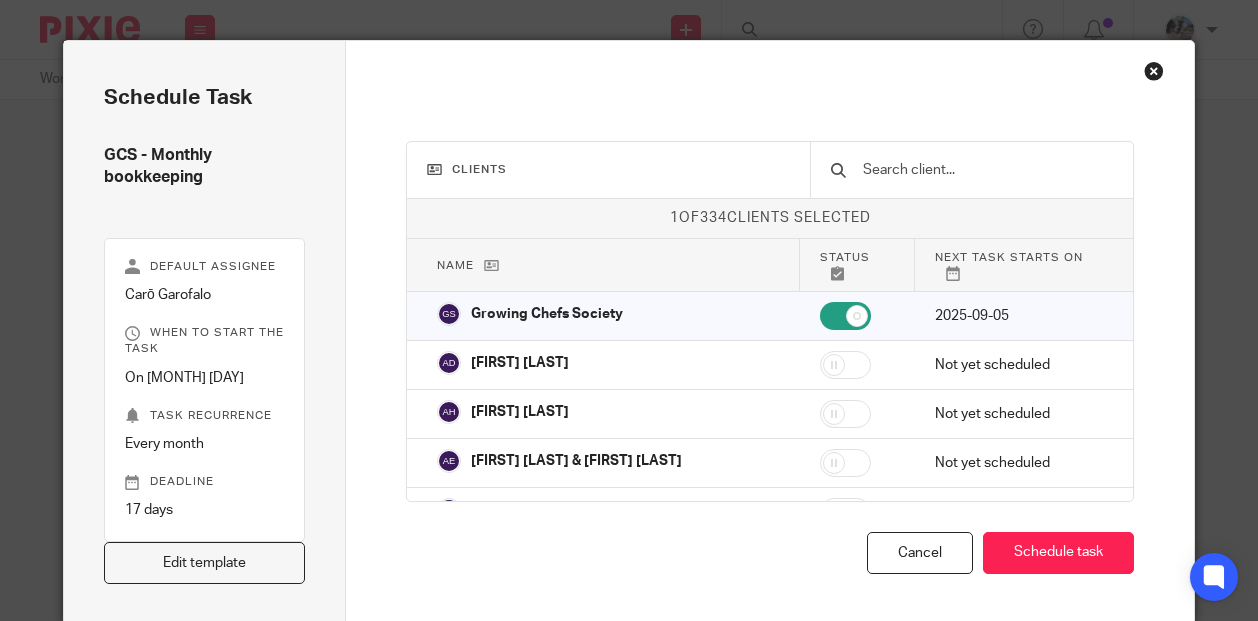 scroll, scrollTop: 0, scrollLeft: 0, axis: both 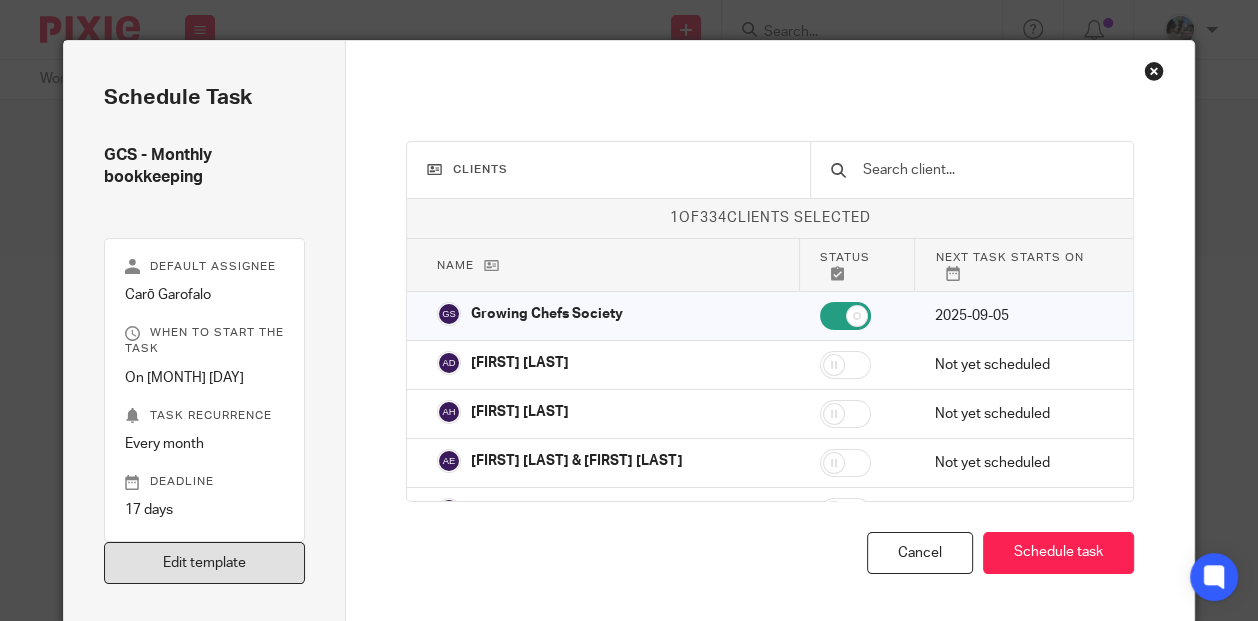click on "Edit template" at bounding box center [205, 563] 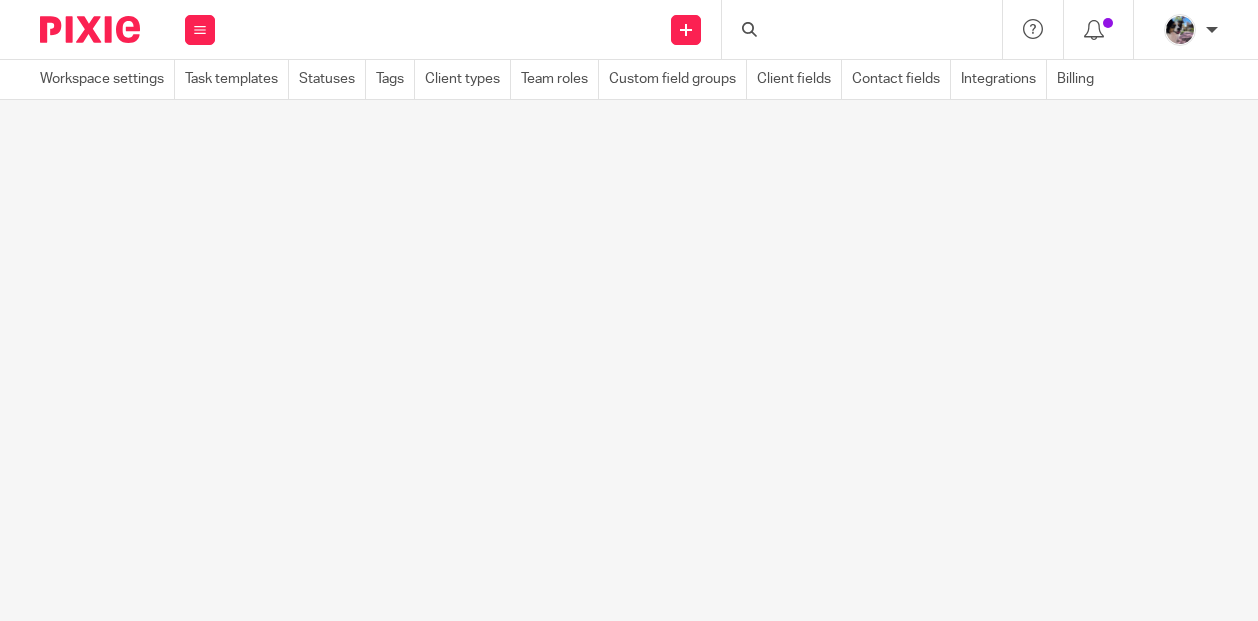 scroll, scrollTop: 0, scrollLeft: 0, axis: both 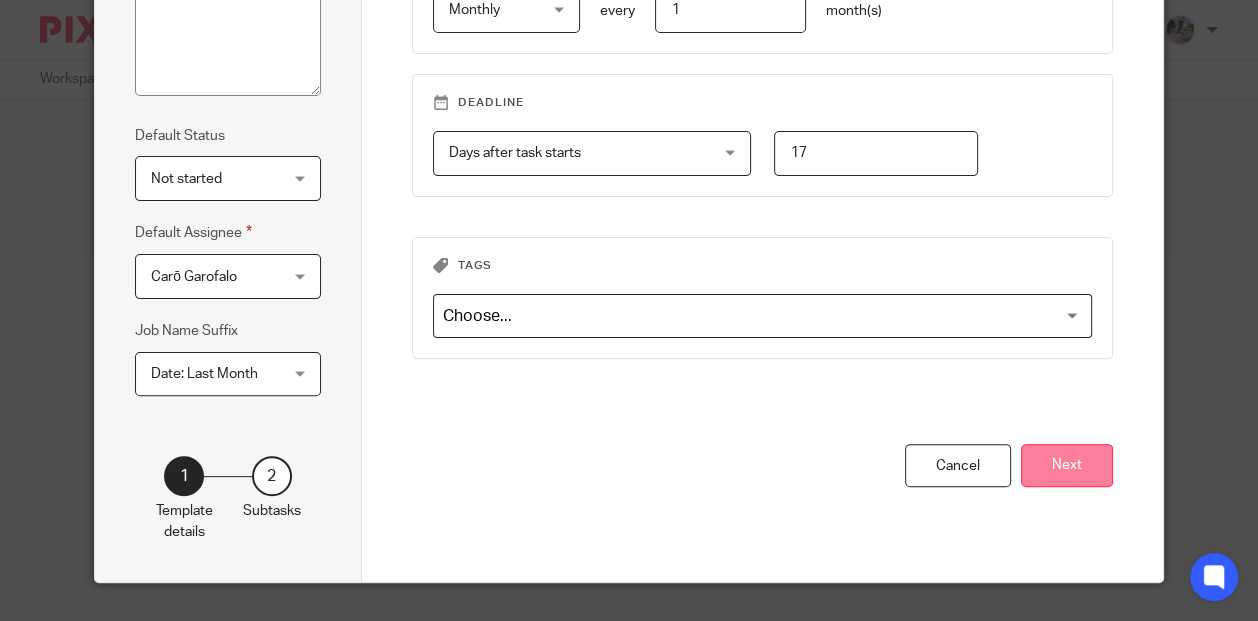 click on "Next" at bounding box center (1067, 465) 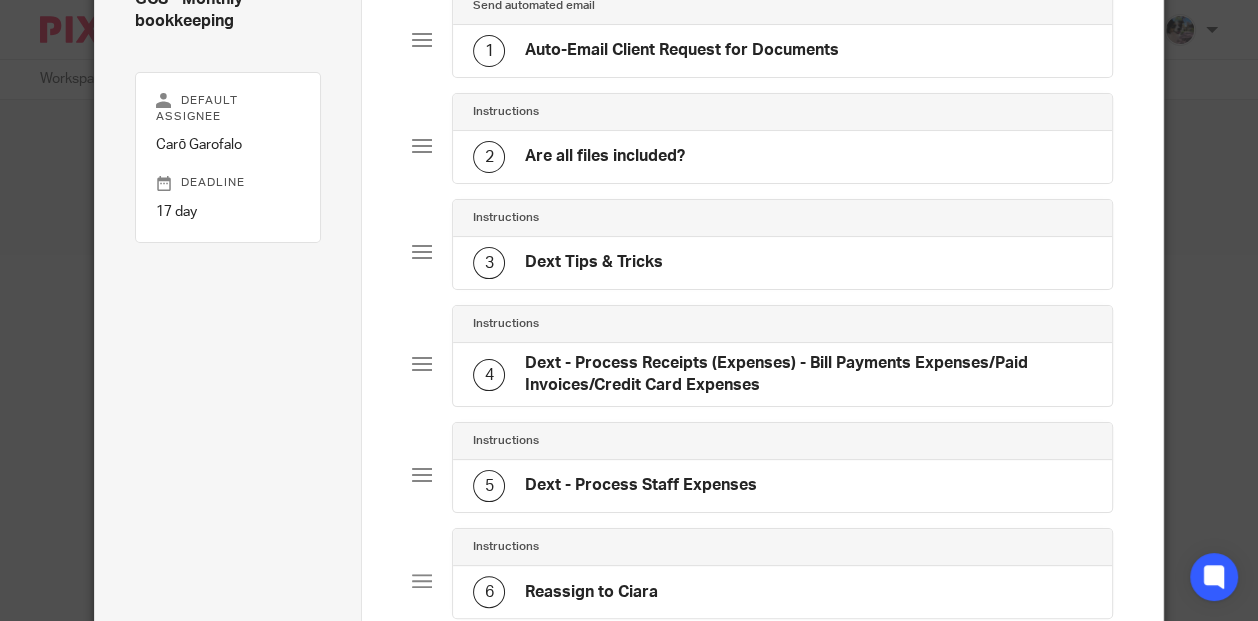 click on "3
Dext Tips & Tricks" 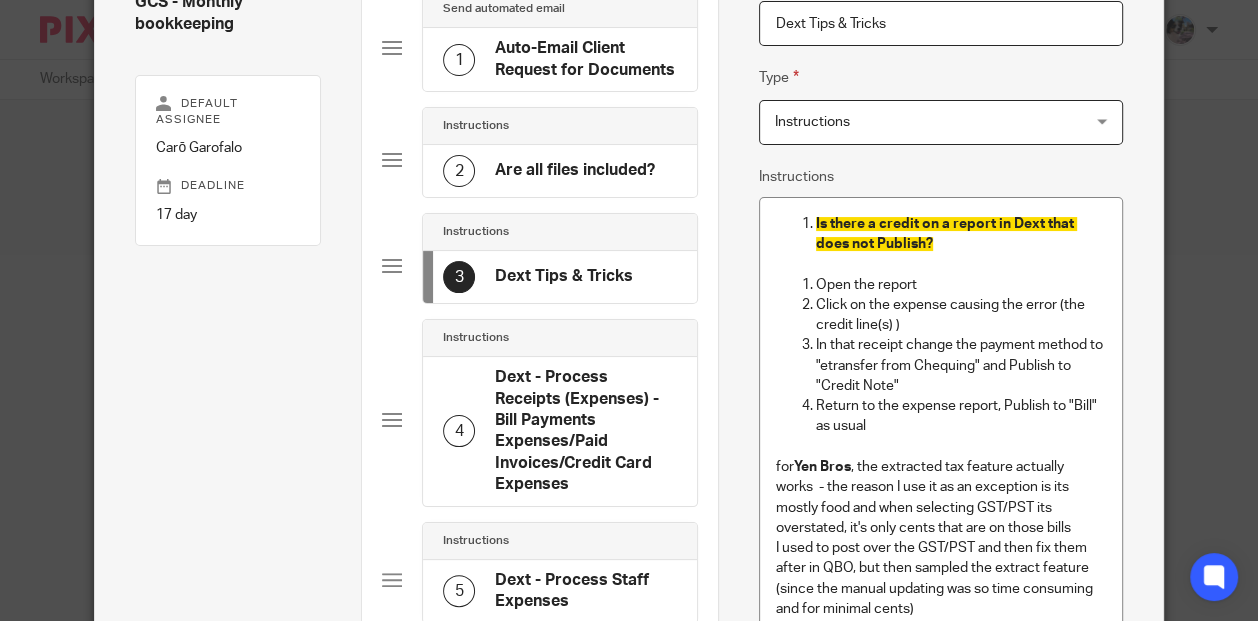 click on "Return to the expense report, Publish to "Bill" as usual" at bounding box center (961, 416) 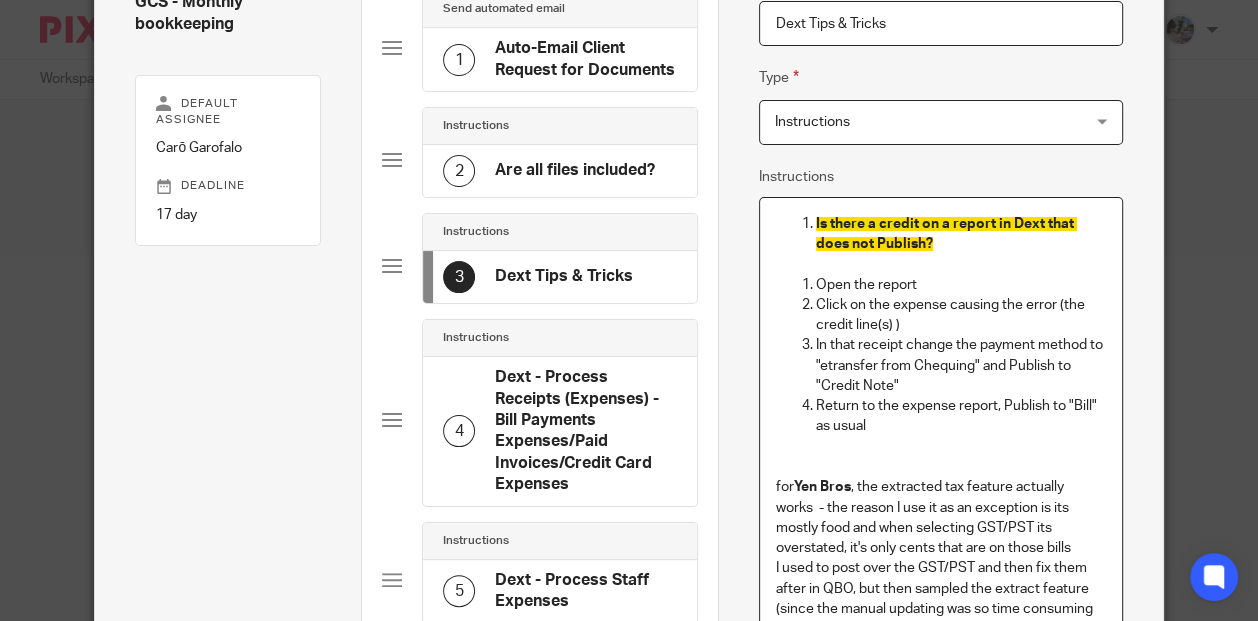 type 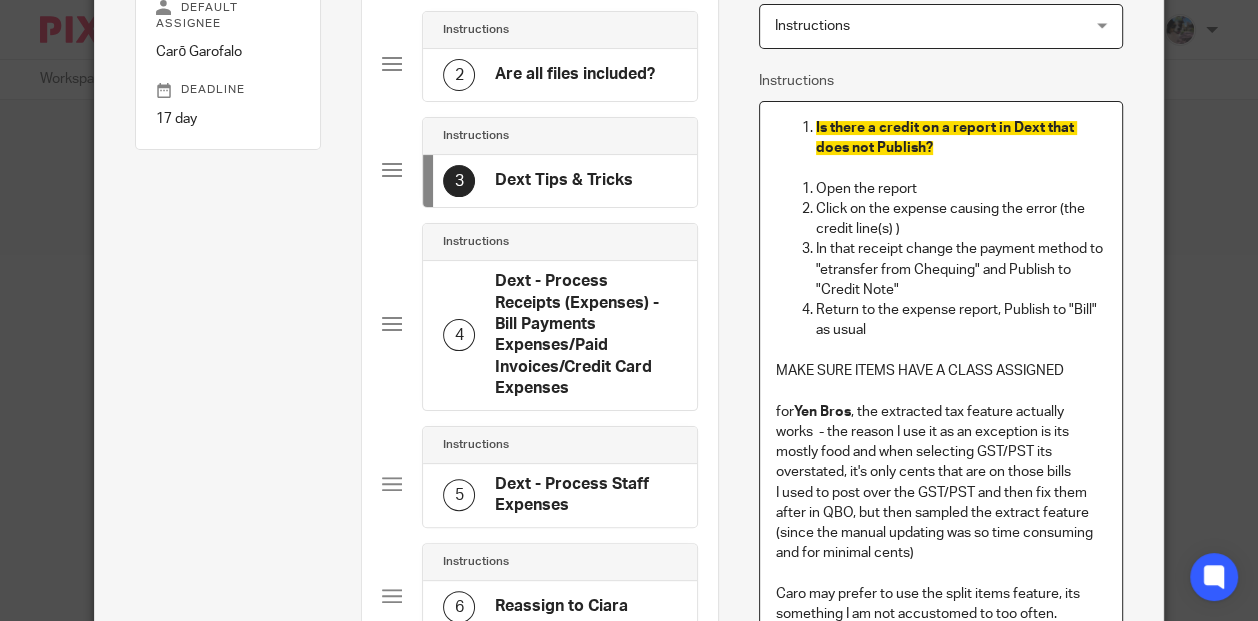 scroll, scrollTop: 269, scrollLeft: 0, axis: vertical 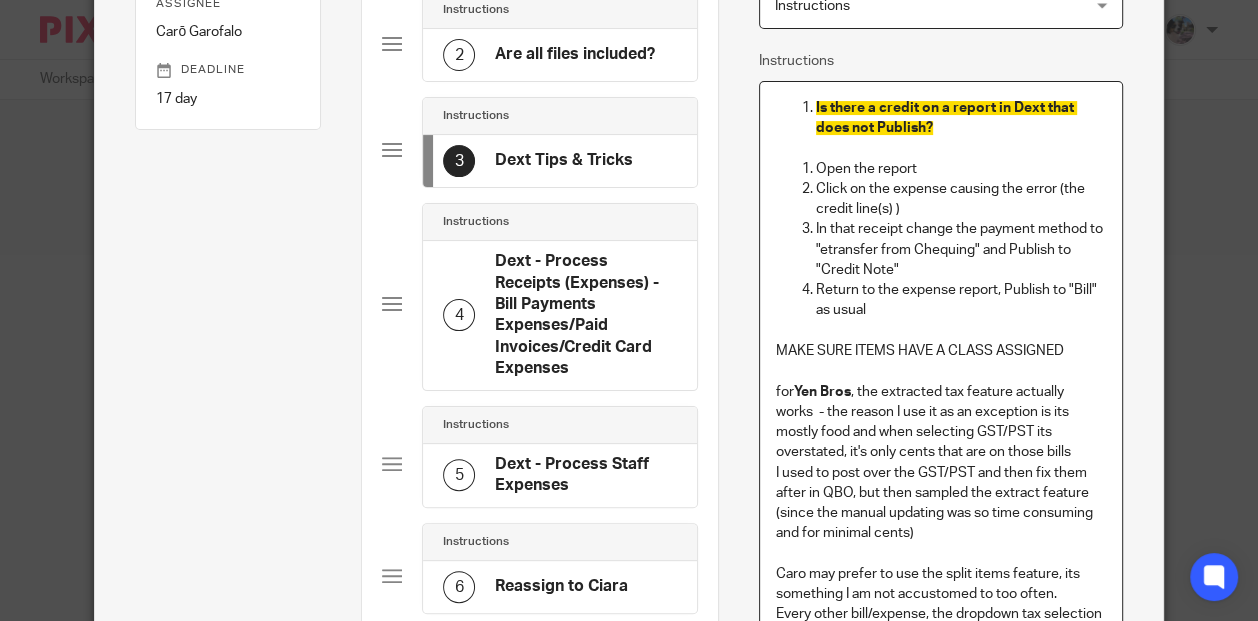 click on "I used to post over the GST/PST and then fix them after in QBO, but then sampled the extract feature (since the manual updating was so time consuming and for minimal cents)" at bounding box center (941, 503) 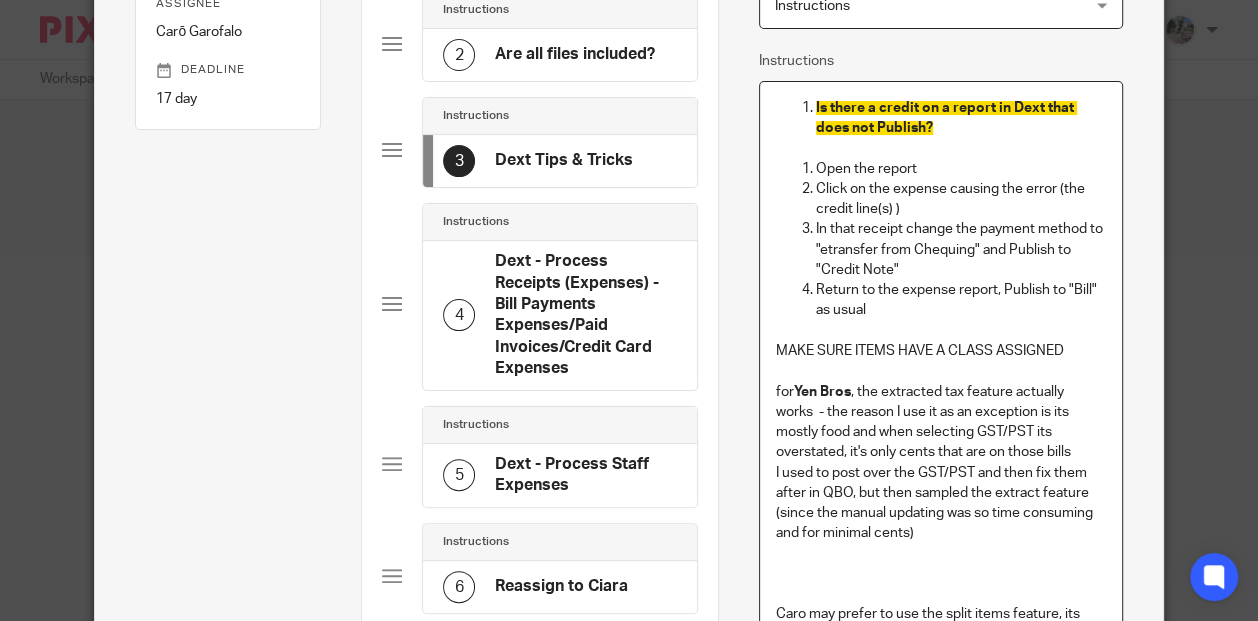 scroll, scrollTop: 417, scrollLeft: 0, axis: vertical 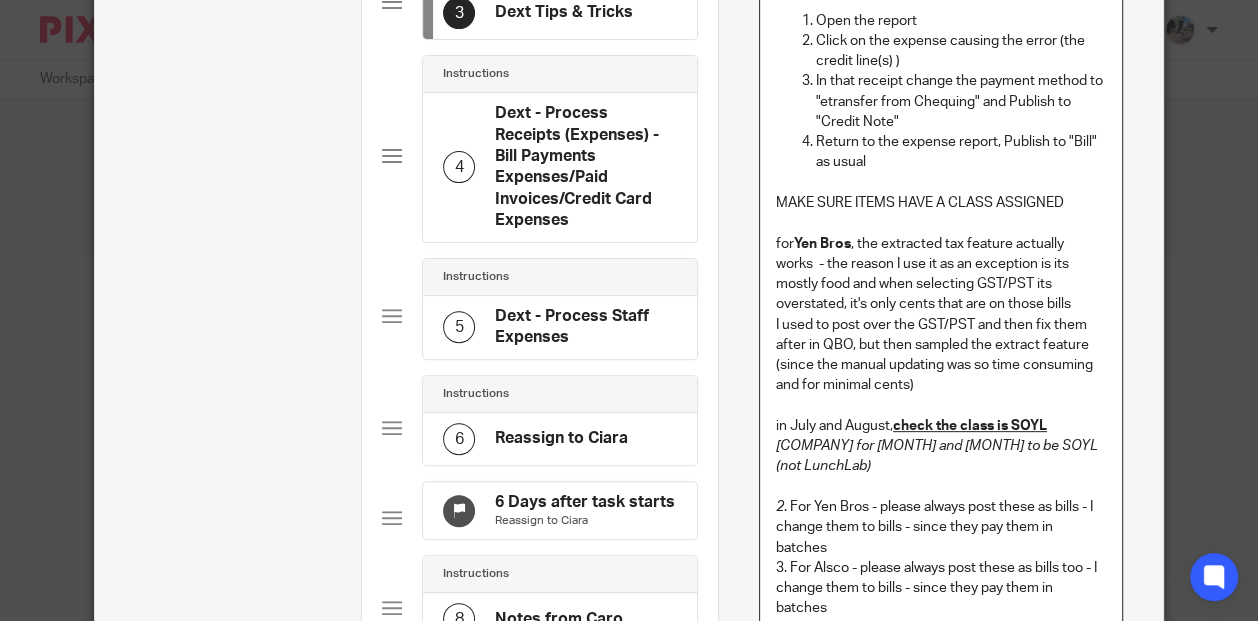 click on "in July and August,  check the class is SOYL" at bounding box center [941, 426] 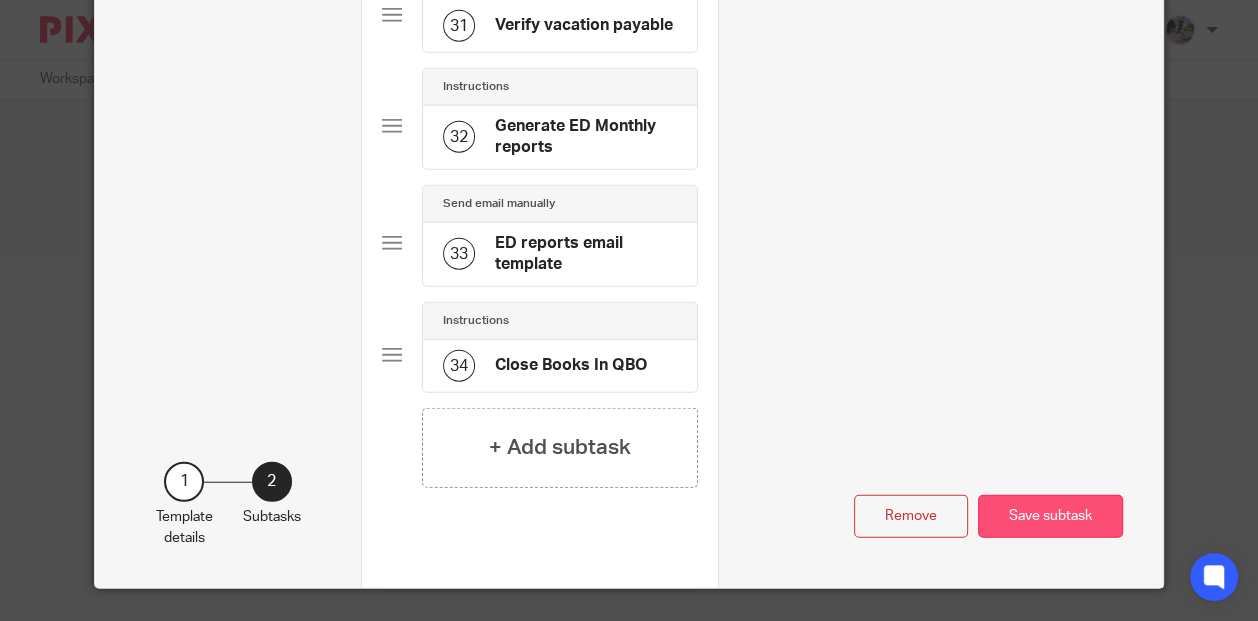 click on "Save subtask" at bounding box center [1050, 516] 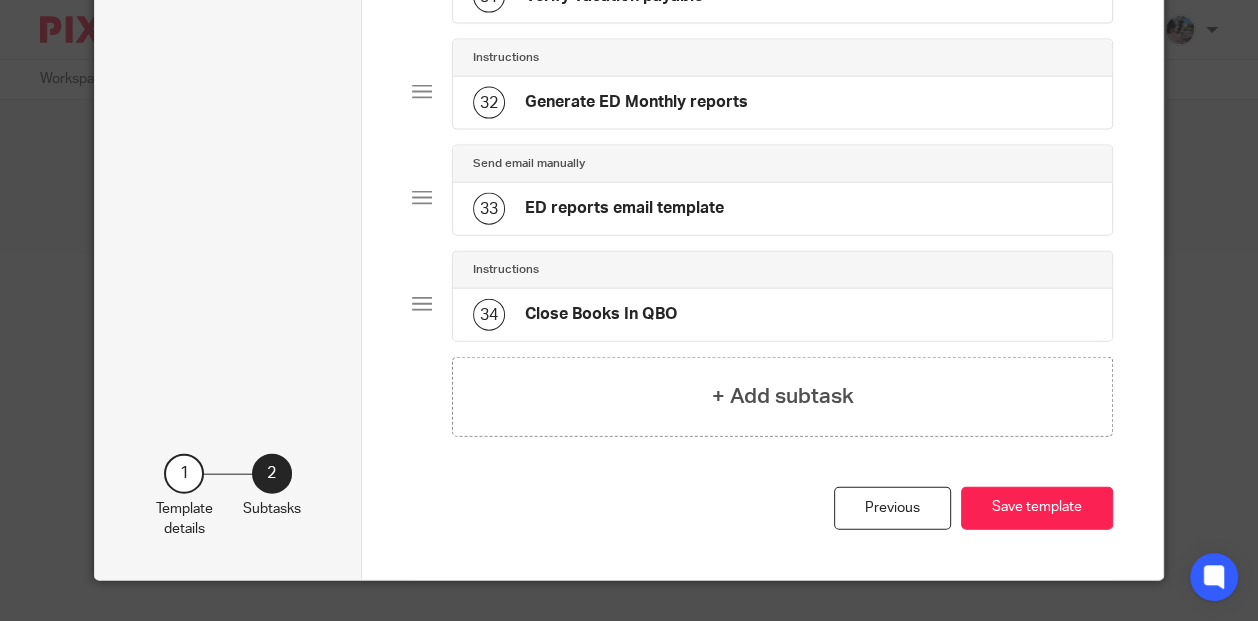 scroll, scrollTop: 3333, scrollLeft: 0, axis: vertical 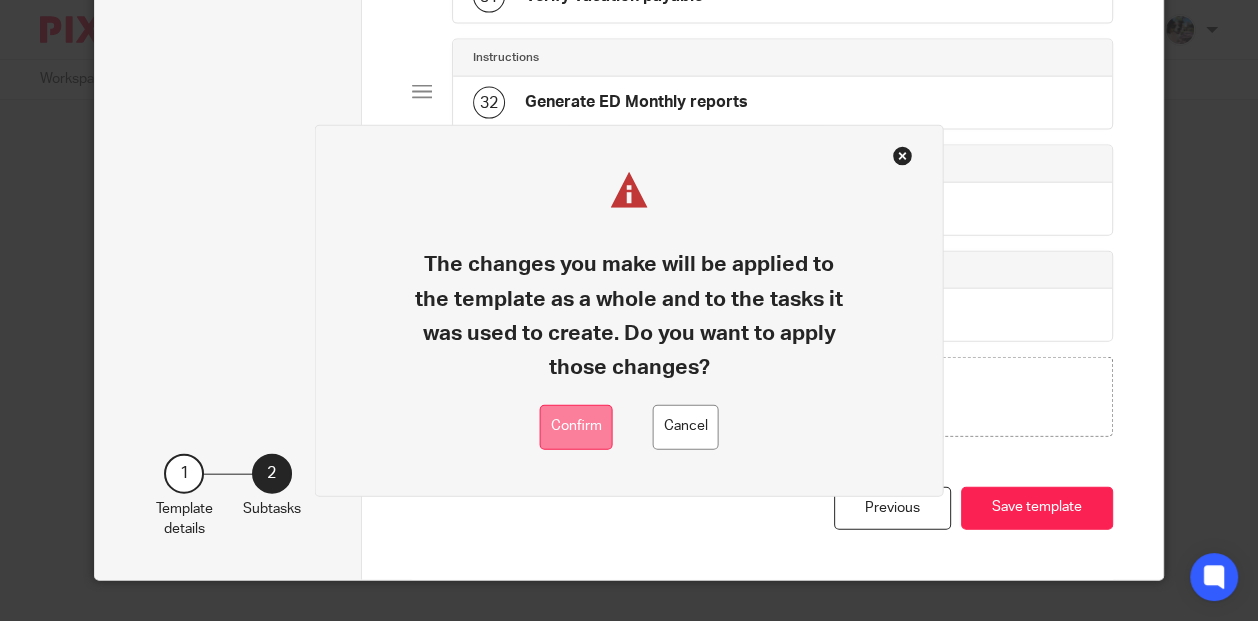 click on "Confirm" at bounding box center [576, 427] 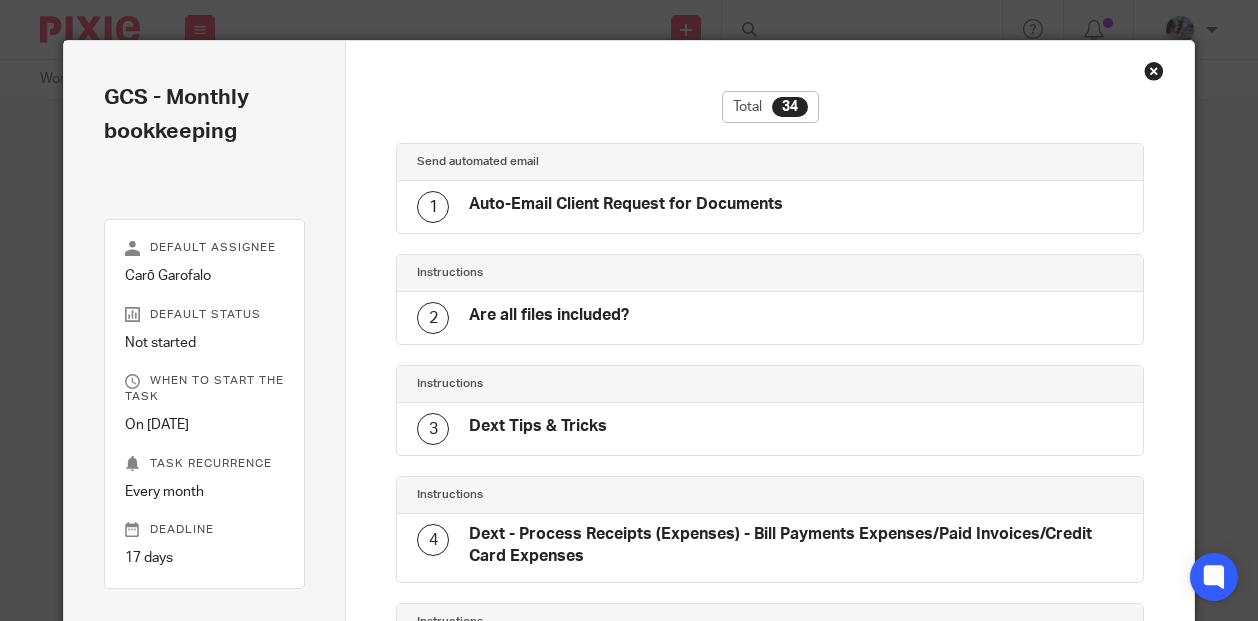 scroll, scrollTop: 0, scrollLeft: 0, axis: both 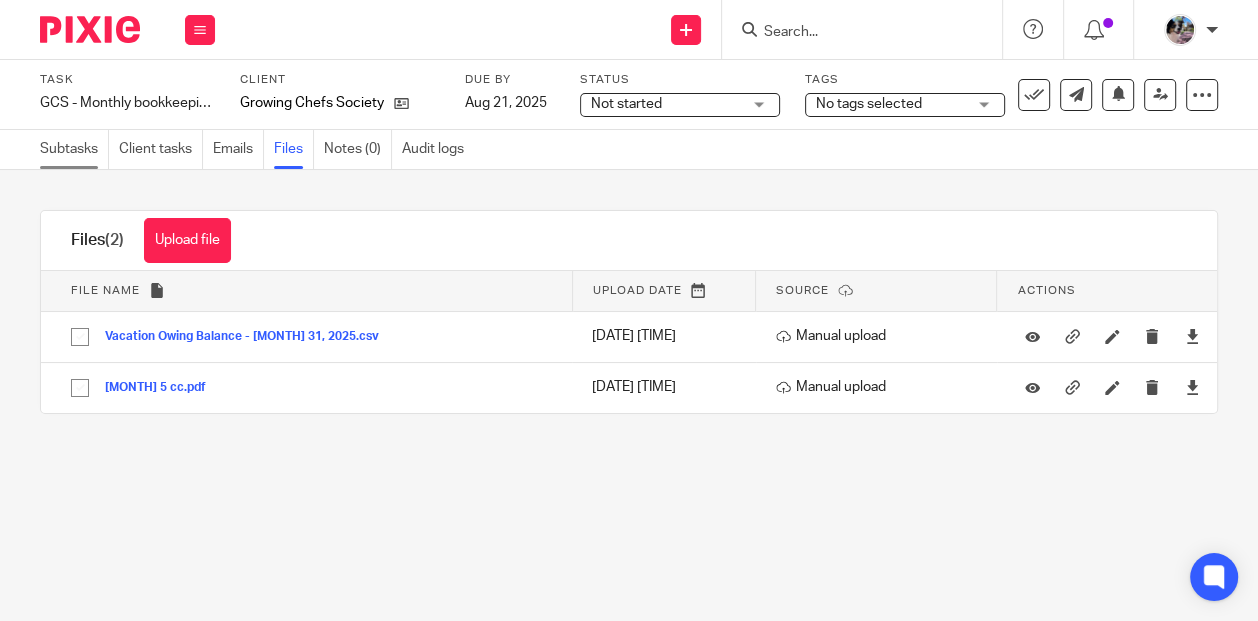 click on "Subtasks" at bounding box center (74, 149) 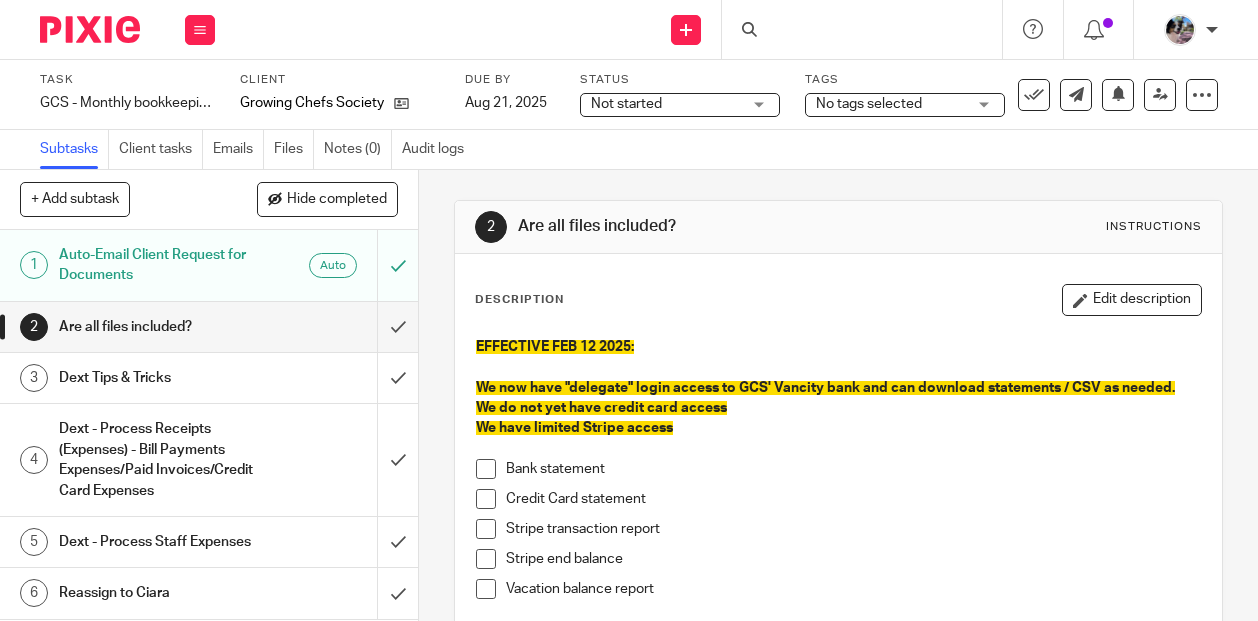 scroll, scrollTop: 0, scrollLeft: 0, axis: both 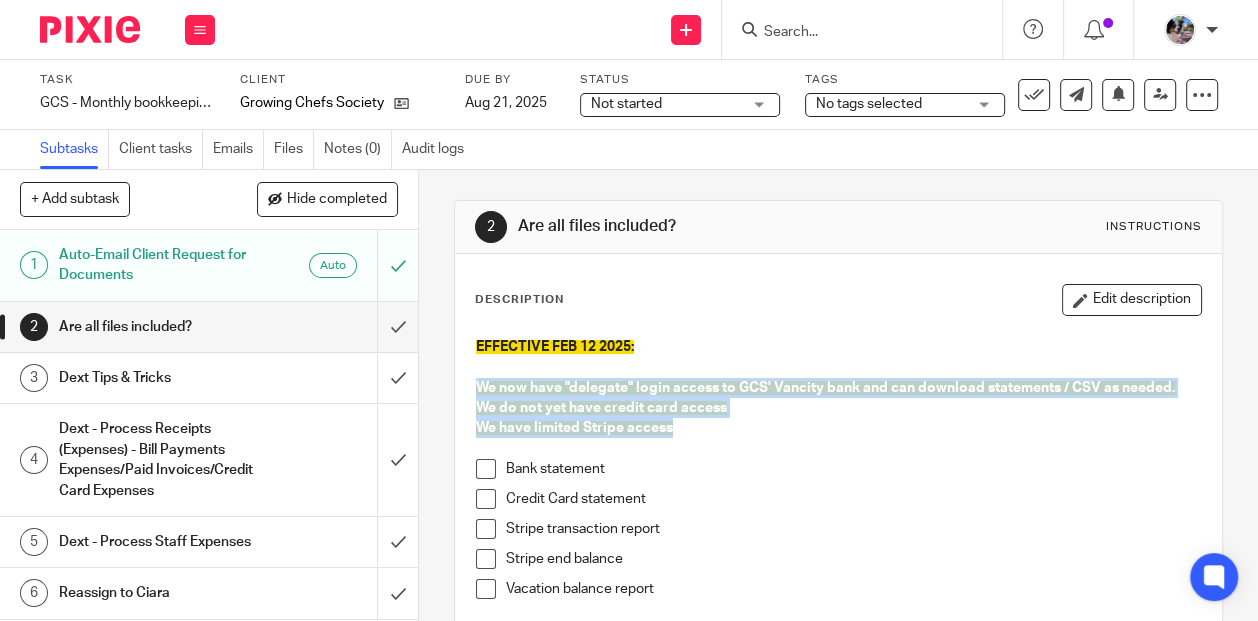 drag, startPoint x: 690, startPoint y: 427, endPoint x: 465, endPoint y: 384, distance: 229.07204 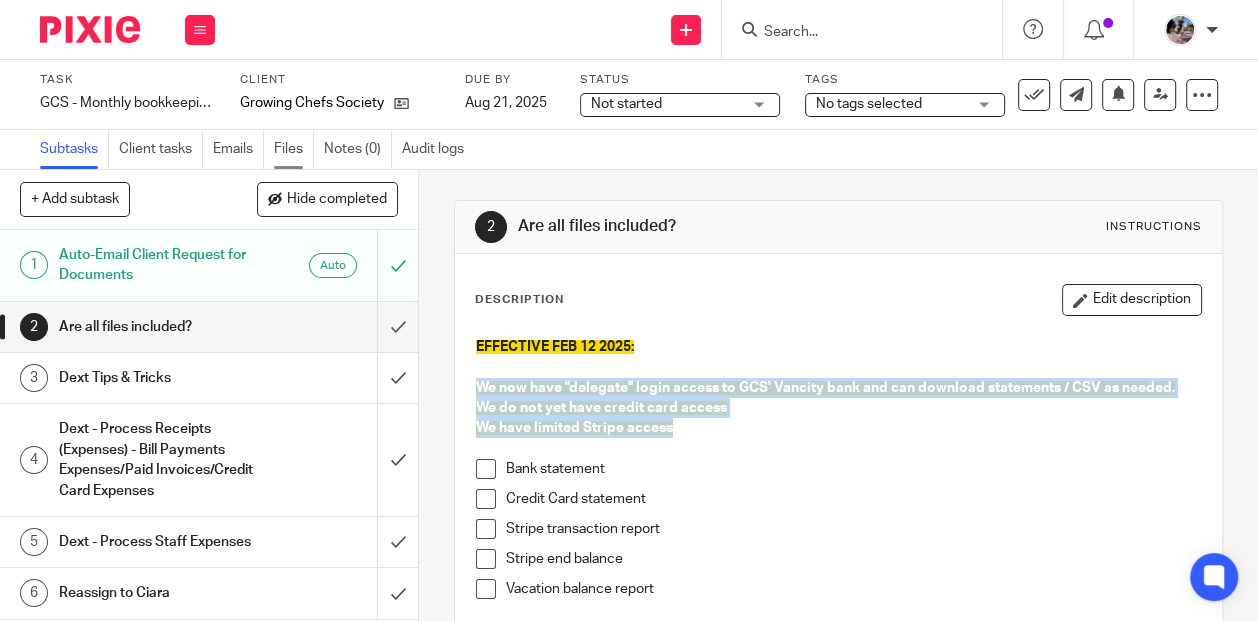 click on "Files" at bounding box center (294, 149) 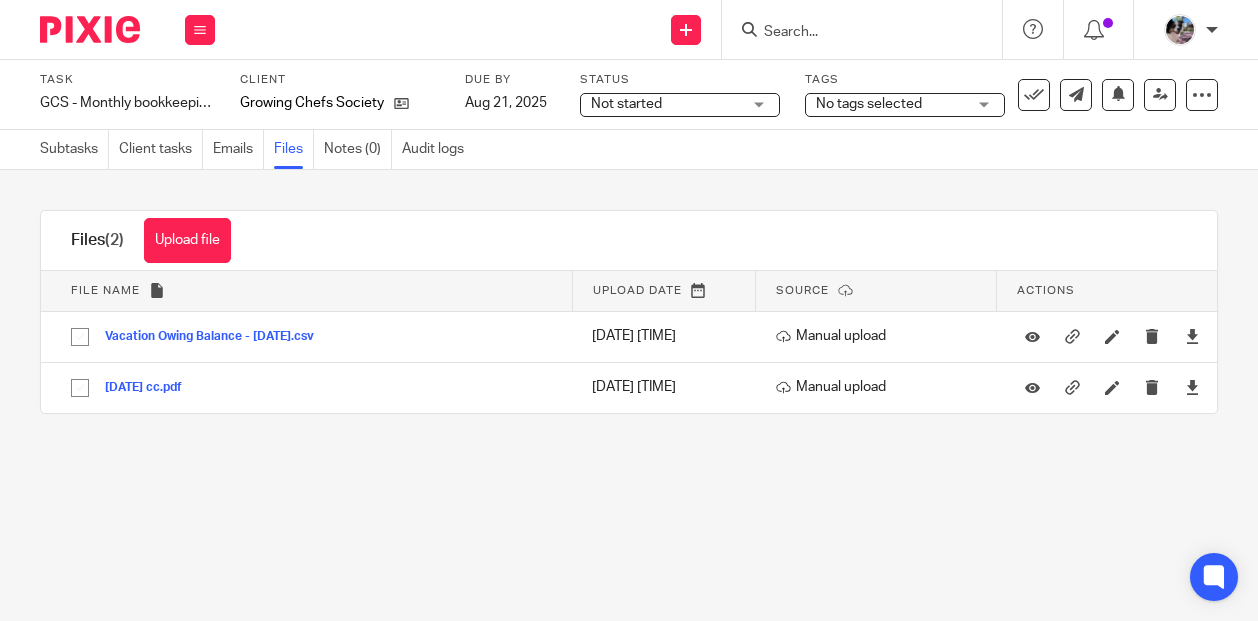 scroll, scrollTop: 0, scrollLeft: 0, axis: both 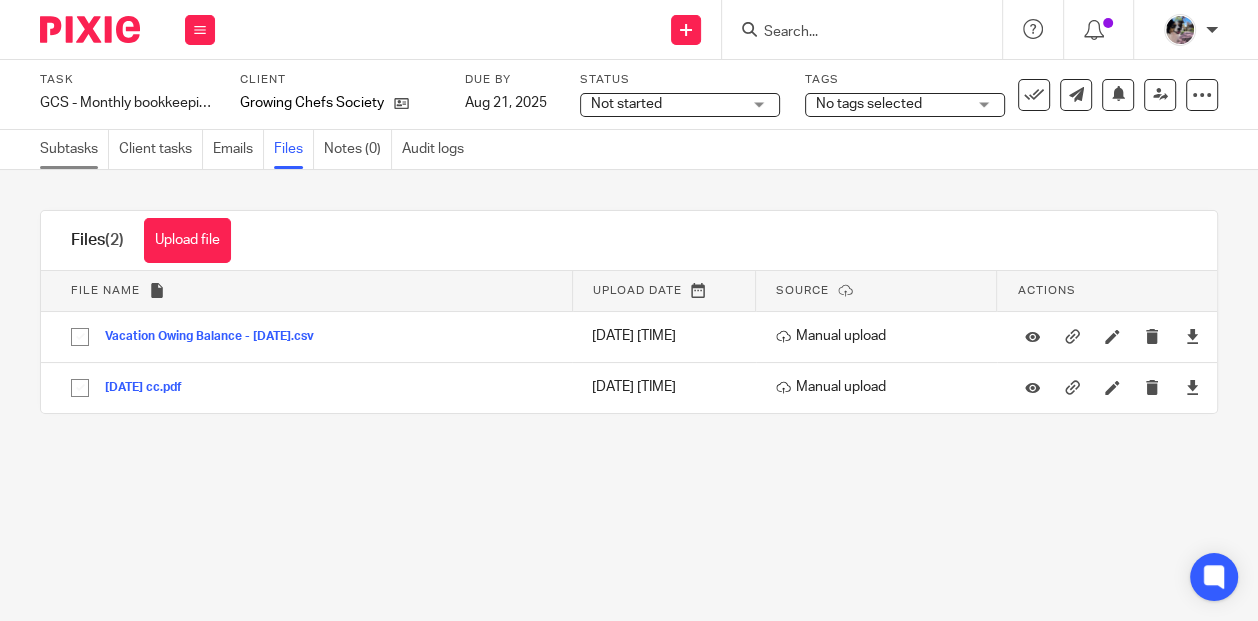 click on "Subtasks" at bounding box center (74, 149) 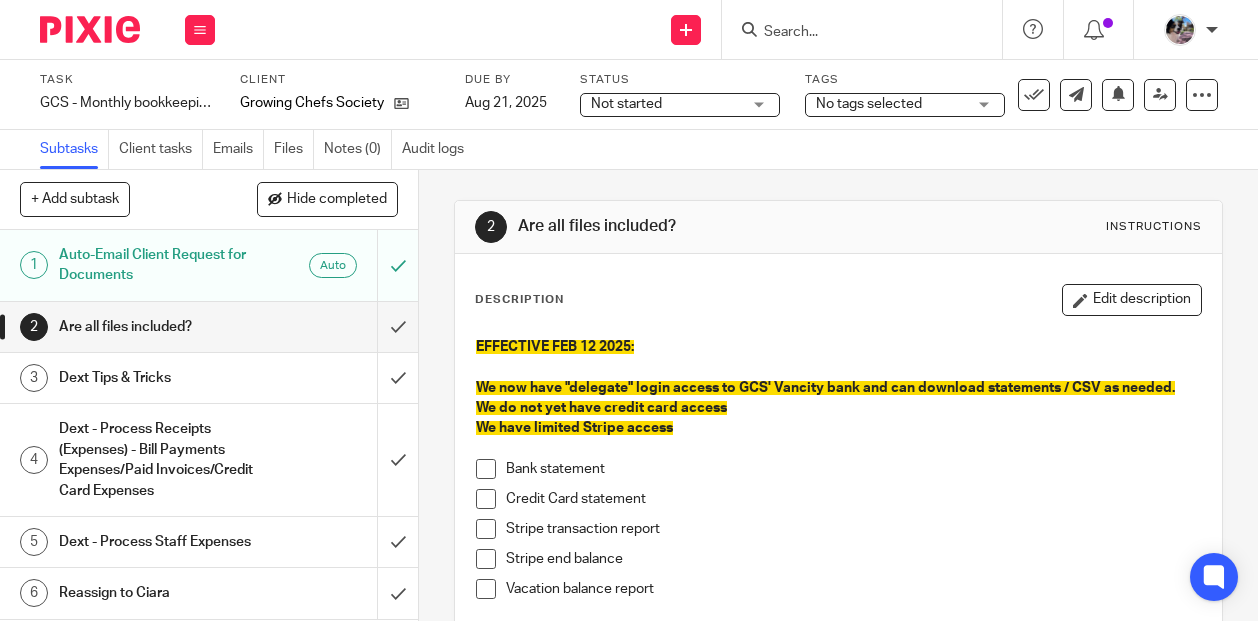 scroll, scrollTop: 0, scrollLeft: 0, axis: both 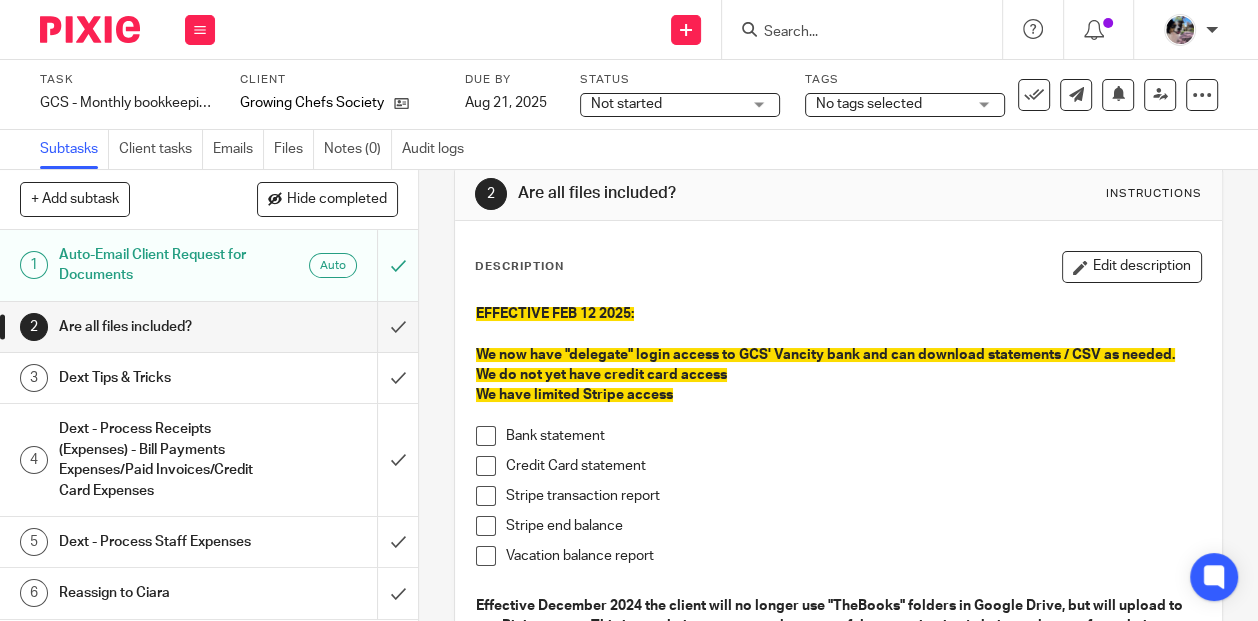 click at bounding box center [486, 466] 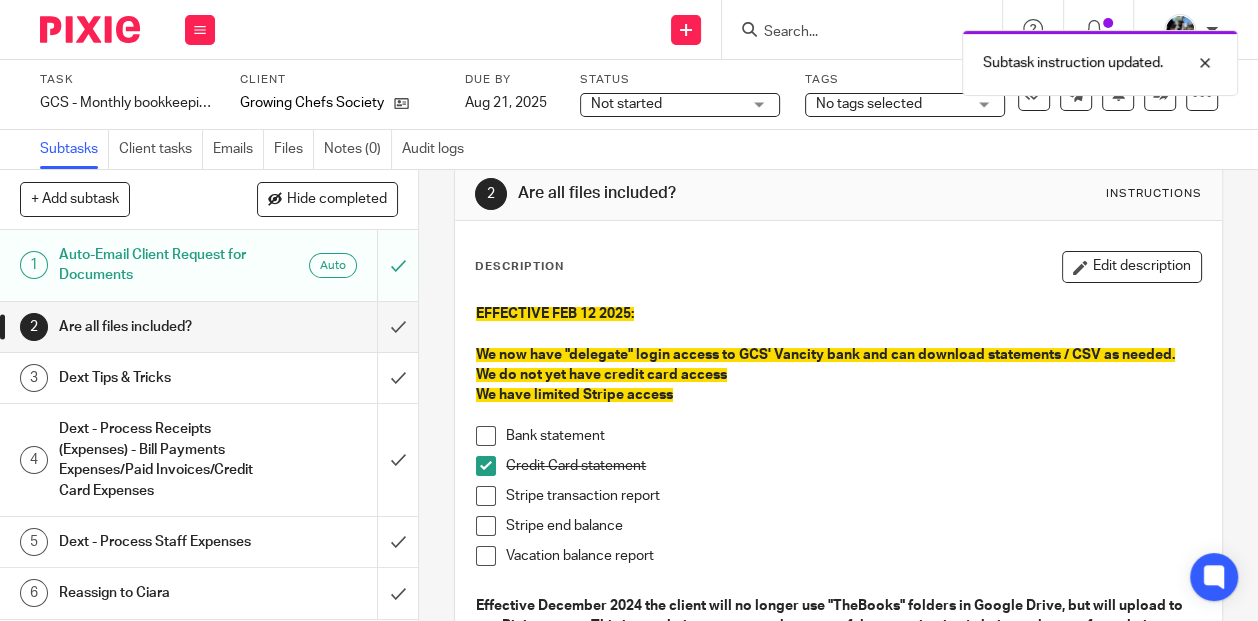 click at bounding box center [486, 556] 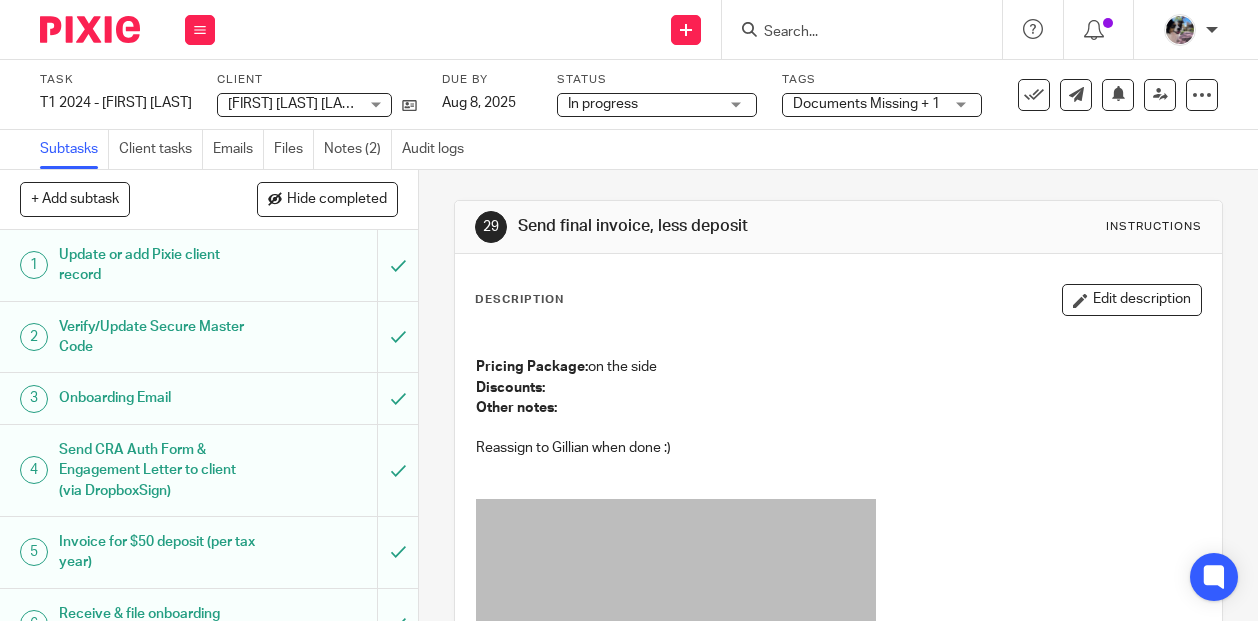 scroll, scrollTop: 0, scrollLeft: 0, axis: both 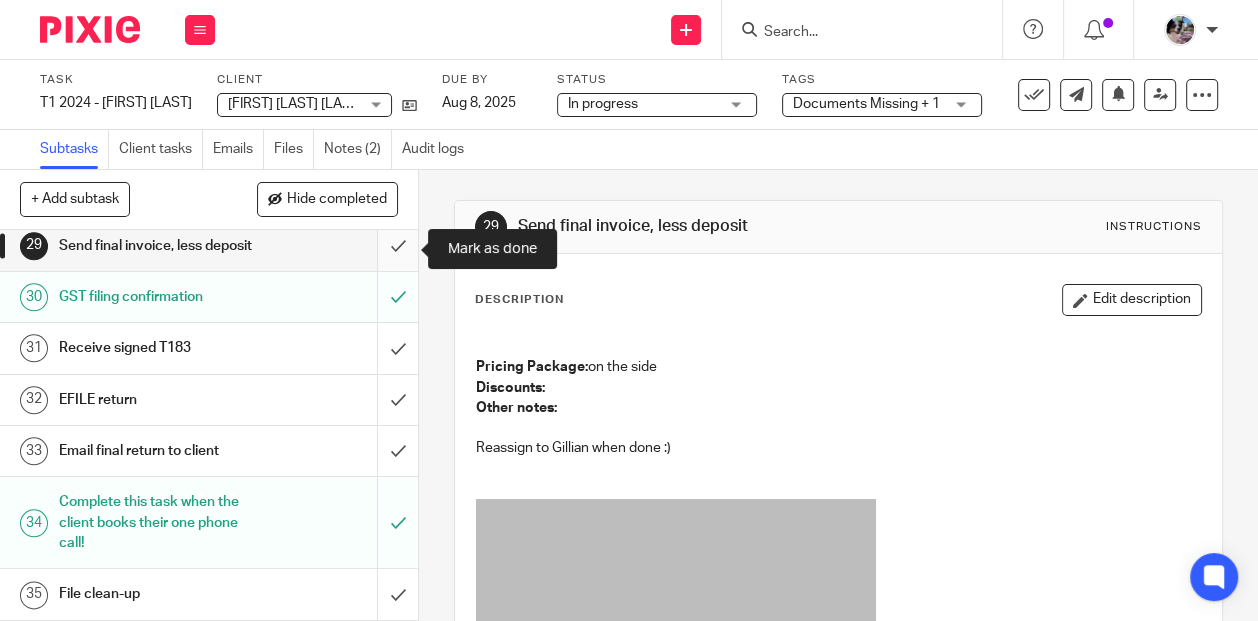 click at bounding box center [209, 246] 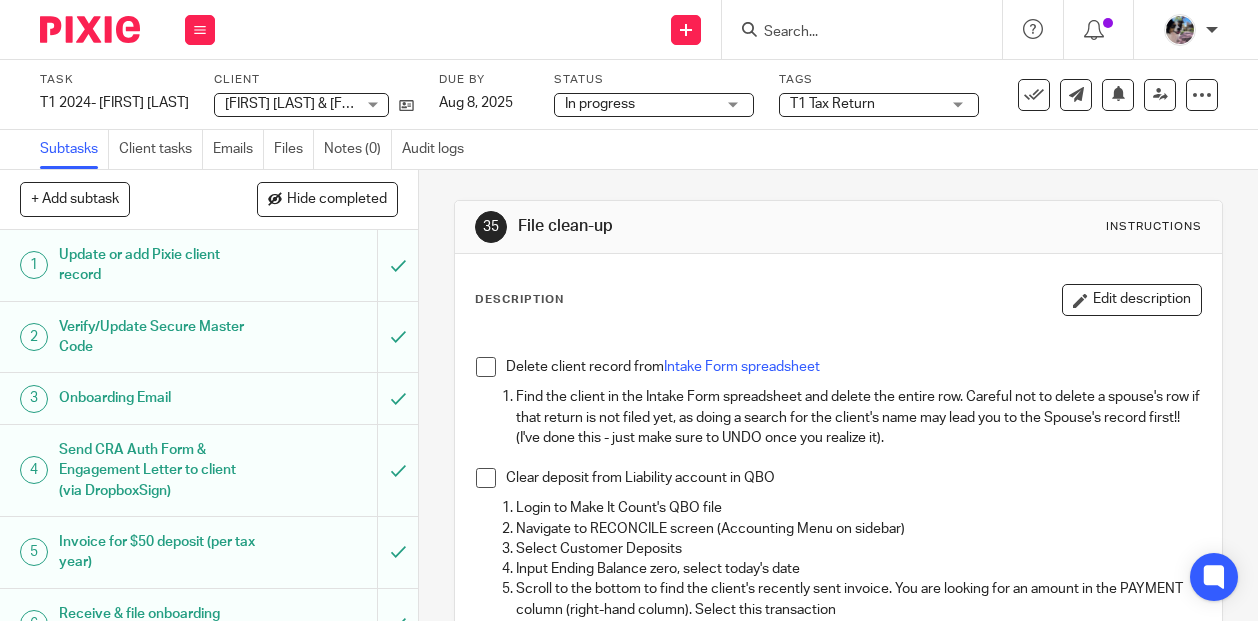 scroll, scrollTop: 0, scrollLeft: 0, axis: both 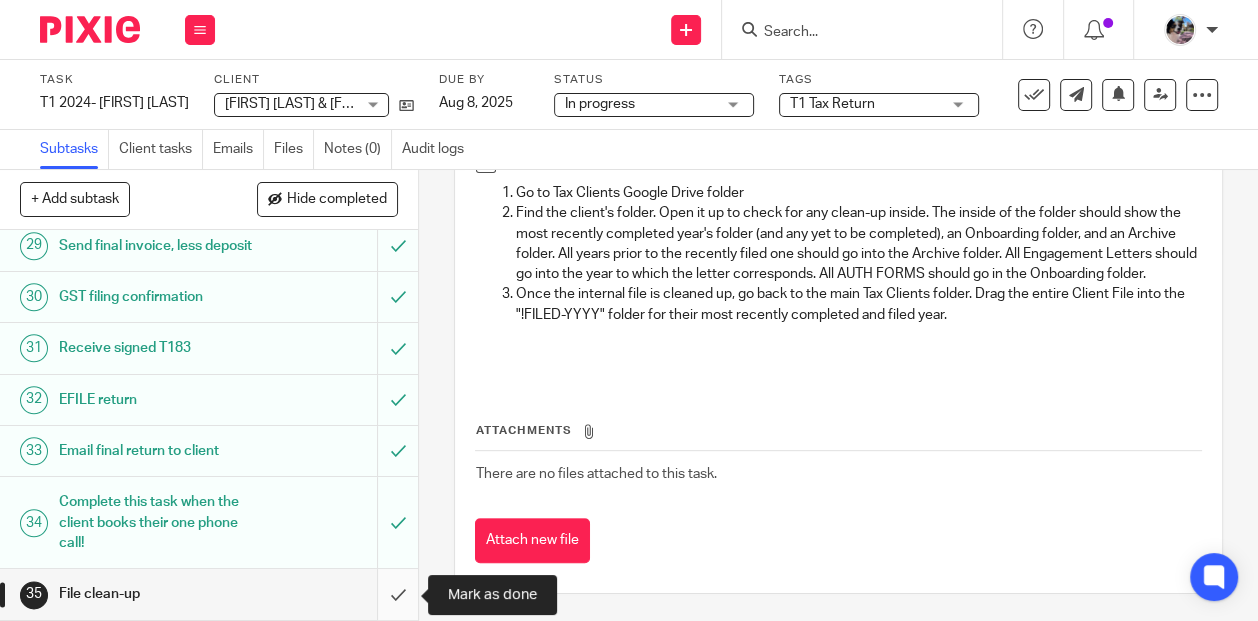 click at bounding box center (209, 594) 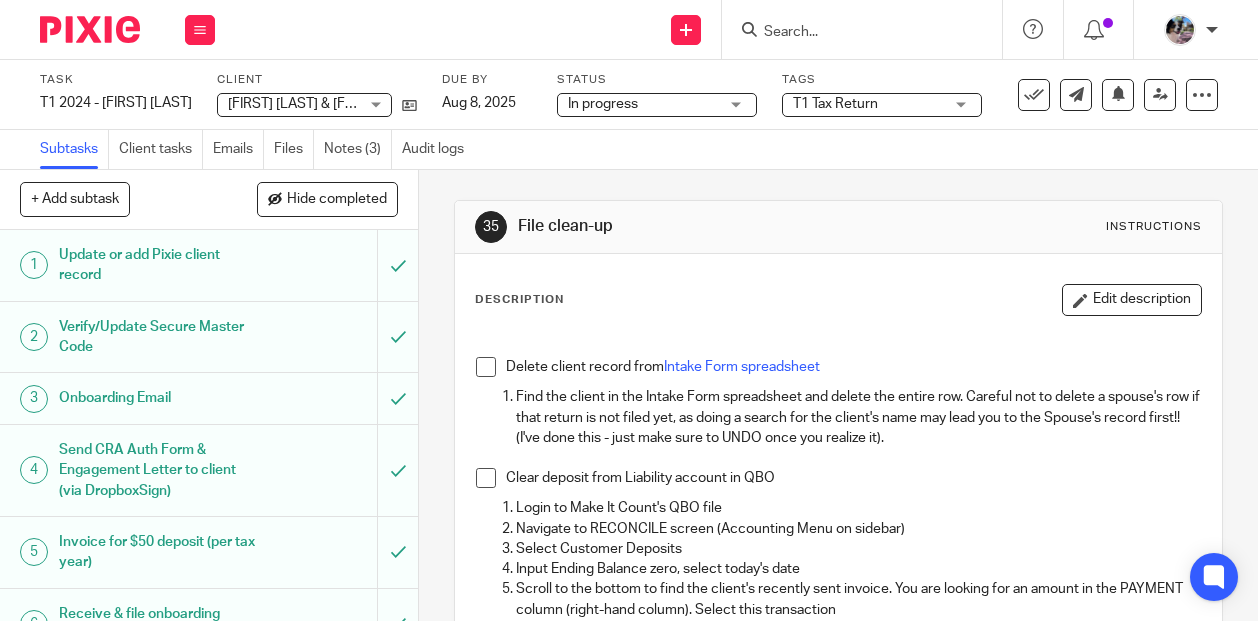 scroll, scrollTop: 0, scrollLeft: 0, axis: both 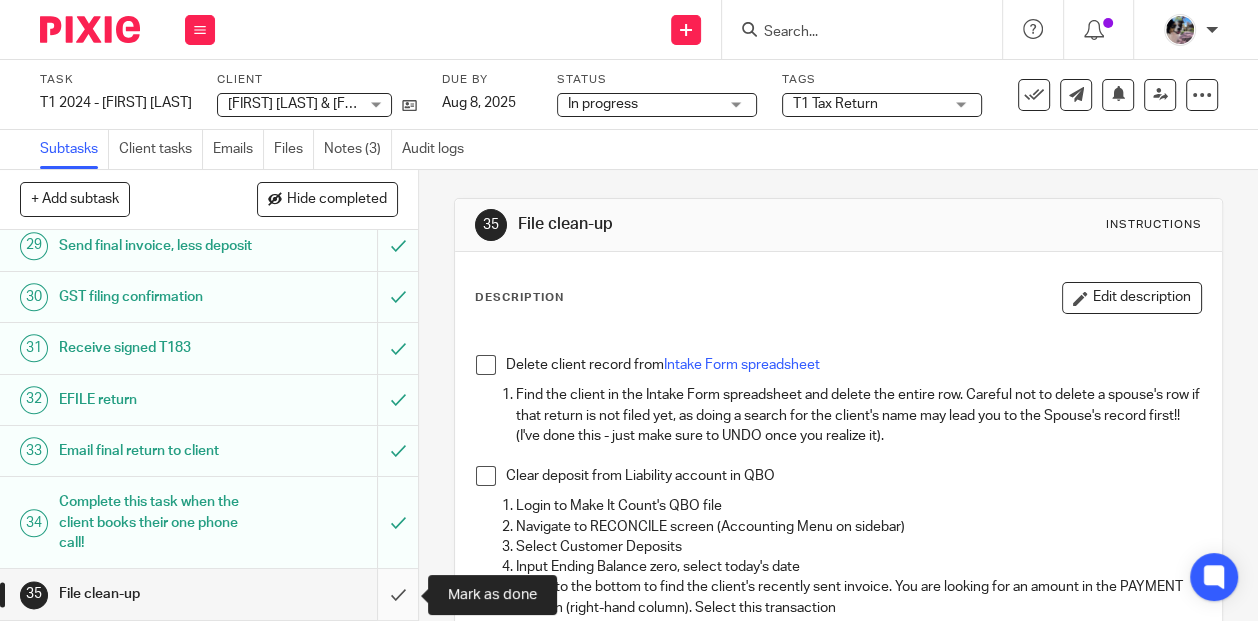 click at bounding box center [209, 594] 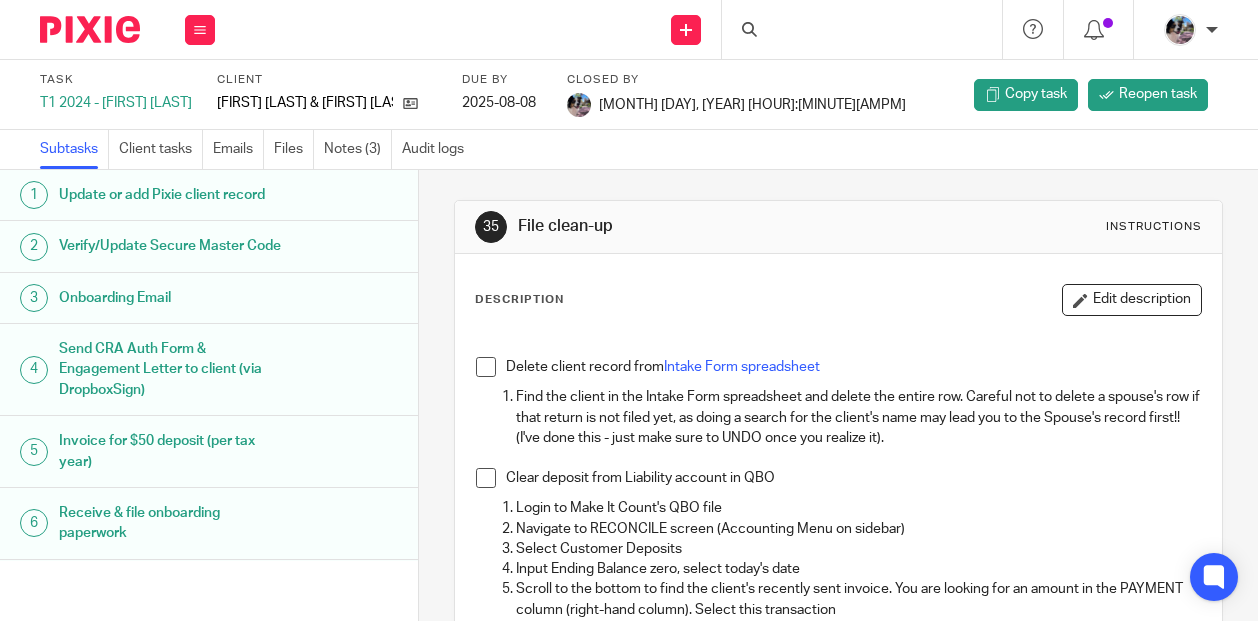 scroll, scrollTop: 0, scrollLeft: 0, axis: both 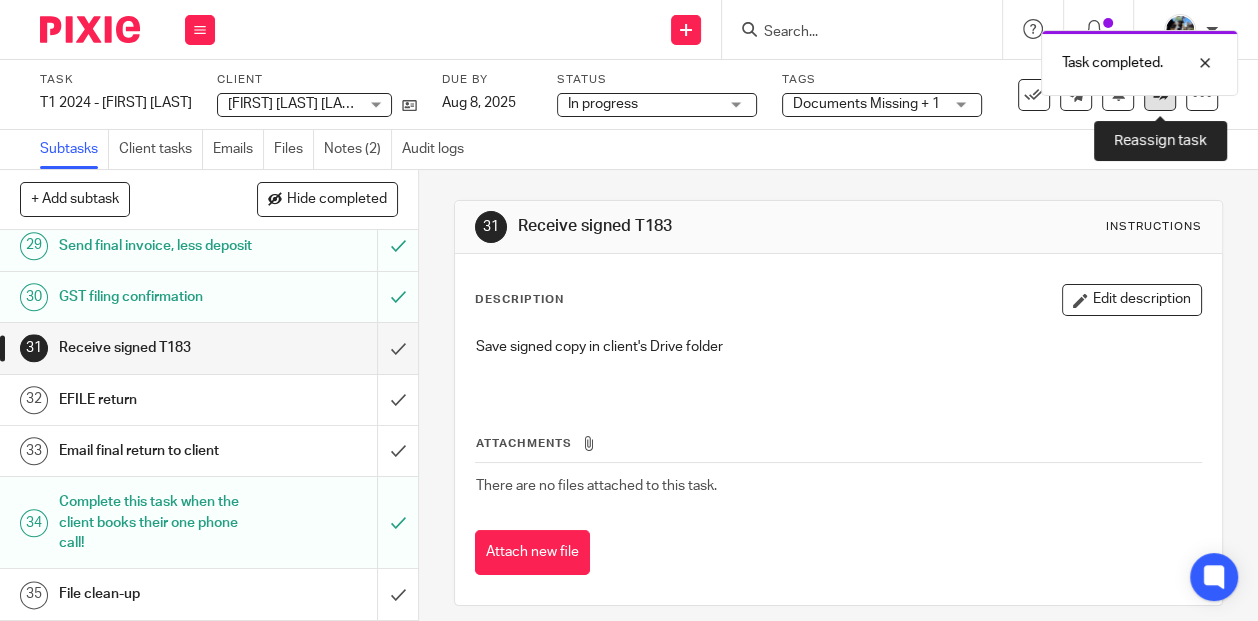 click at bounding box center [1160, 95] 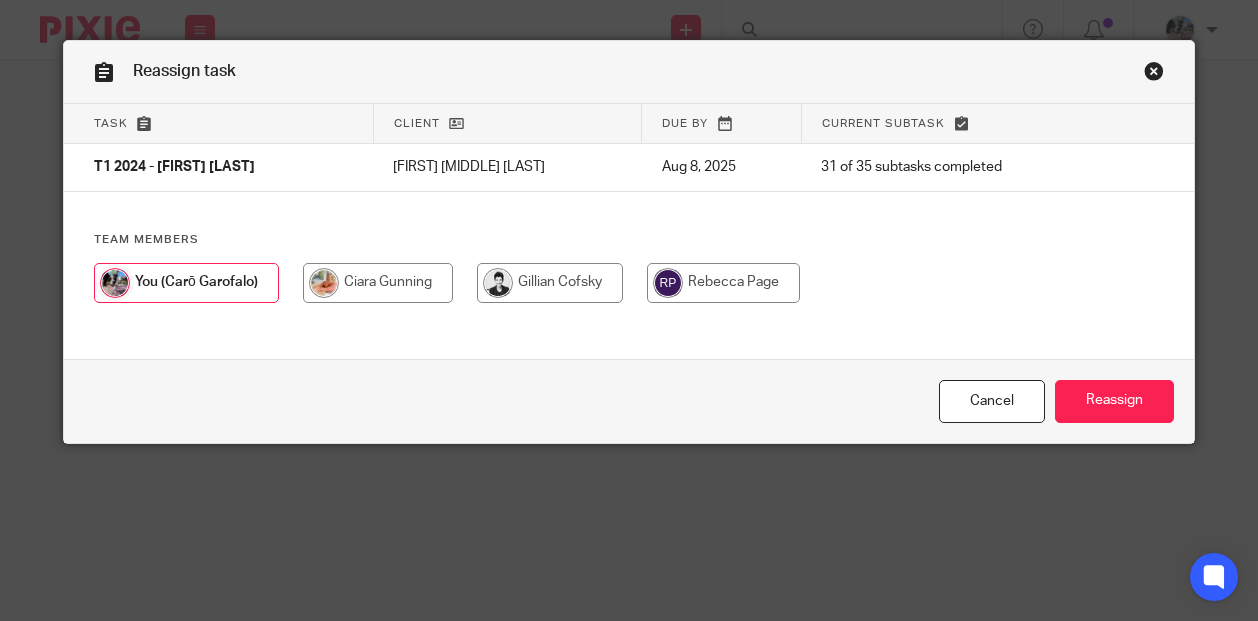 scroll, scrollTop: 0, scrollLeft: 0, axis: both 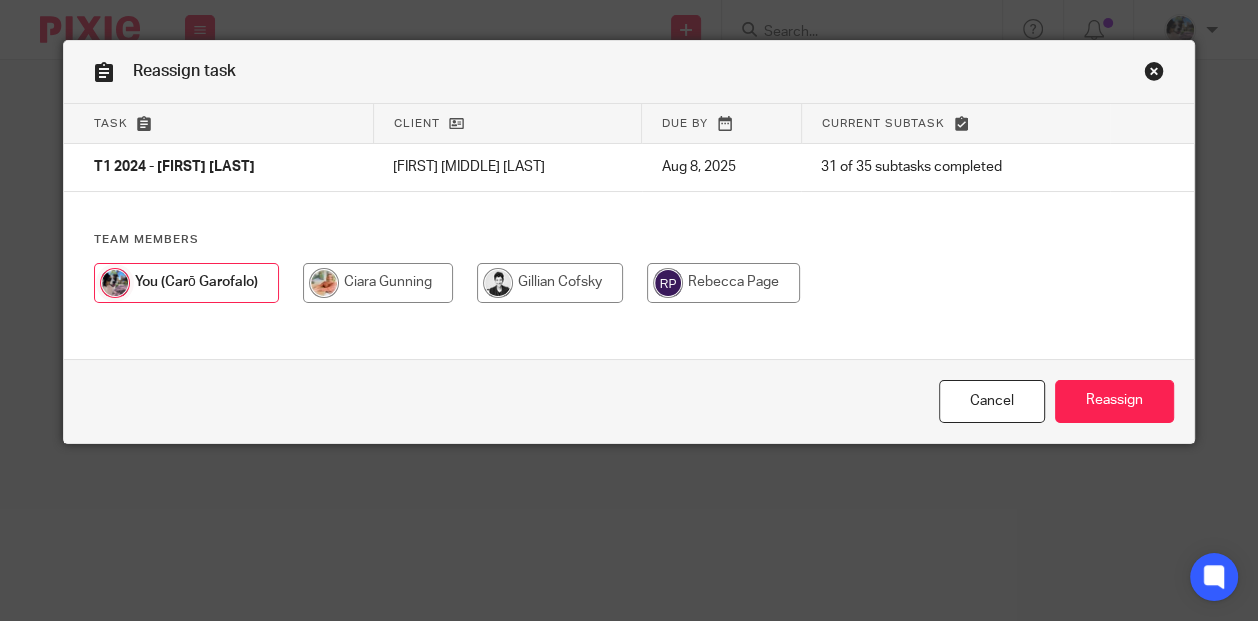 click at bounding box center [550, 283] 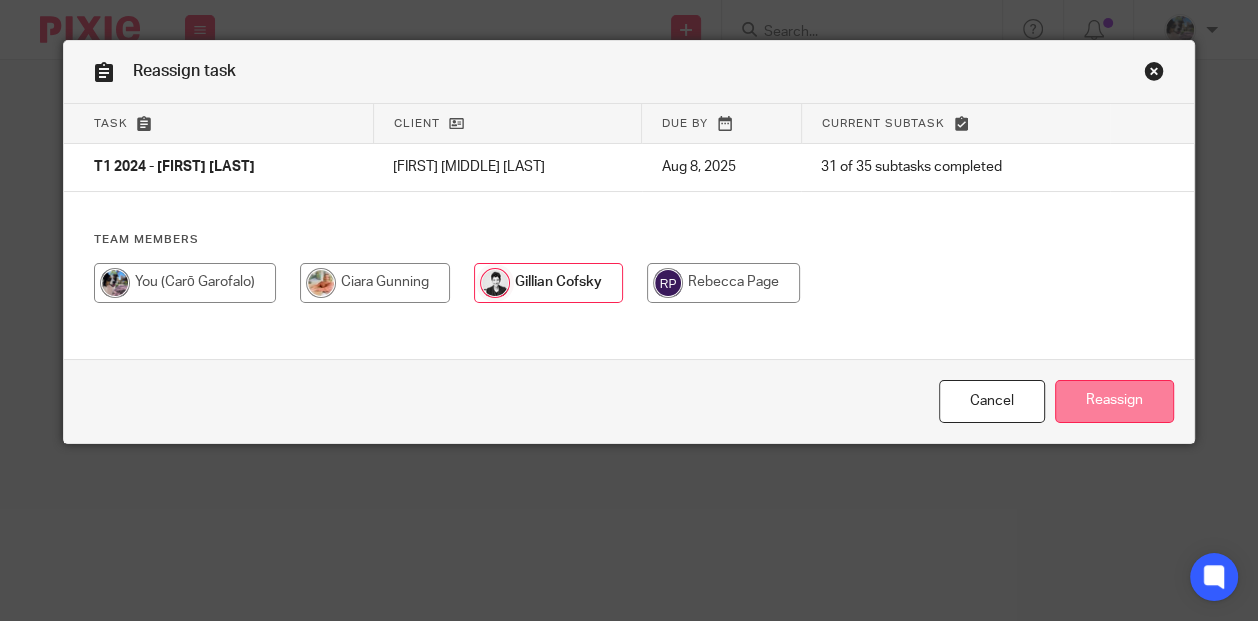 click on "Reassign" at bounding box center [1114, 401] 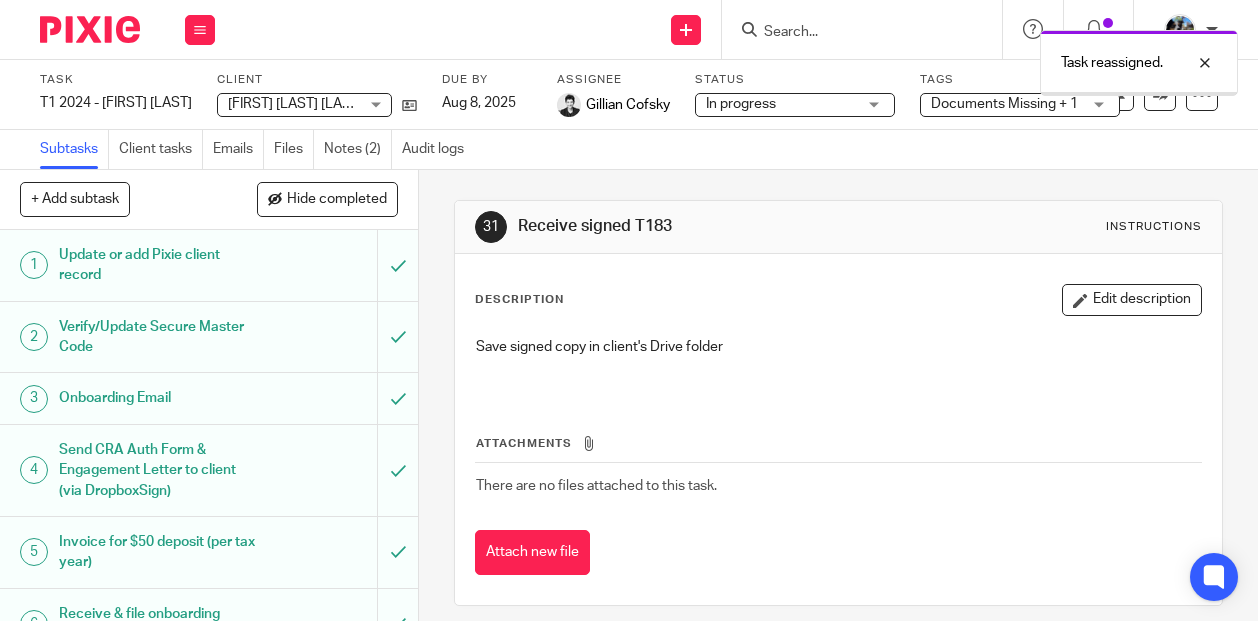 scroll, scrollTop: 0, scrollLeft: 0, axis: both 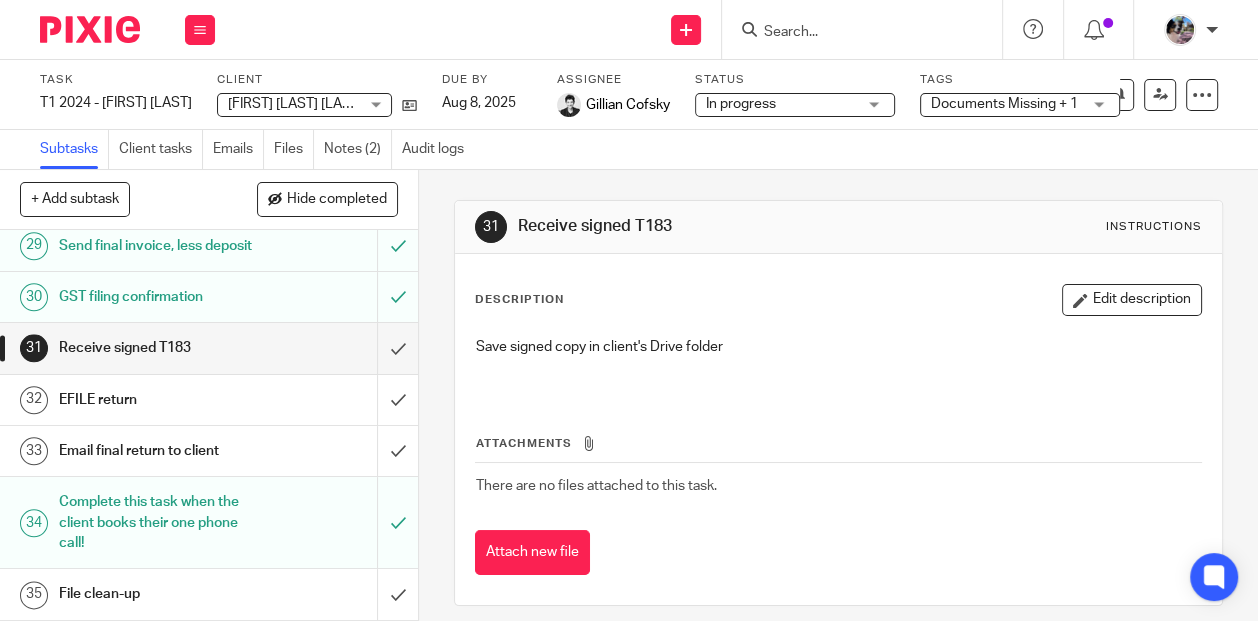 click at bounding box center [852, 33] 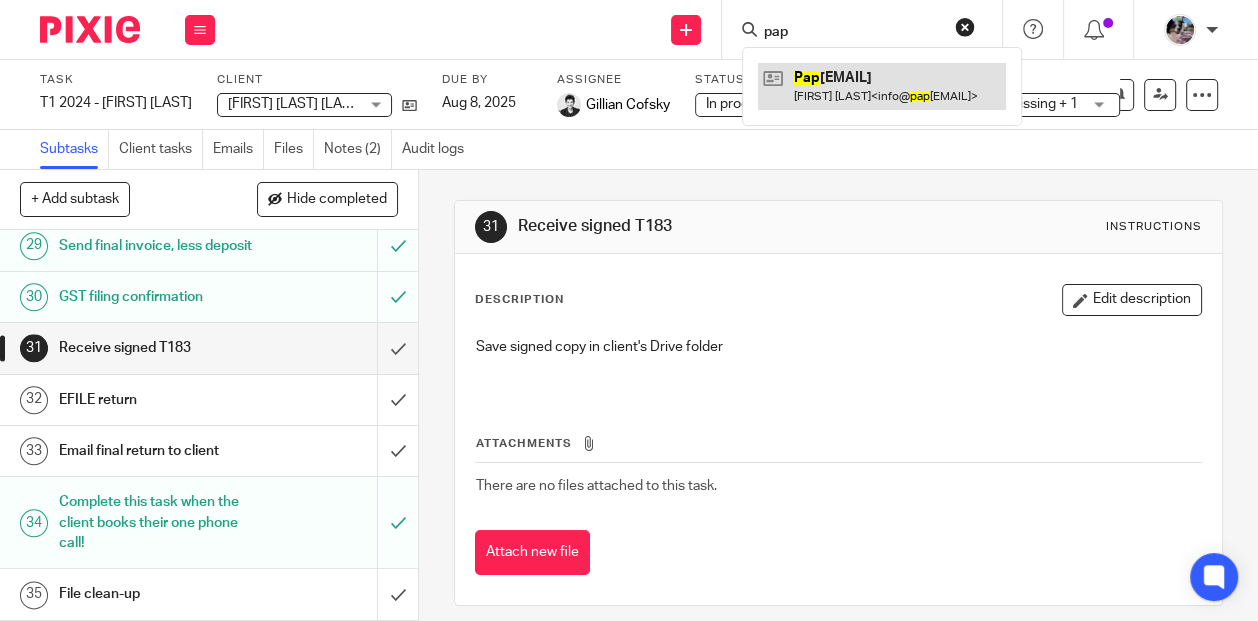 type on "pap" 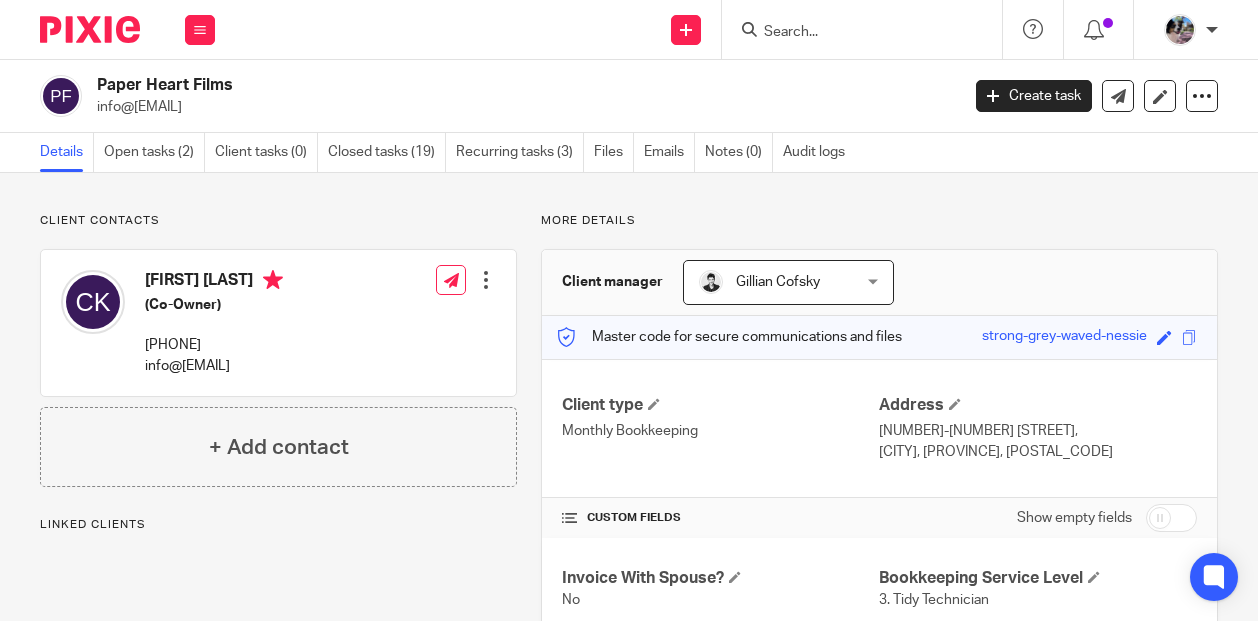 scroll, scrollTop: 0, scrollLeft: 0, axis: both 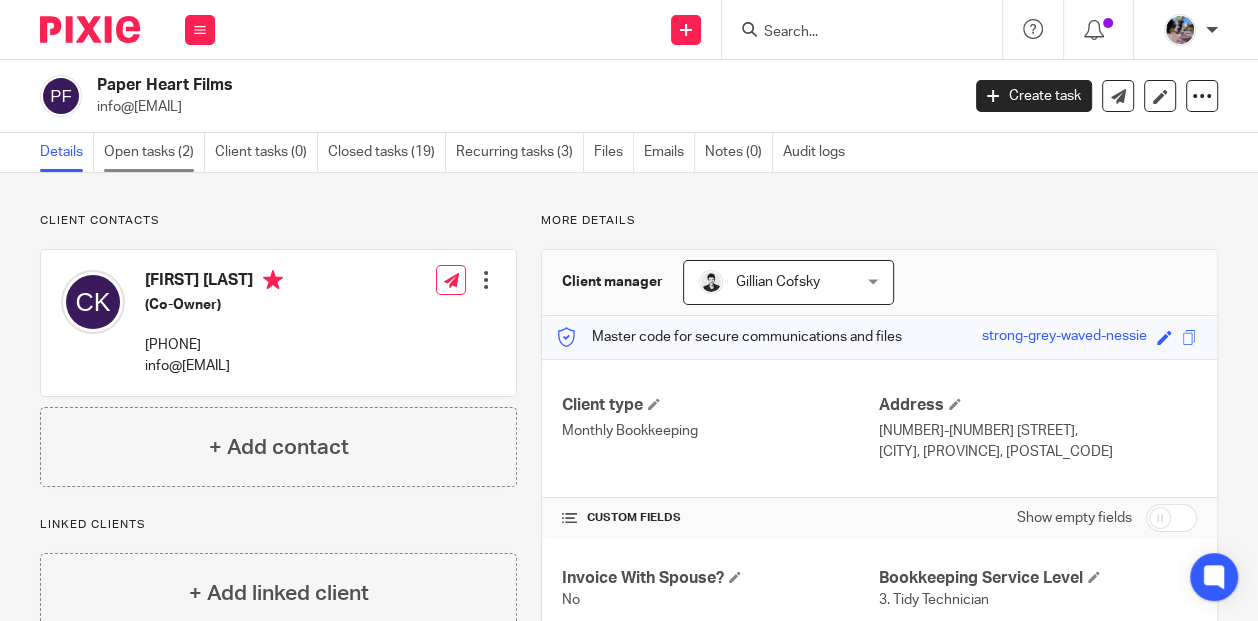 click on "Open tasks (2)" at bounding box center (154, 152) 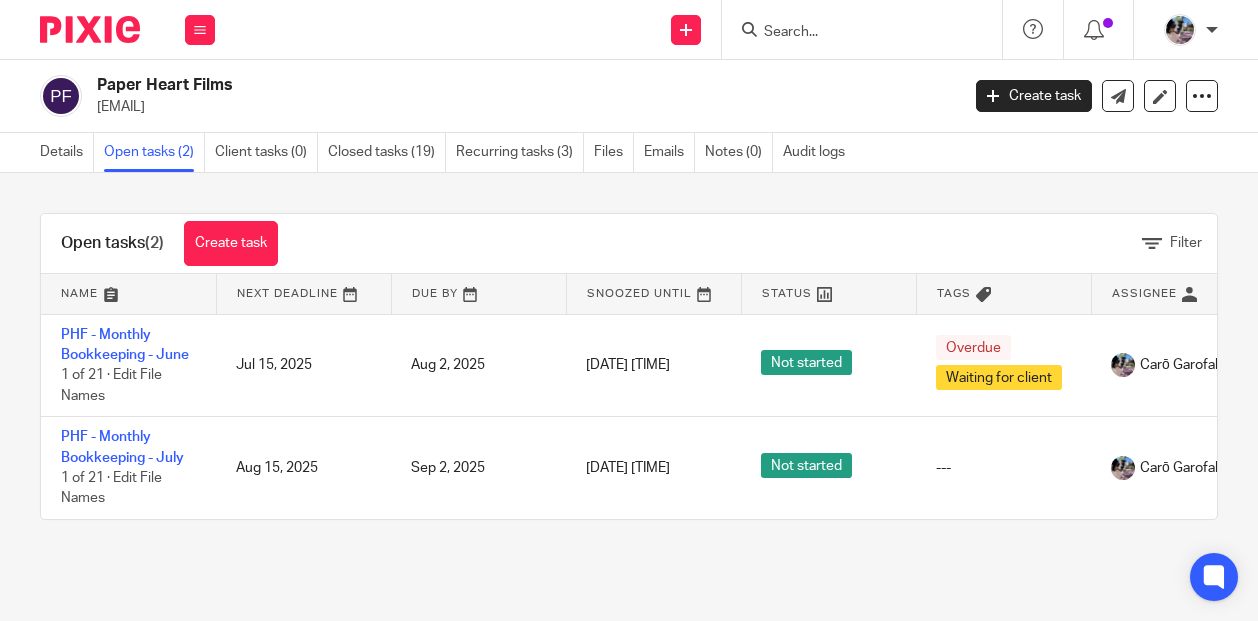 scroll, scrollTop: 0, scrollLeft: 0, axis: both 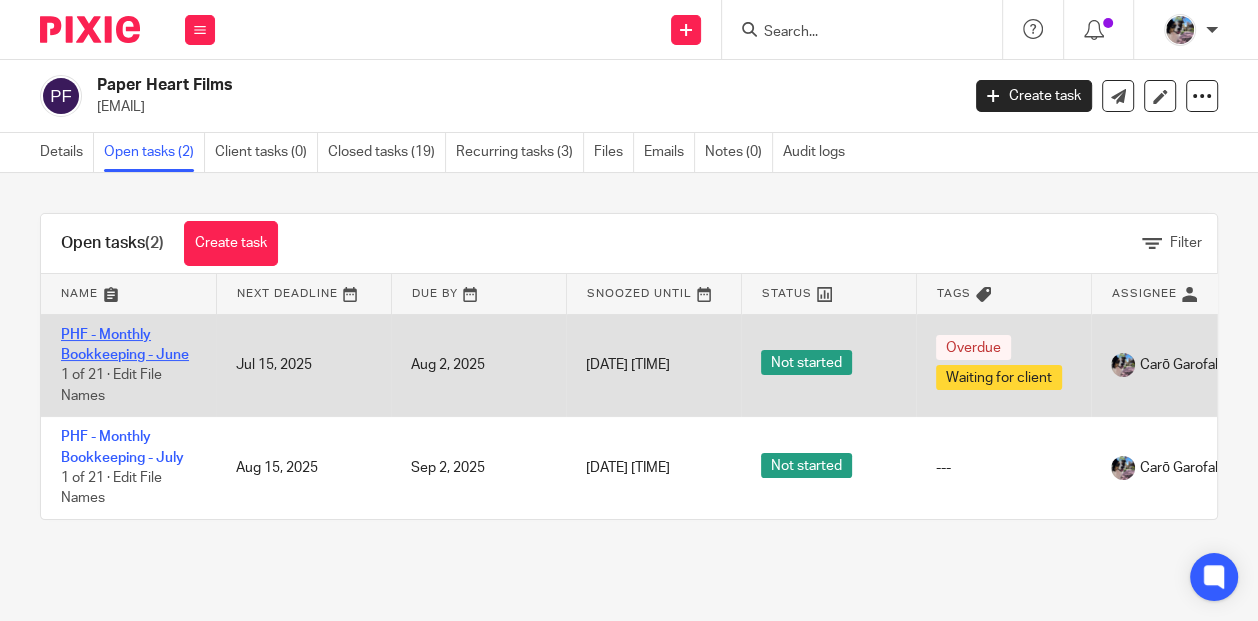 click on "PHF - Monthly Bookkeeping - June" at bounding box center (125, 345) 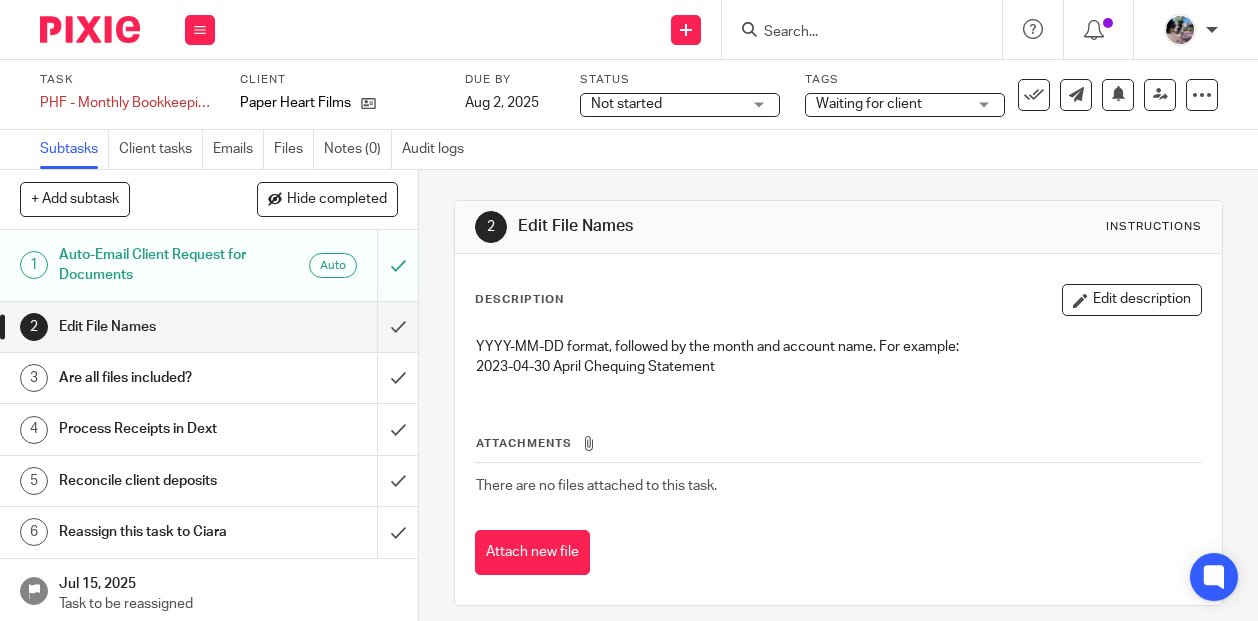 scroll, scrollTop: 0, scrollLeft: 0, axis: both 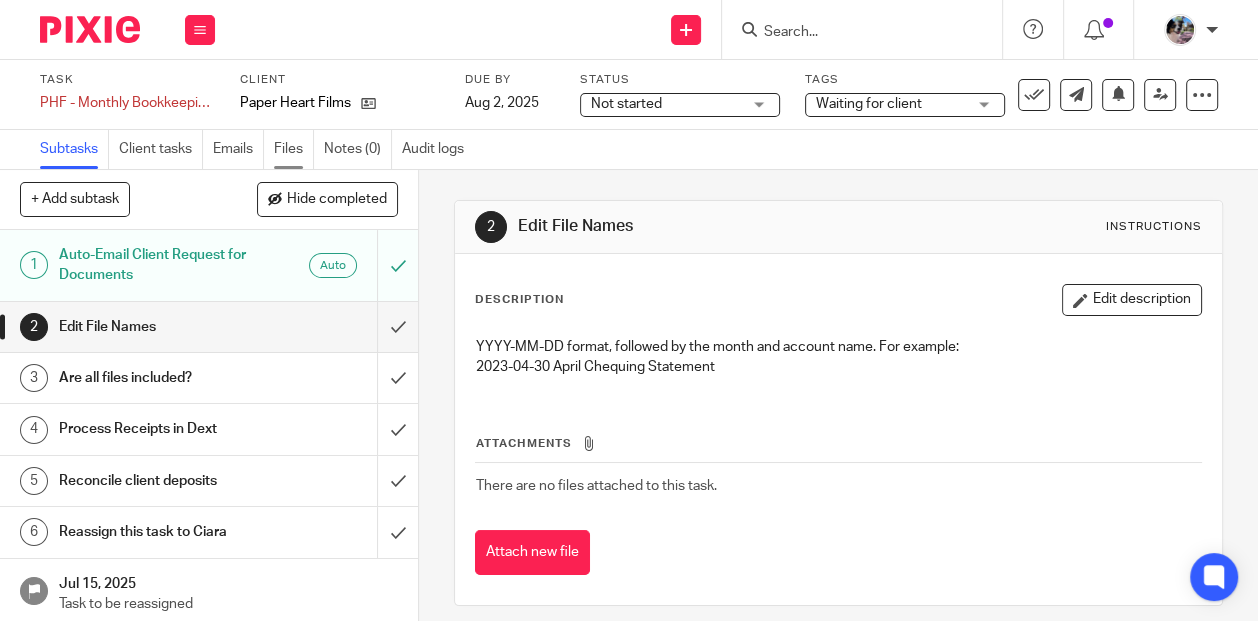 click on "Files" at bounding box center [294, 149] 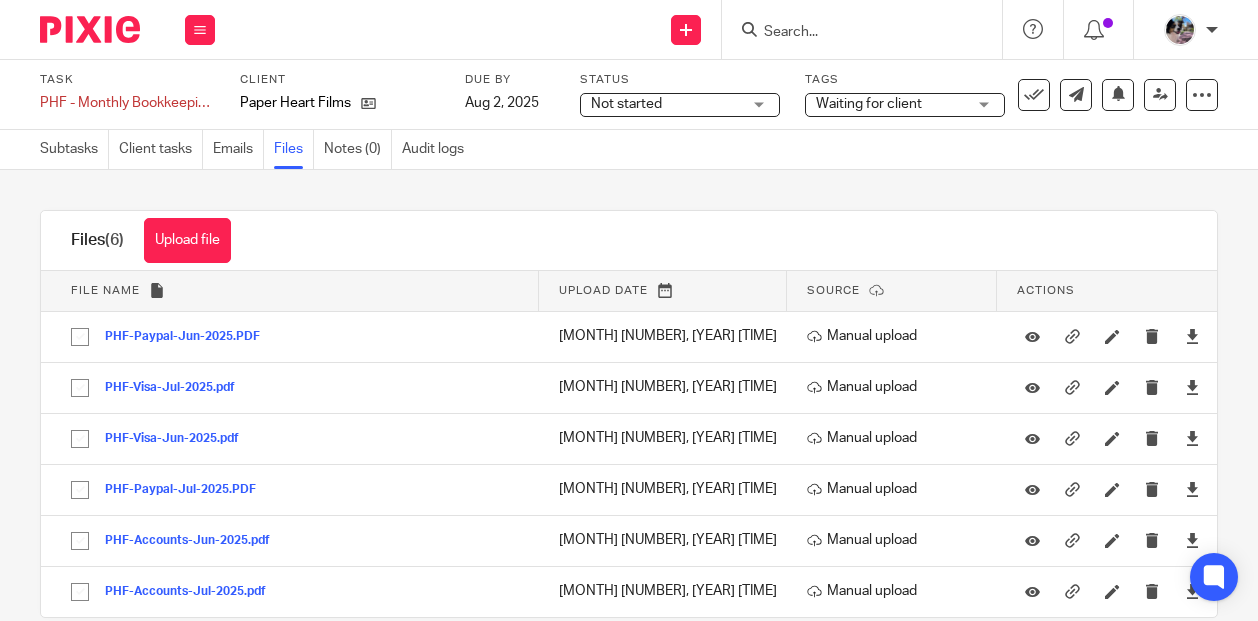 scroll, scrollTop: 0, scrollLeft: 0, axis: both 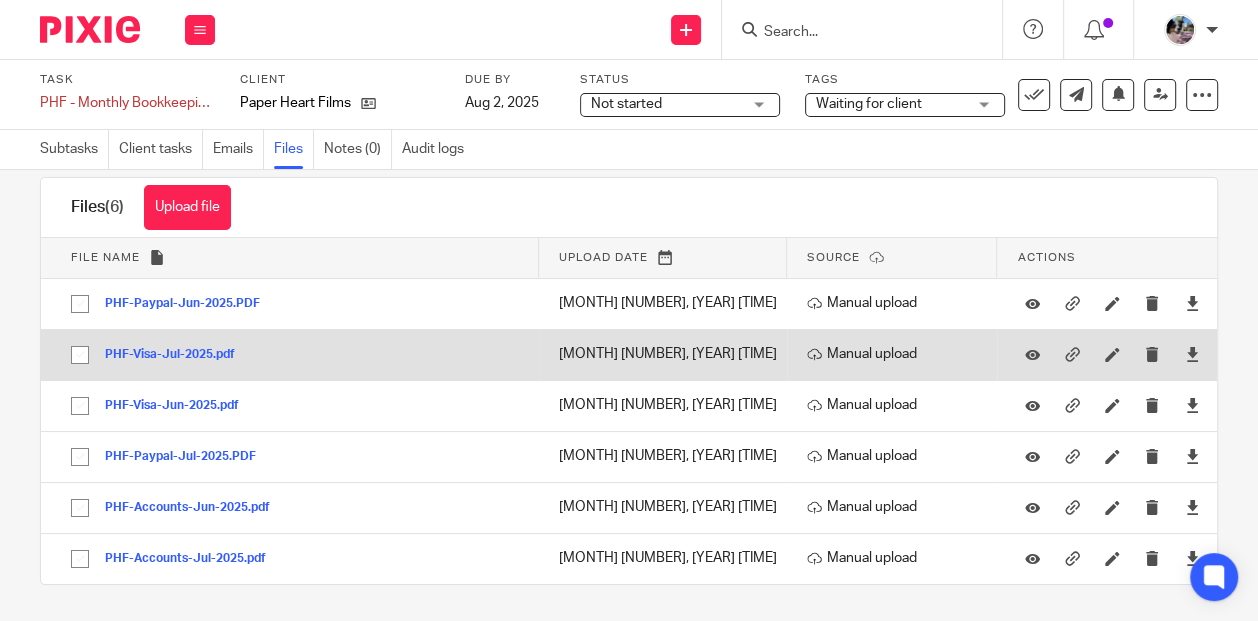 click at bounding box center (80, 355) 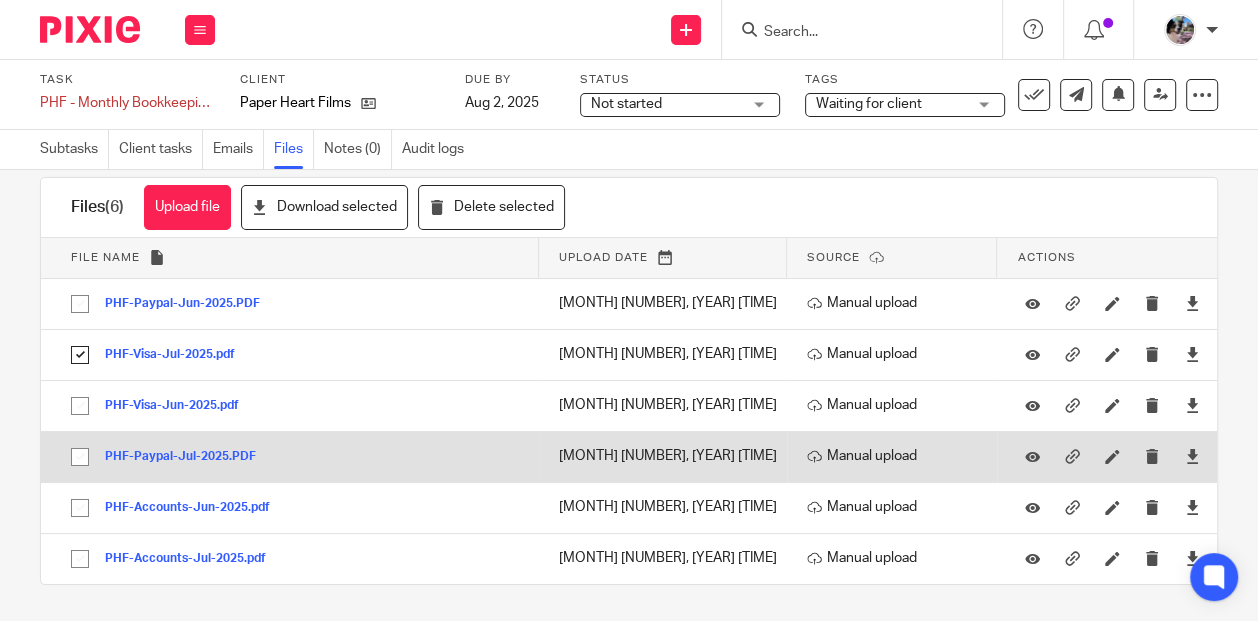 click at bounding box center (80, 457) 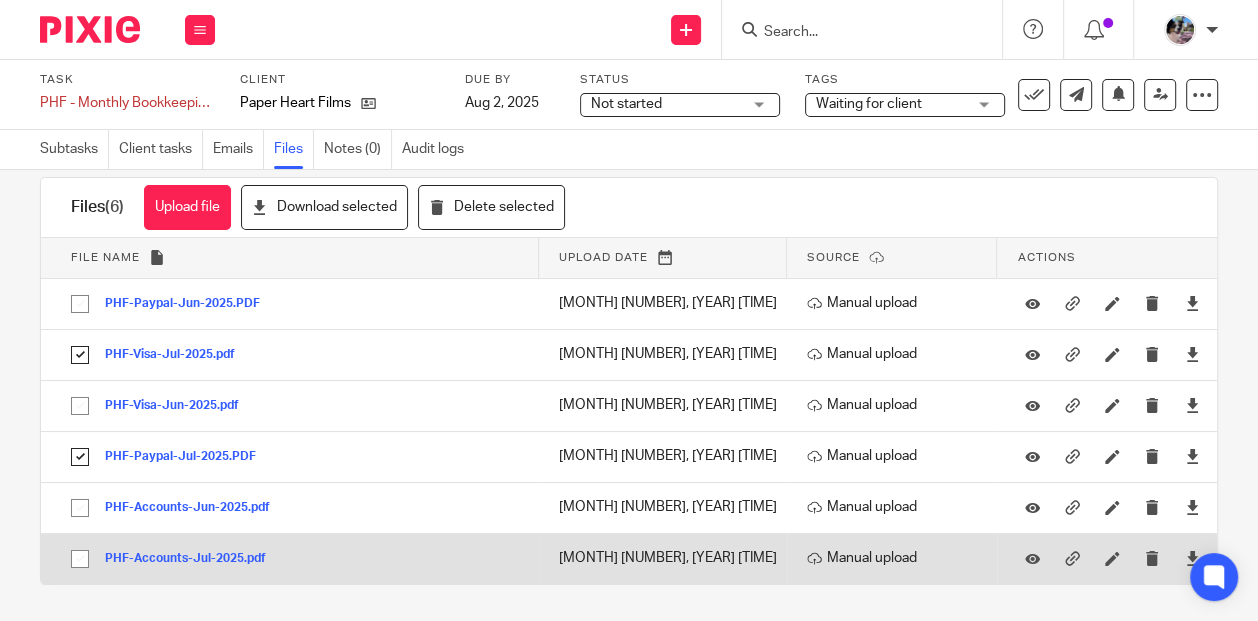 click at bounding box center (80, 559) 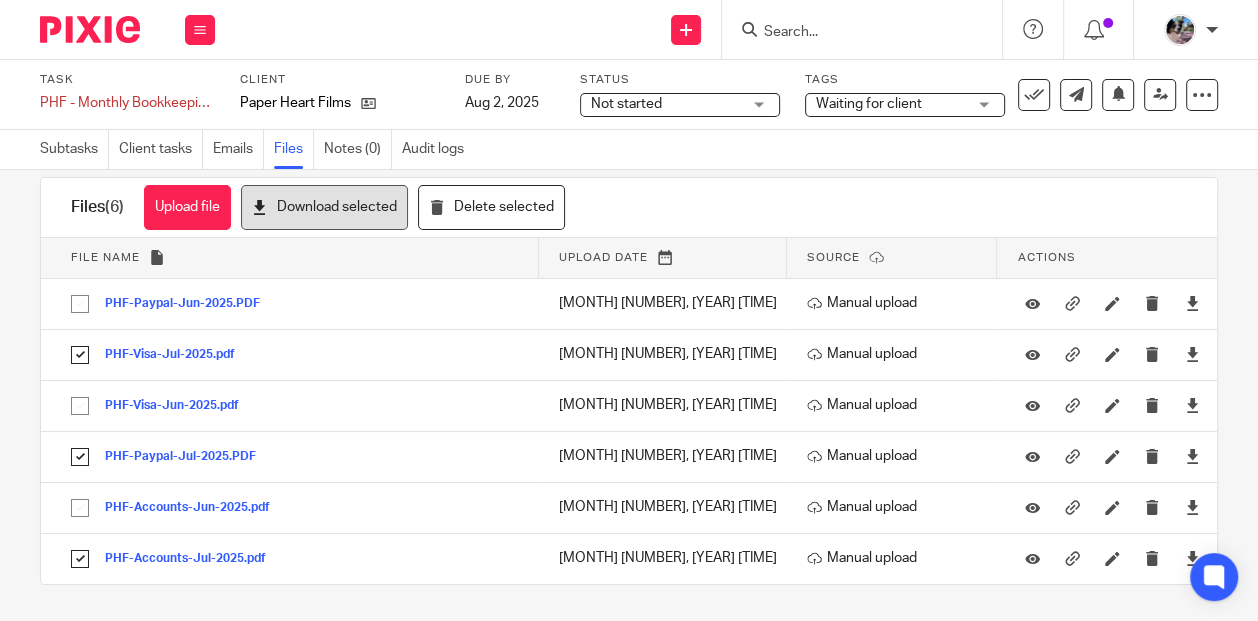 click on "Download selected" at bounding box center [324, 207] 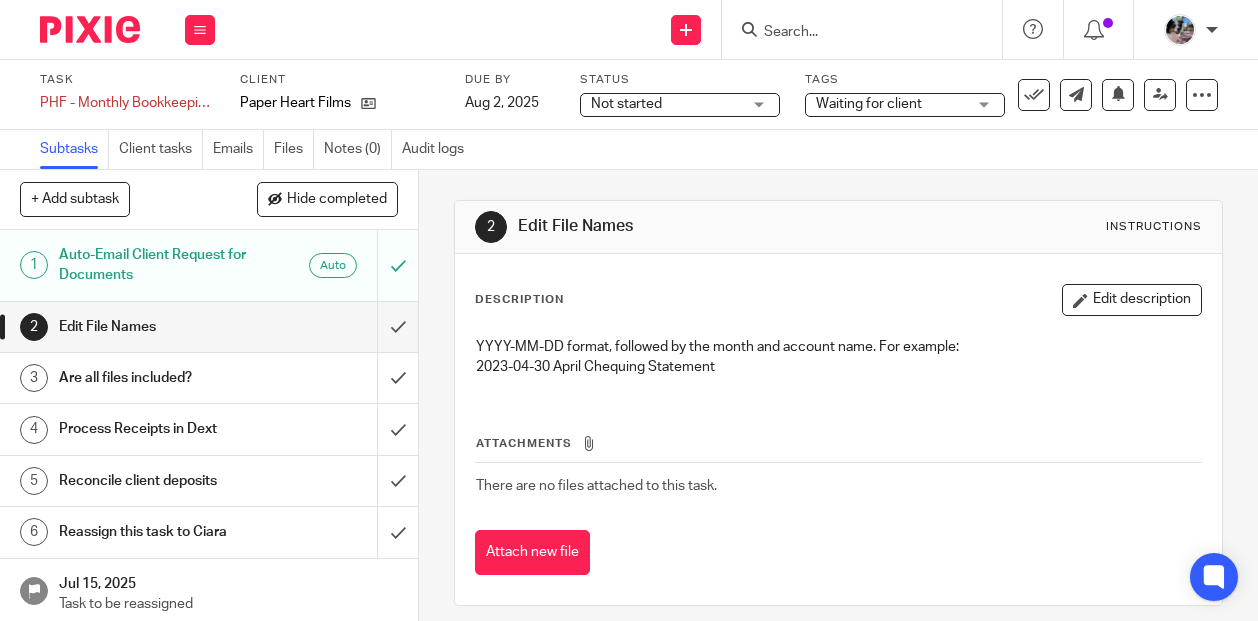 scroll, scrollTop: 0, scrollLeft: 0, axis: both 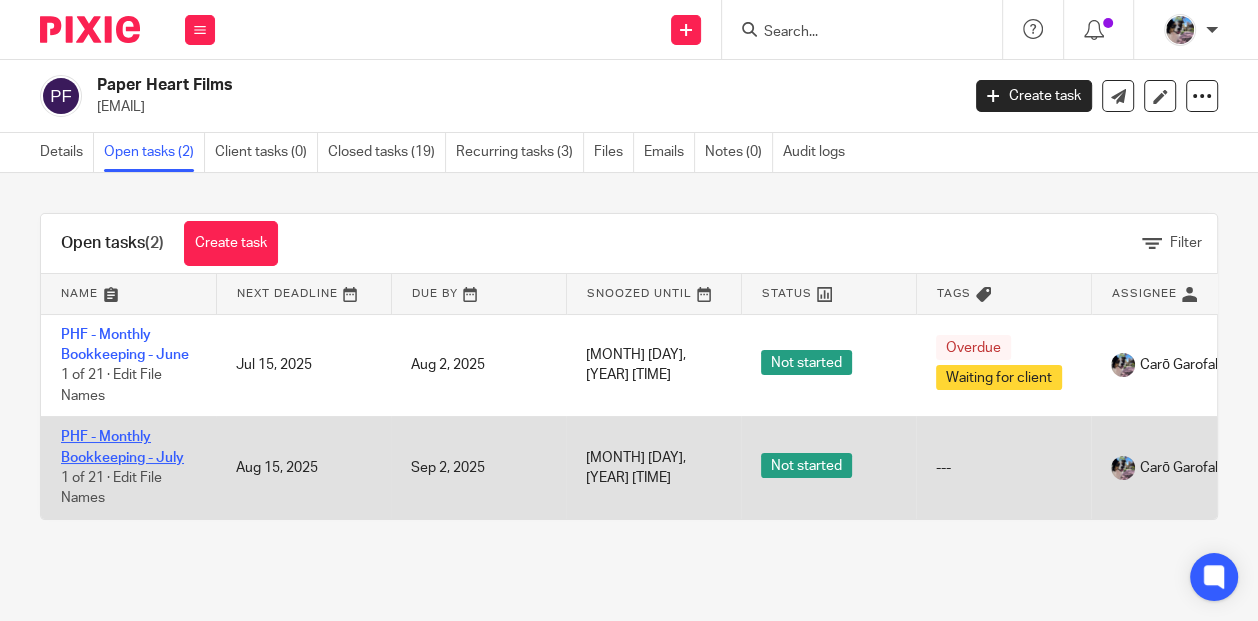 click on "PHF - Monthly Bookkeeping - July" at bounding box center (122, 447) 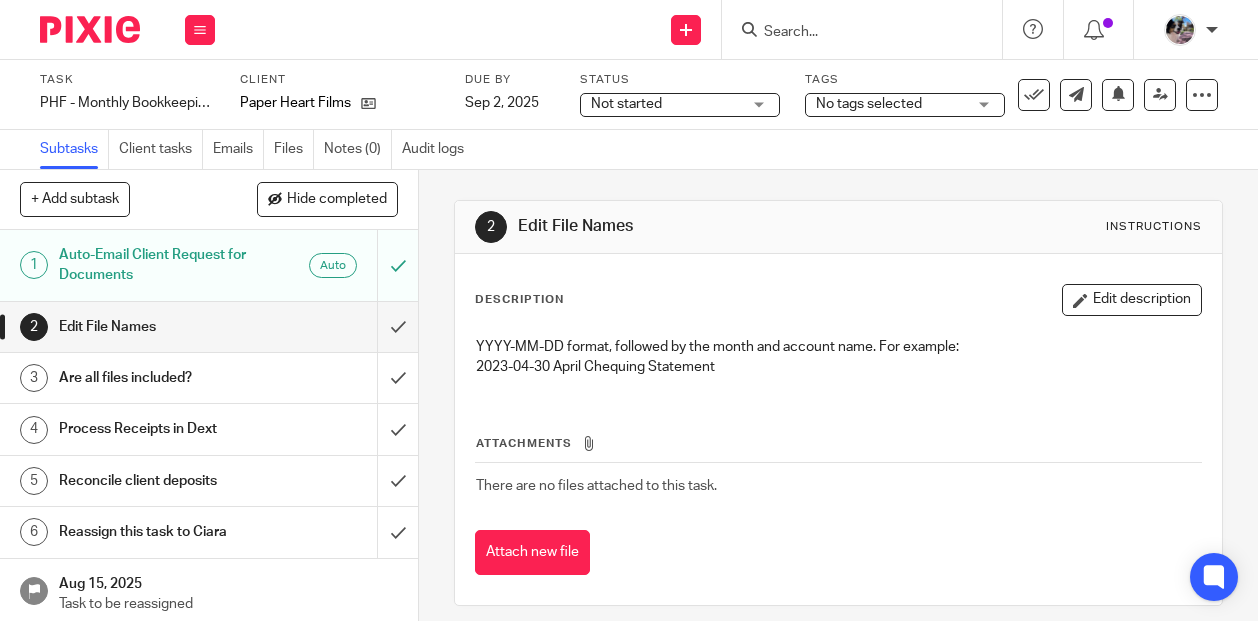 scroll, scrollTop: 0, scrollLeft: 0, axis: both 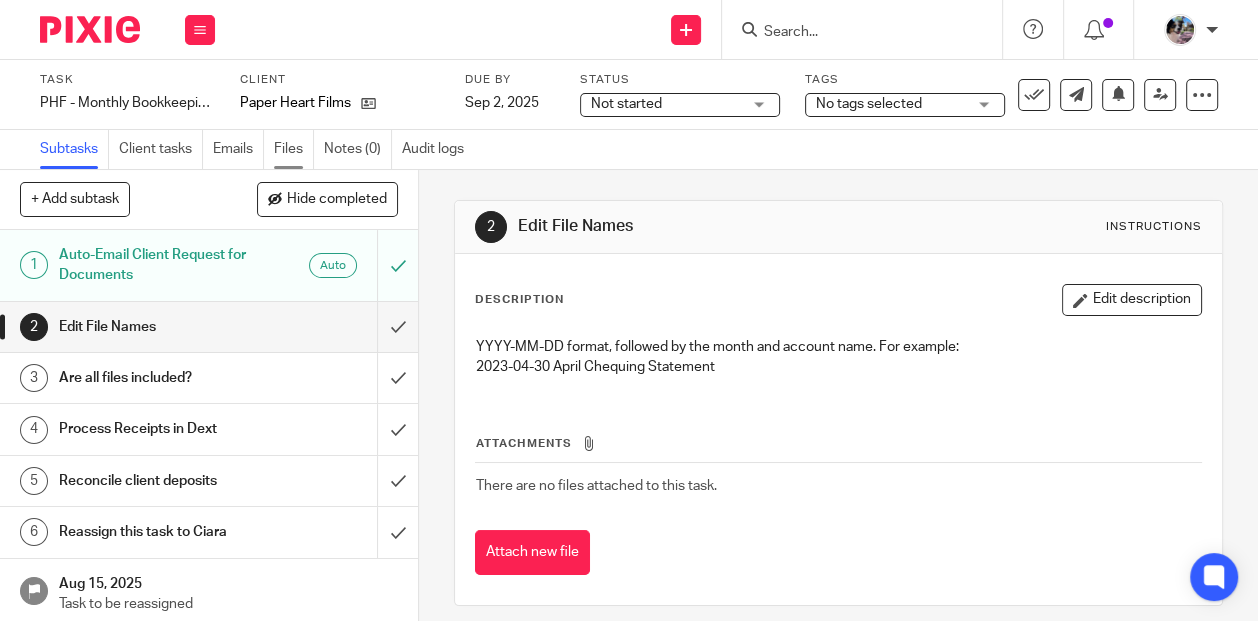 click on "Files" at bounding box center (294, 149) 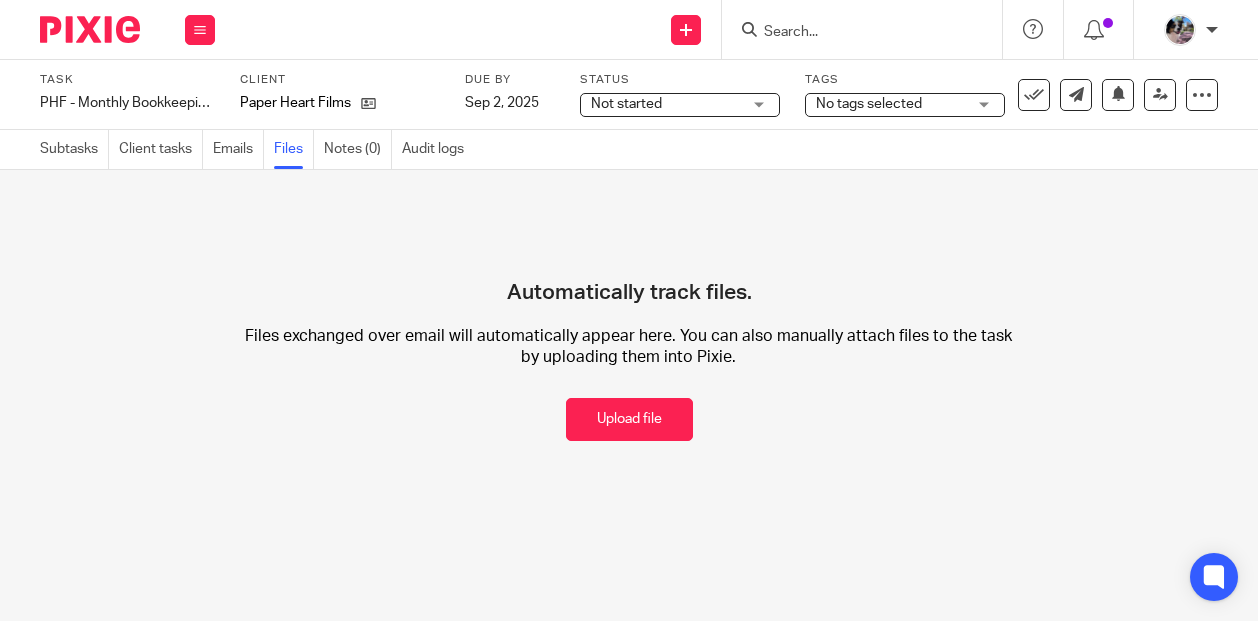 scroll, scrollTop: 0, scrollLeft: 0, axis: both 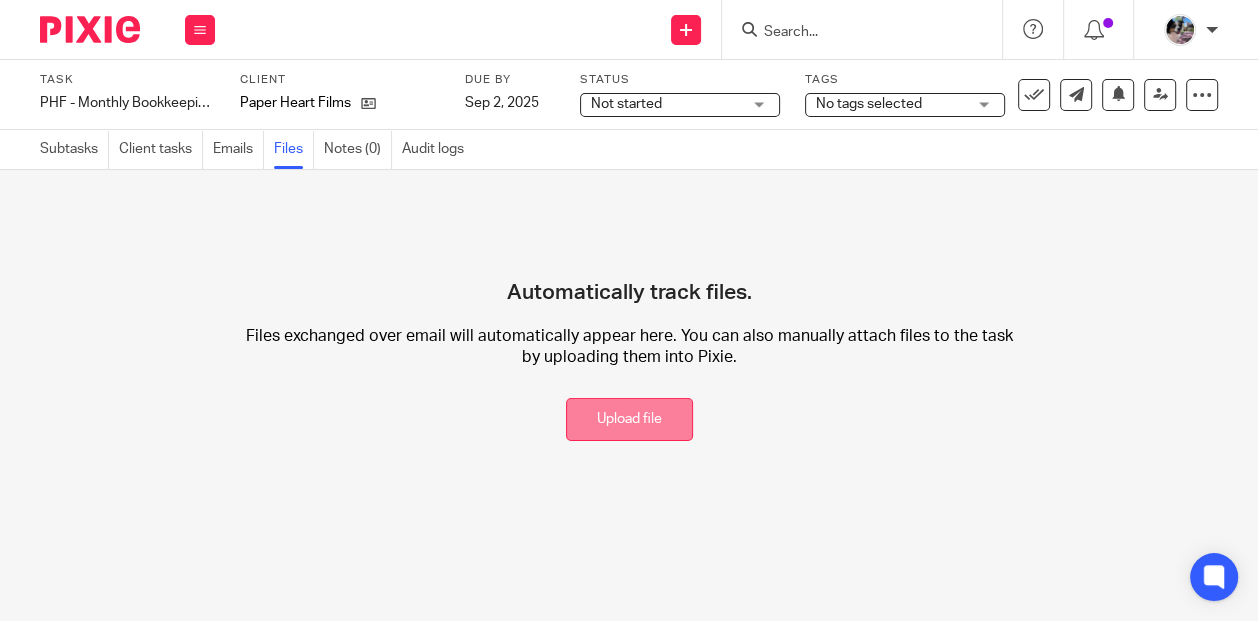 click on "Upload file" at bounding box center (629, 419) 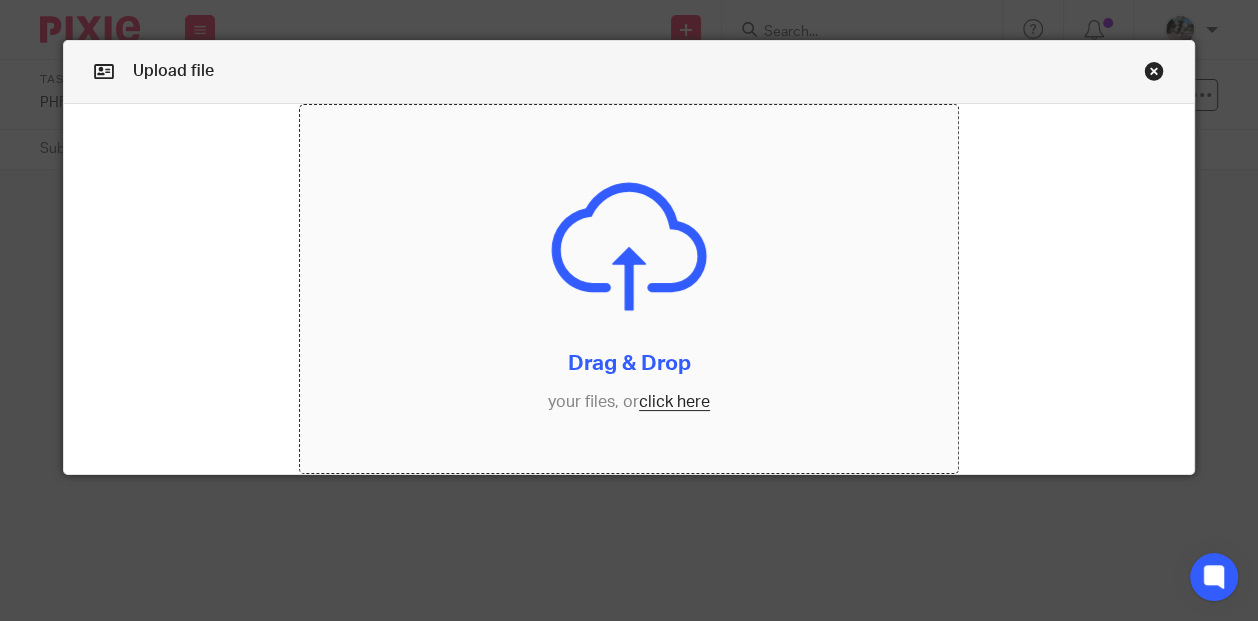 click at bounding box center [628, 289] 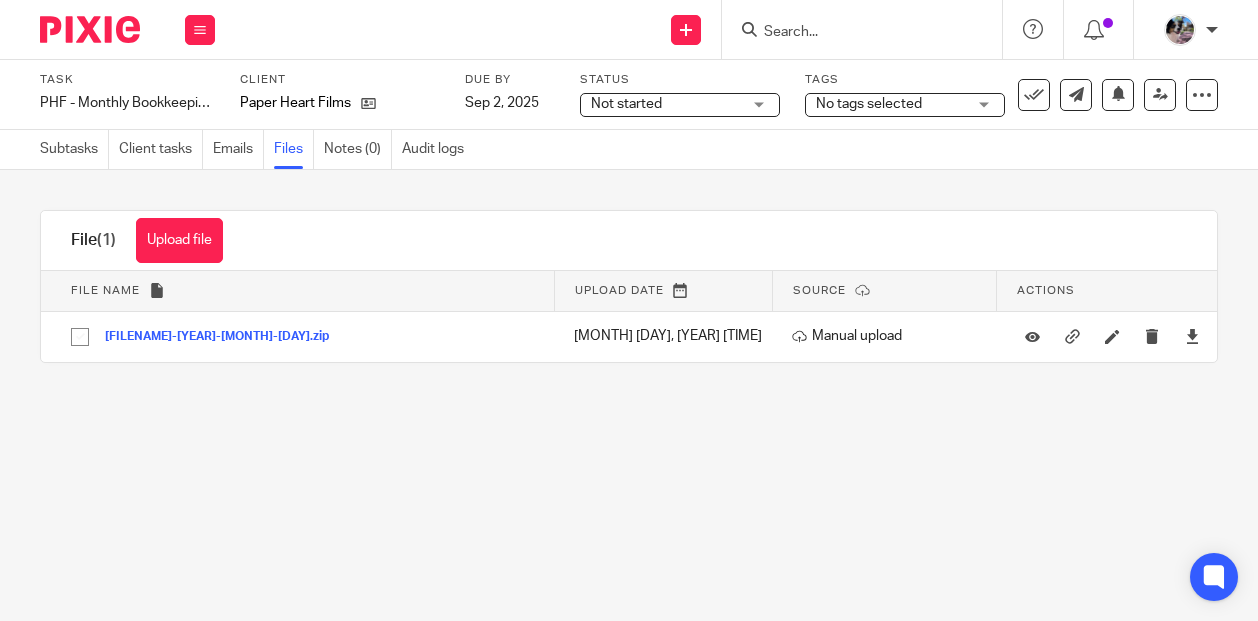 scroll, scrollTop: 0, scrollLeft: 0, axis: both 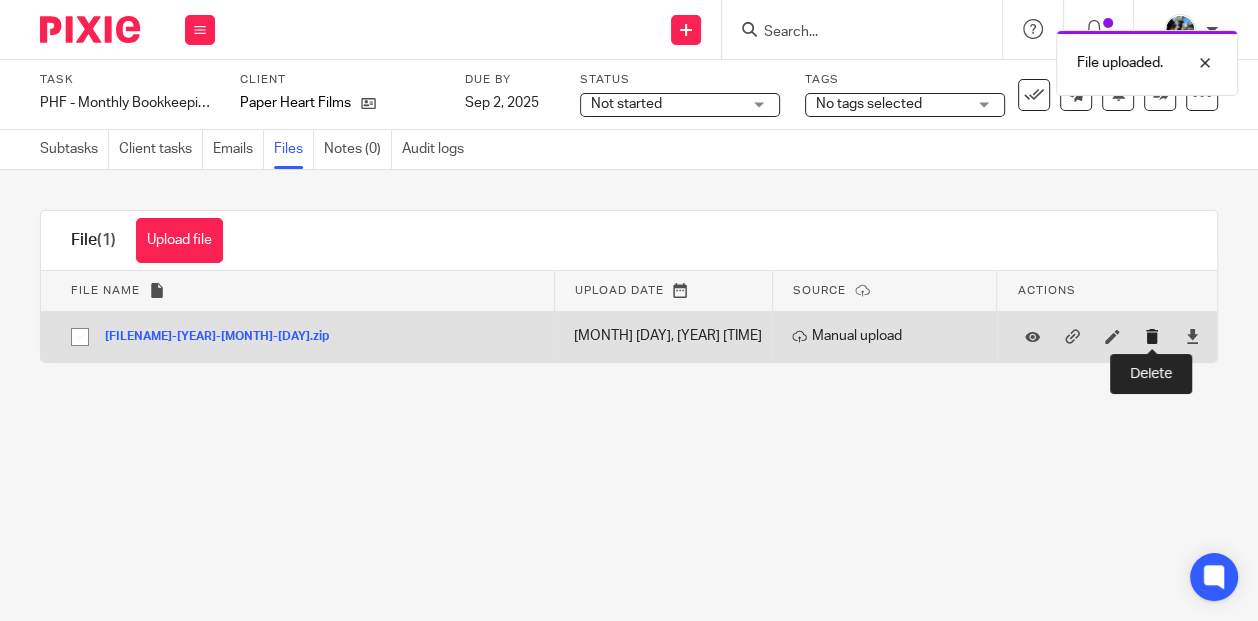 click at bounding box center [1152, 336] 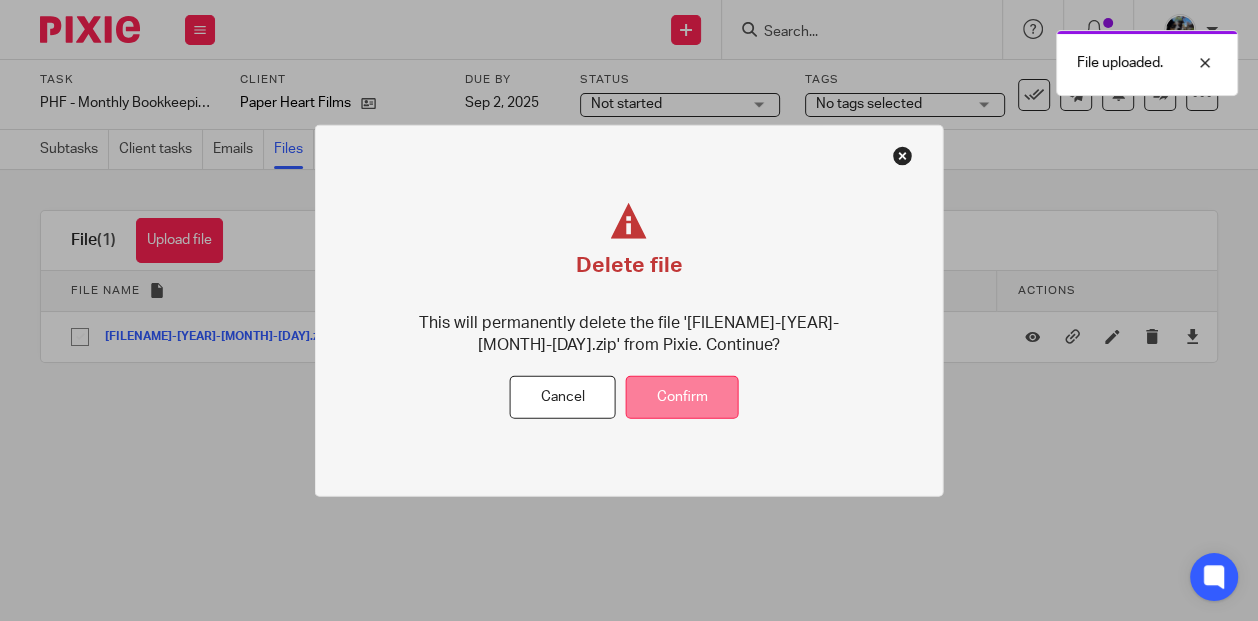 click on "Confirm" at bounding box center [682, 397] 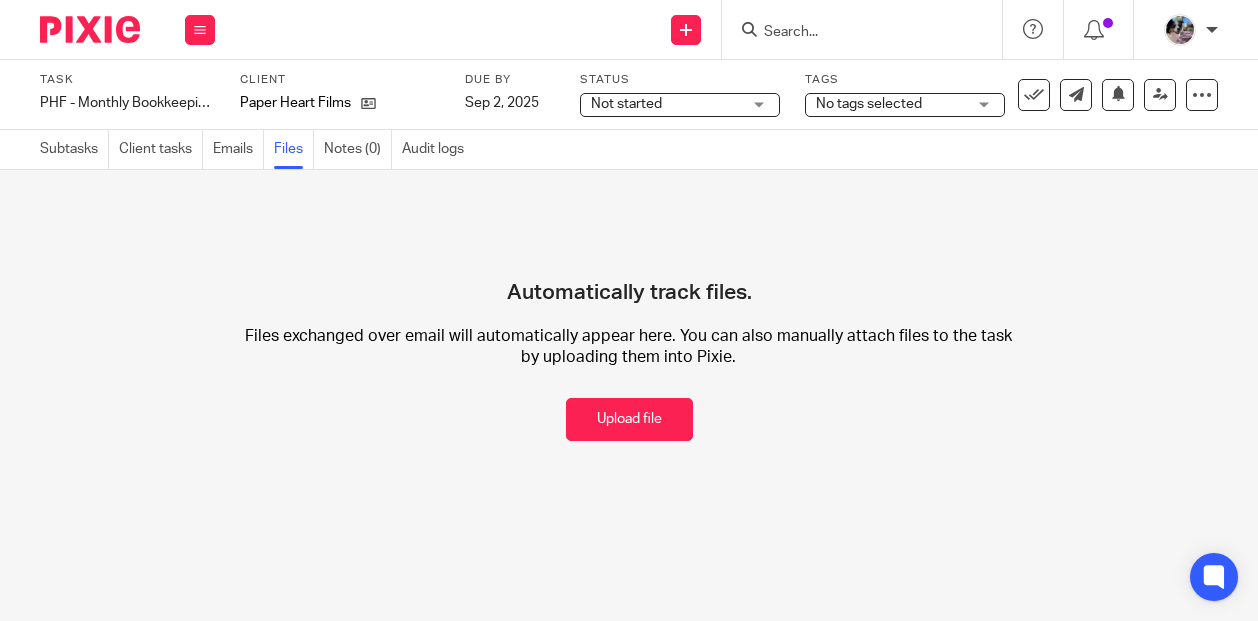 scroll, scrollTop: 0, scrollLeft: 0, axis: both 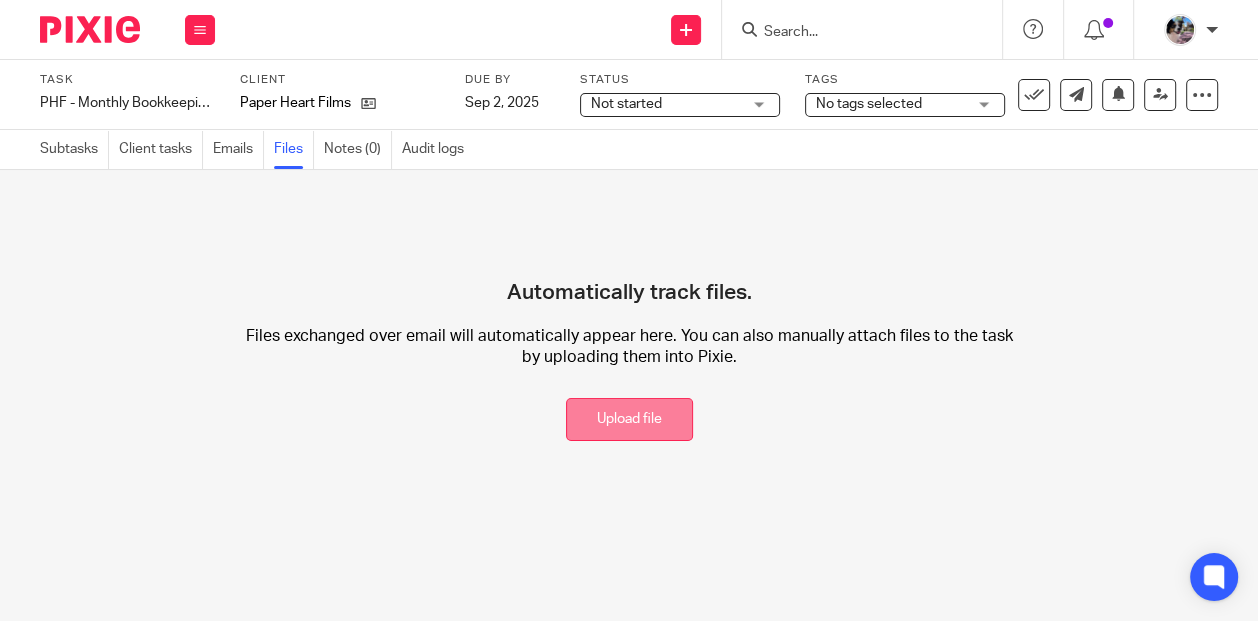 click on "Upload file" at bounding box center (629, 419) 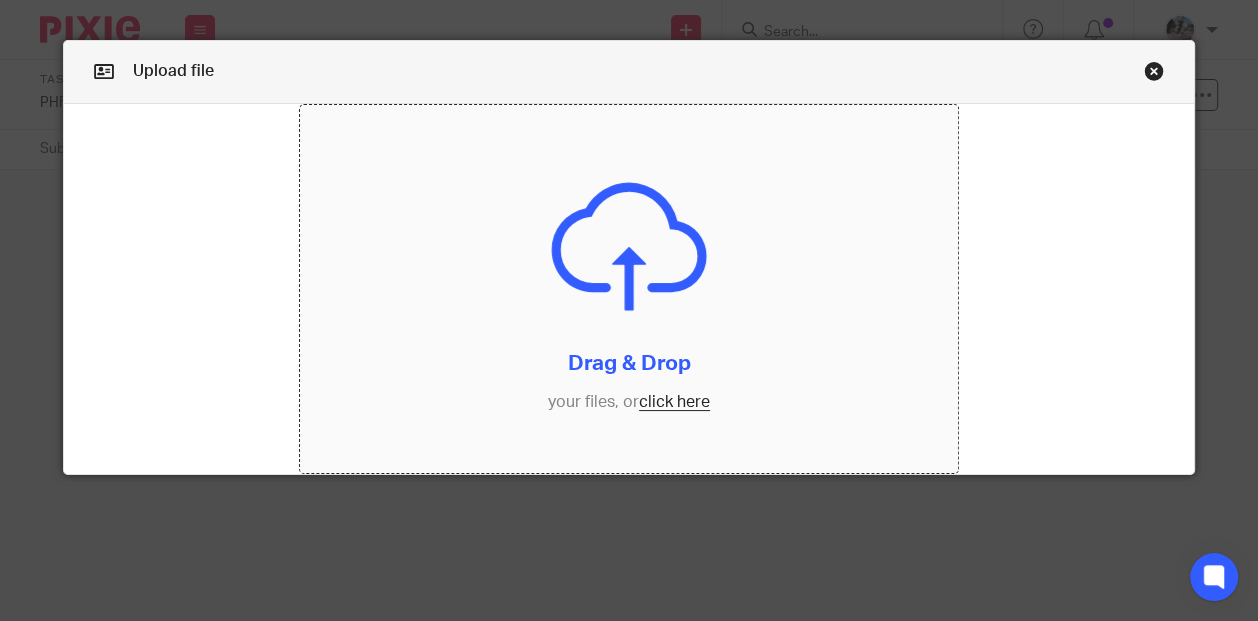 click at bounding box center (628, 289) 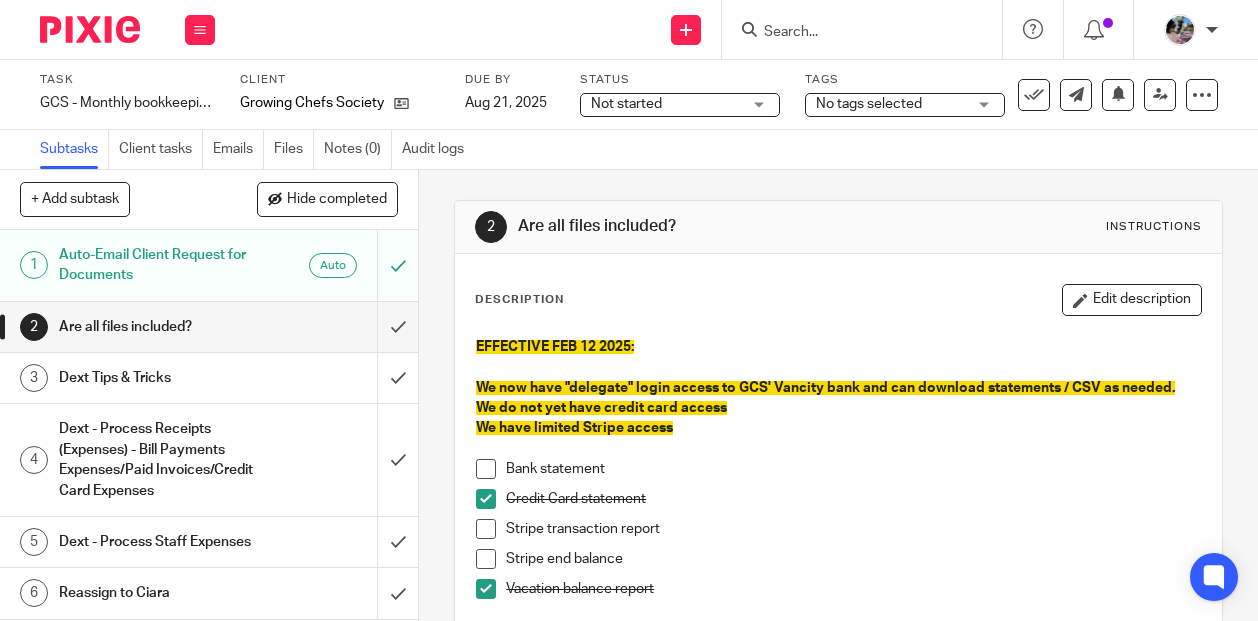scroll, scrollTop: 0, scrollLeft: 0, axis: both 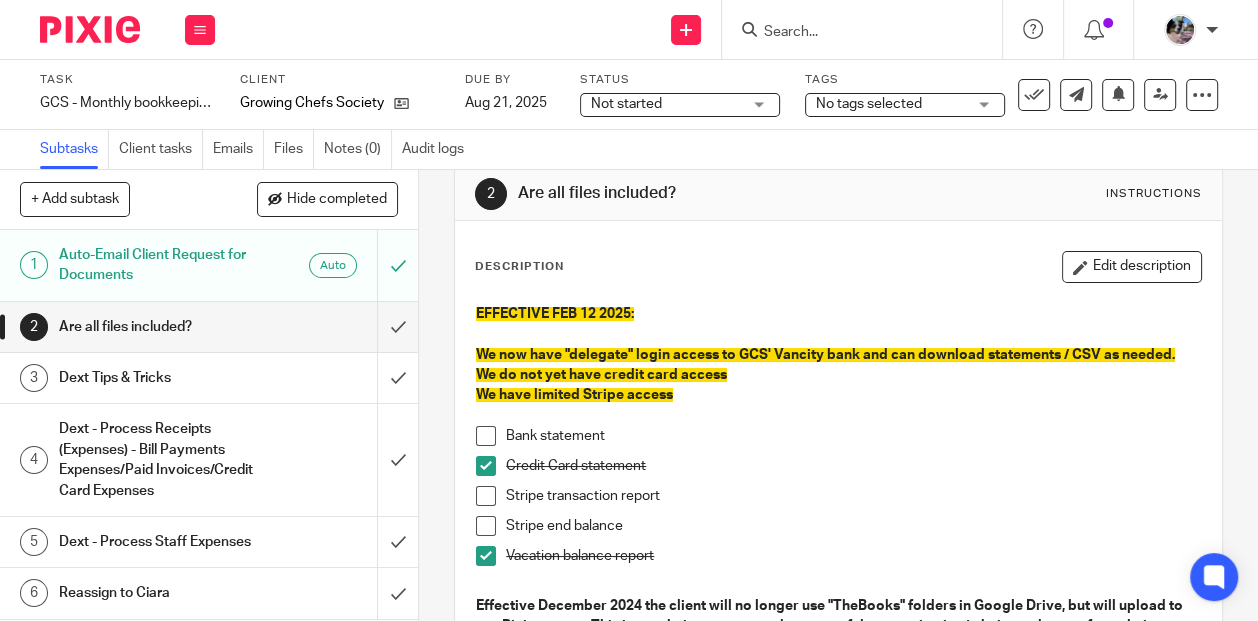 click at bounding box center [852, 33] 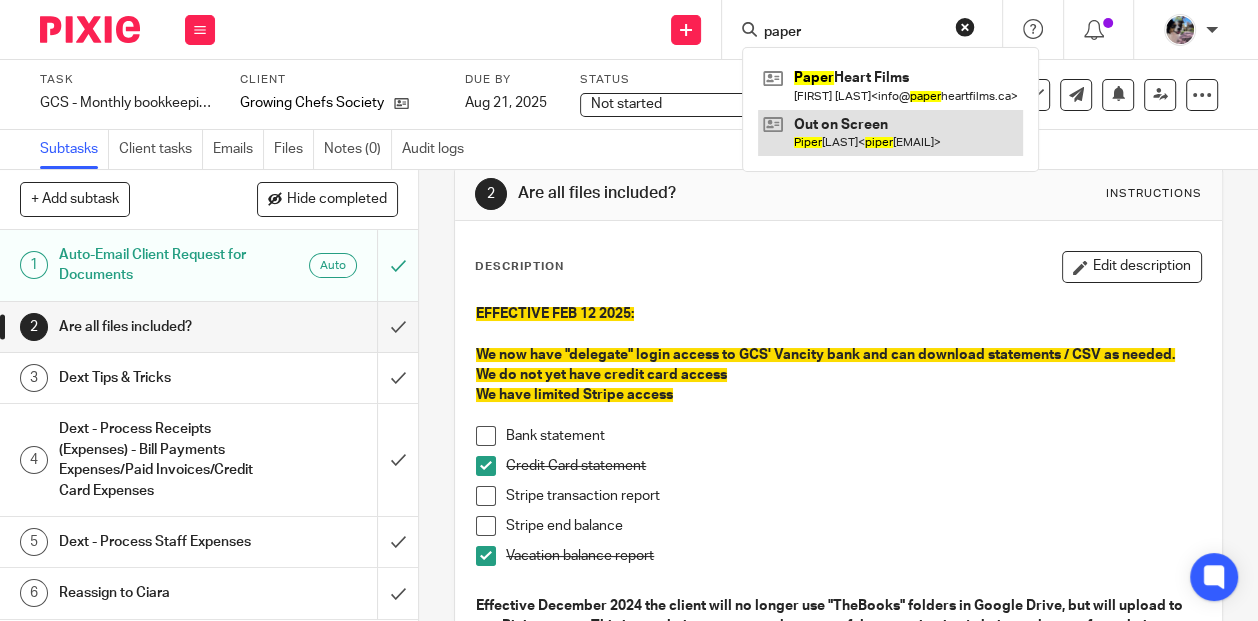 type on "paper" 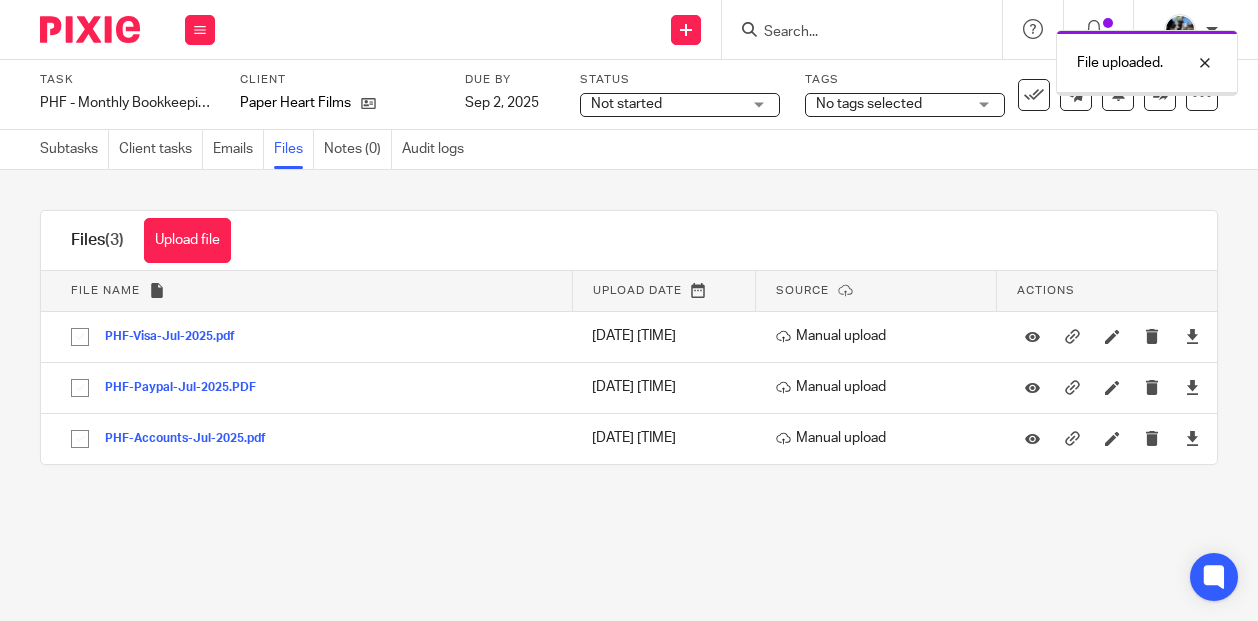 scroll, scrollTop: 0, scrollLeft: 0, axis: both 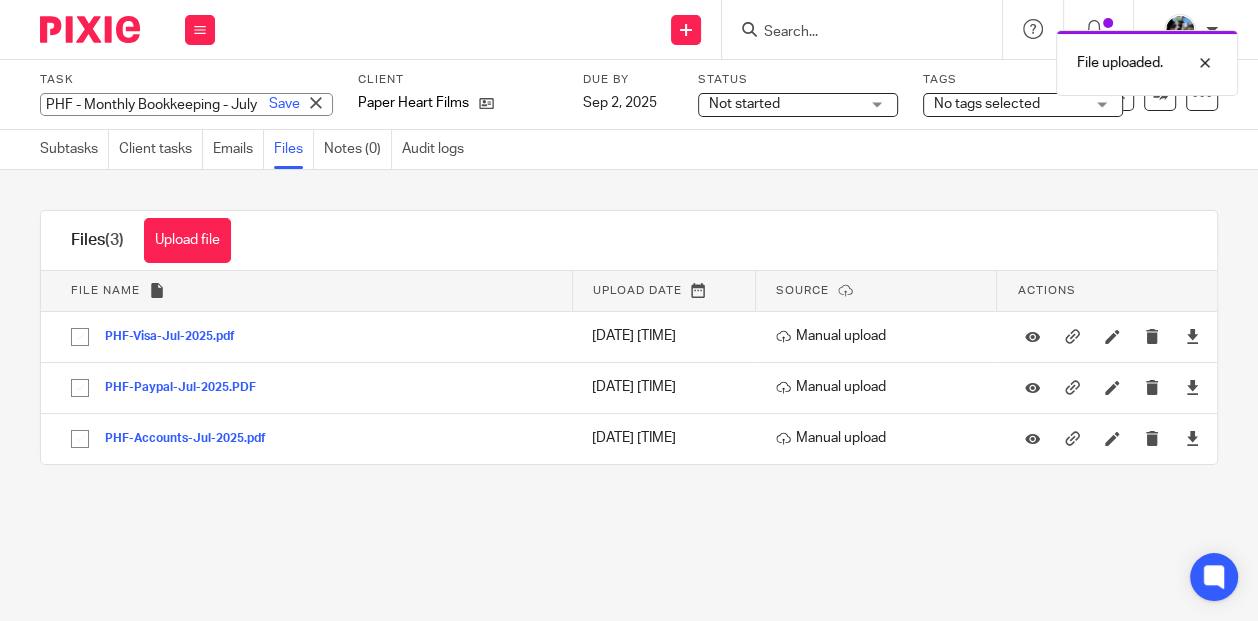 click on "Task
PHF - Monthly Bookkeeping - July   Save
PHF - Monthly Bookkeeping - July" at bounding box center (186, 94) 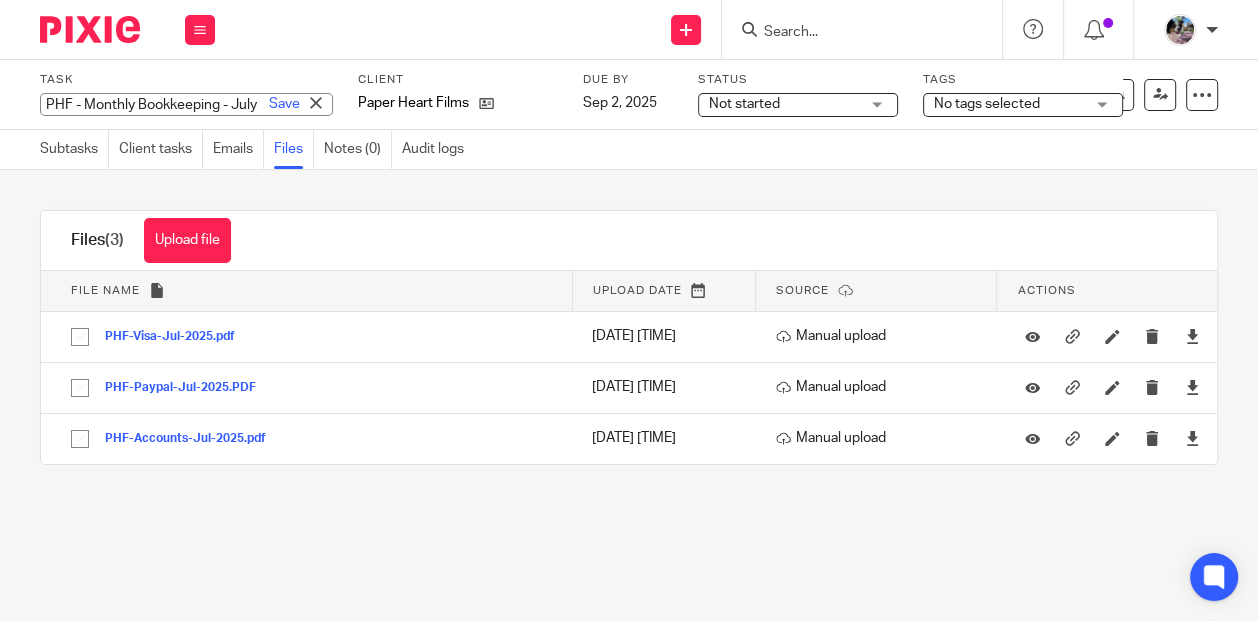 click on "Paper Heart Films" at bounding box center [458, 103] 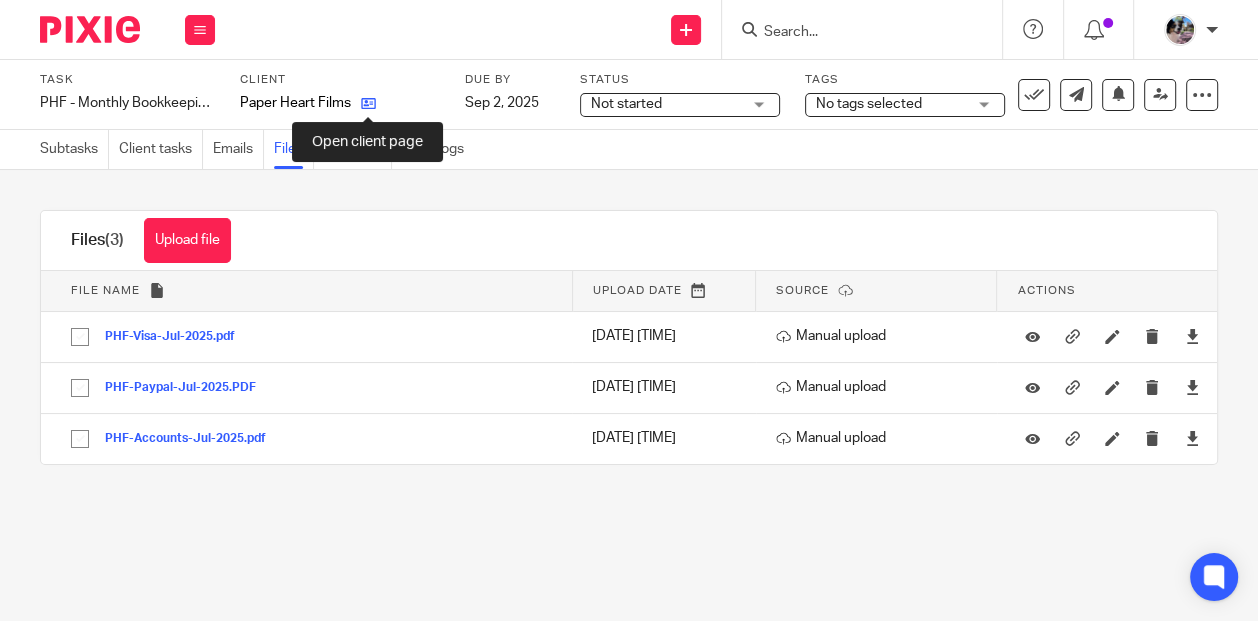 click at bounding box center (368, 103) 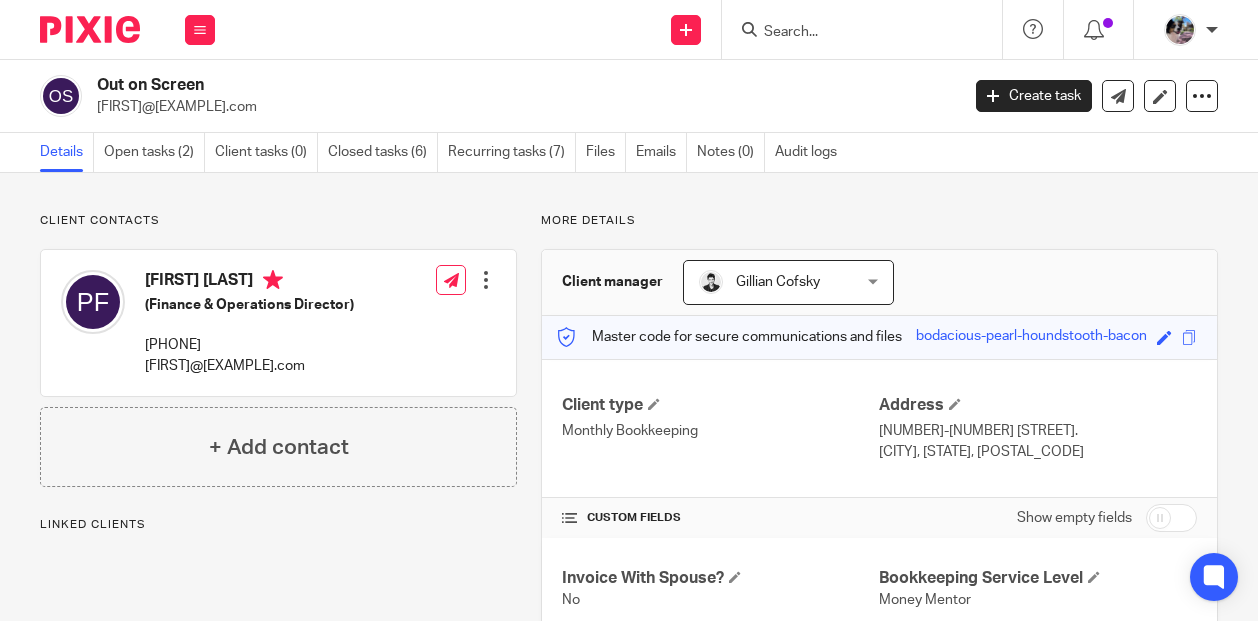 scroll, scrollTop: 0, scrollLeft: 0, axis: both 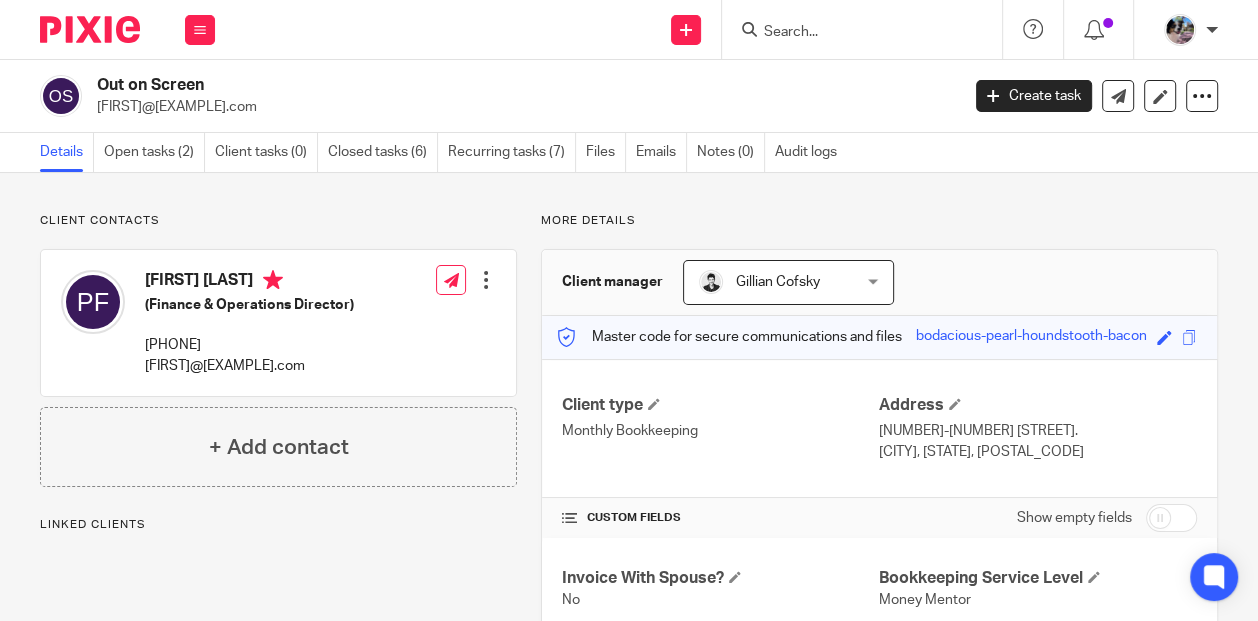 click at bounding box center [868, 29] 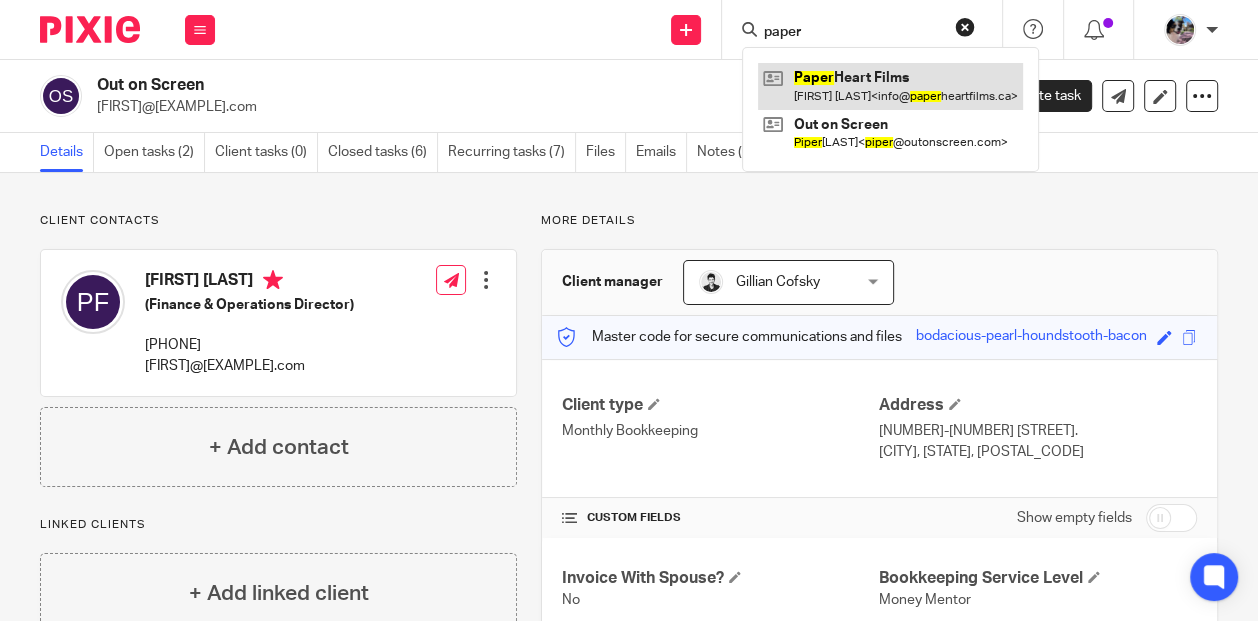 type on "paper" 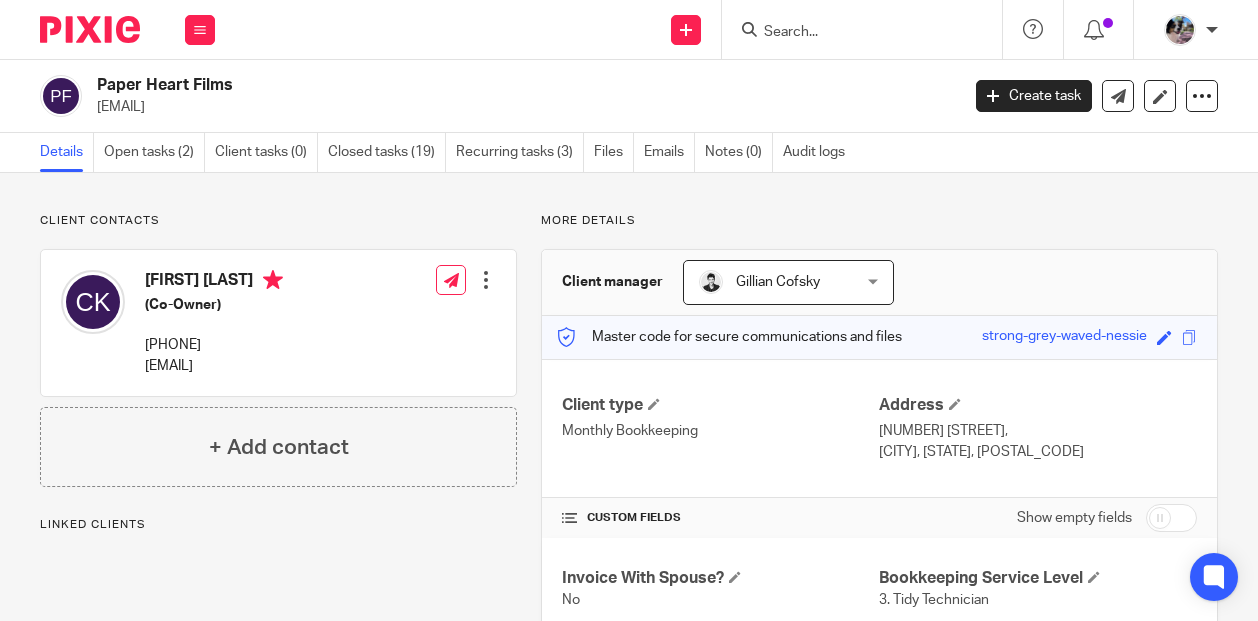 scroll, scrollTop: 0, scrollLeft: 0, axis: both 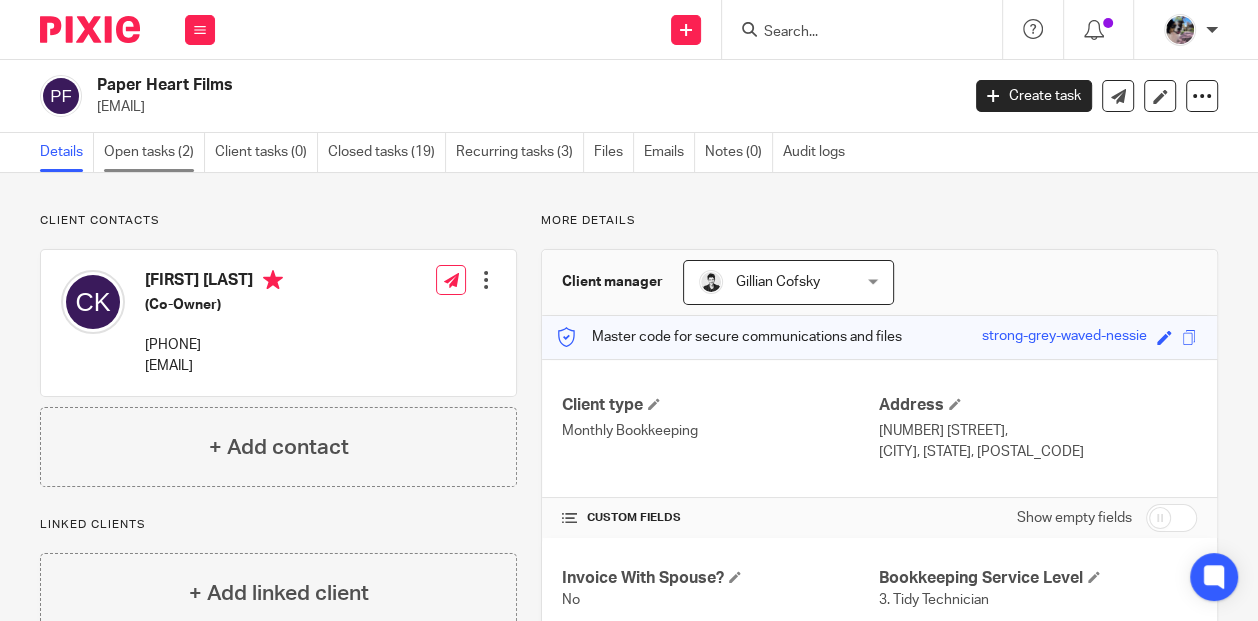 click on "Open tasks (2)" at bounding box center (154, 152) 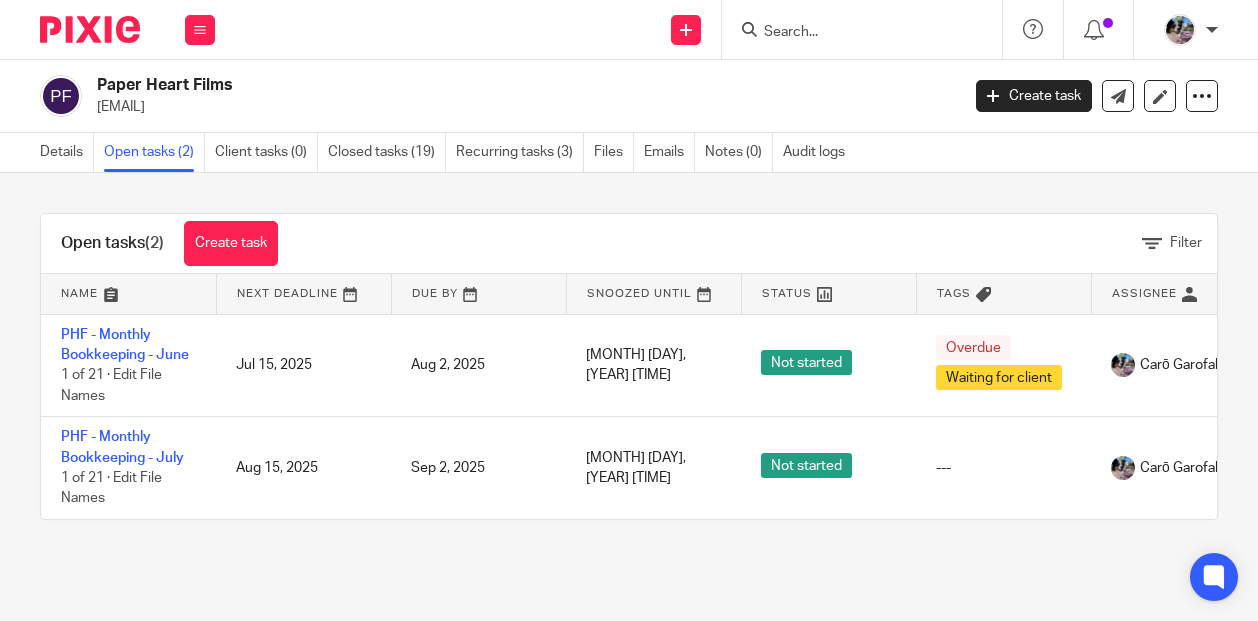 scroll, scrollTop: 0, scrollLeft: 0, axis: both 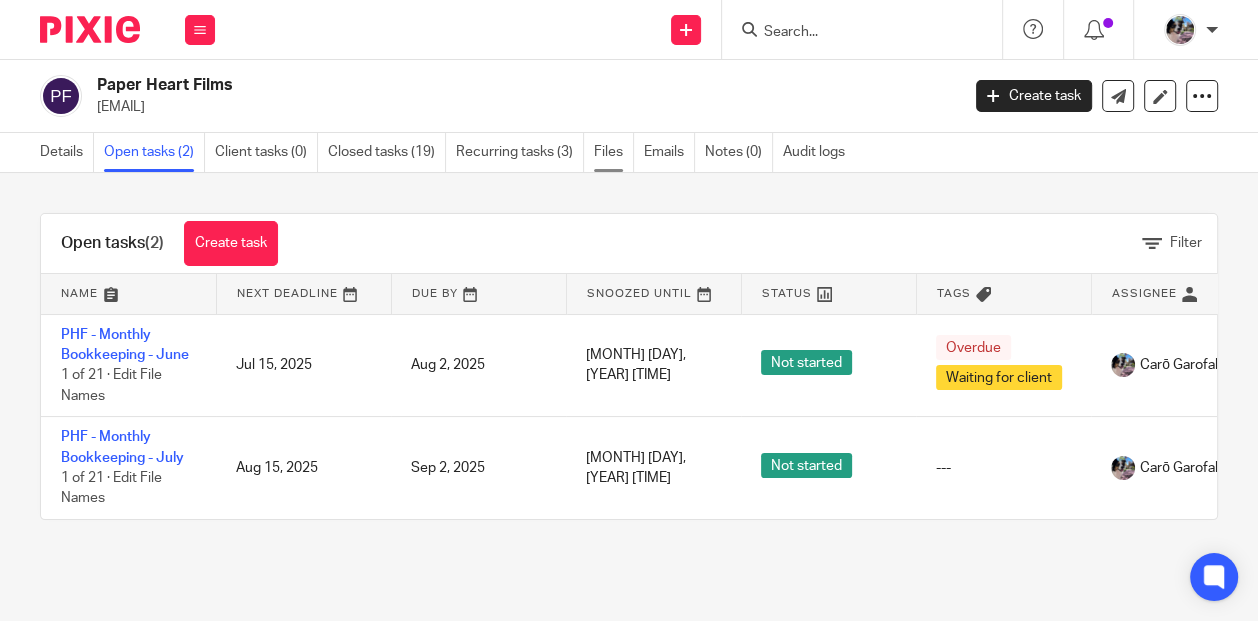 click on "Files" at bounding box center (614, 152) 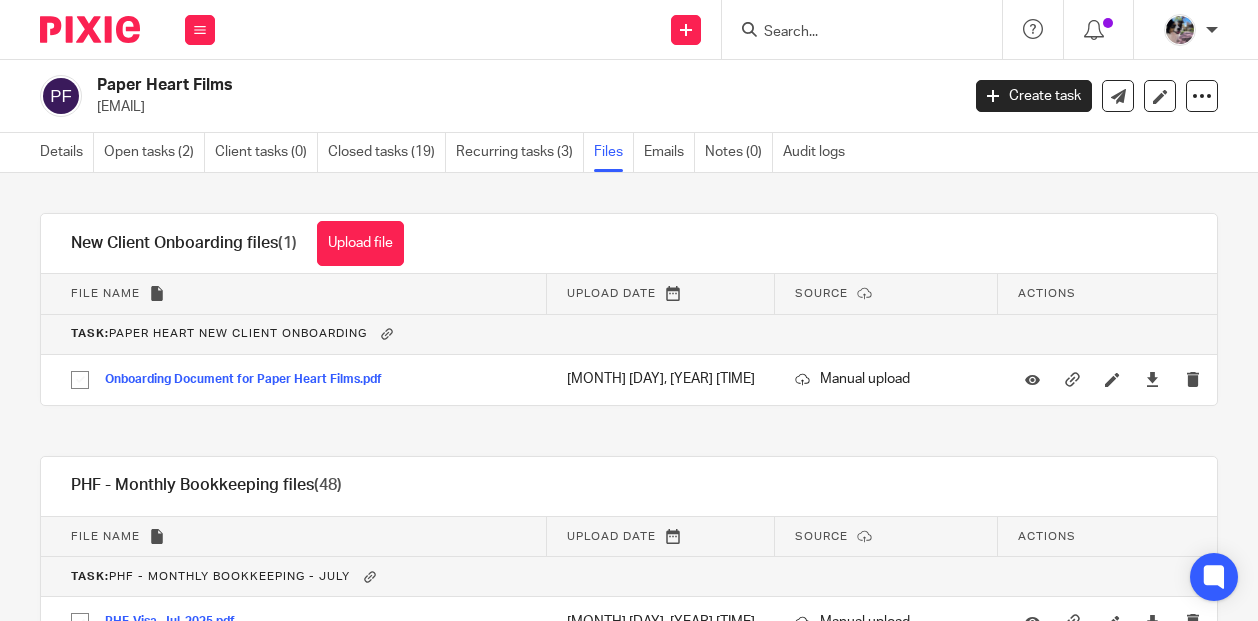 scroll, scrollTop: 0, scrollLeft: 0, axis: both 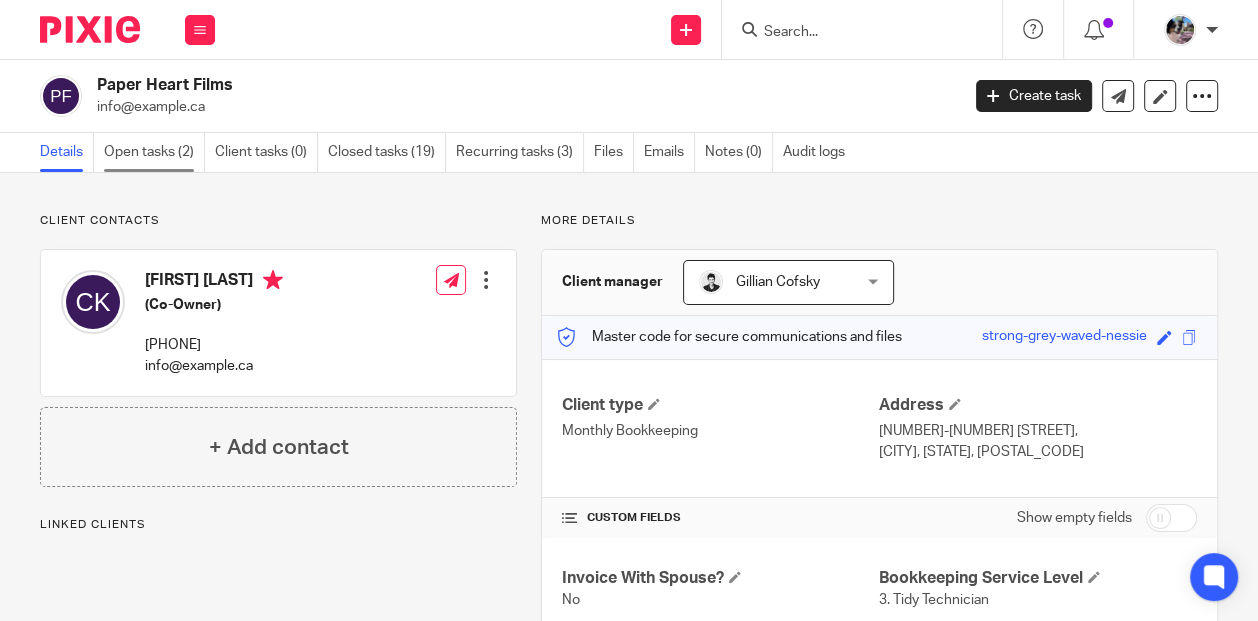 click on "Open tasks (2)" at bounding box center (154, 152) 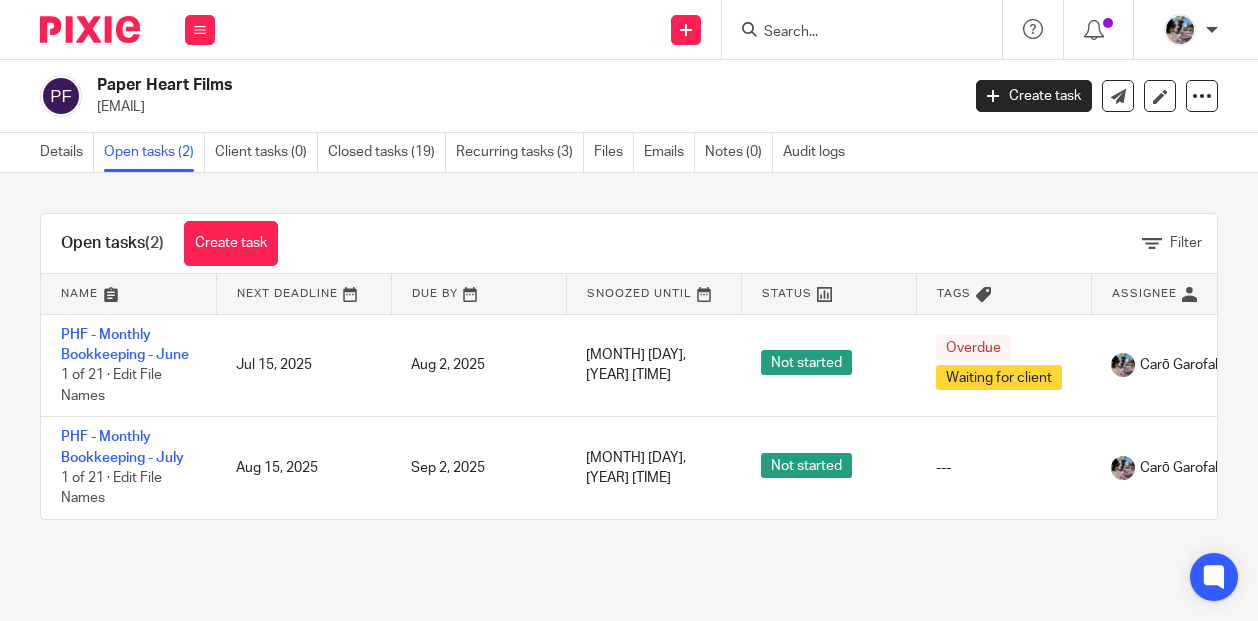 scroll, scrollTop: 0, scrollLeft: 0, axis: both 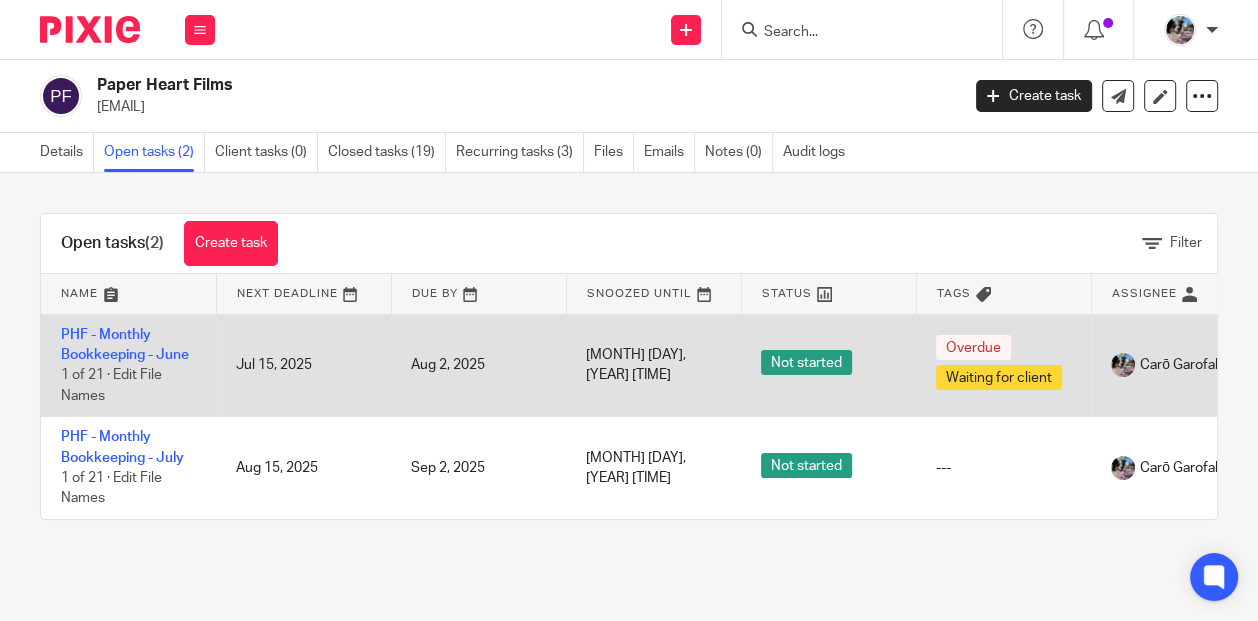 click on "PHF - Monthly Bookkeeping - June
1
of
21 ·
Edit File Names" at bounding box center (128, 365) 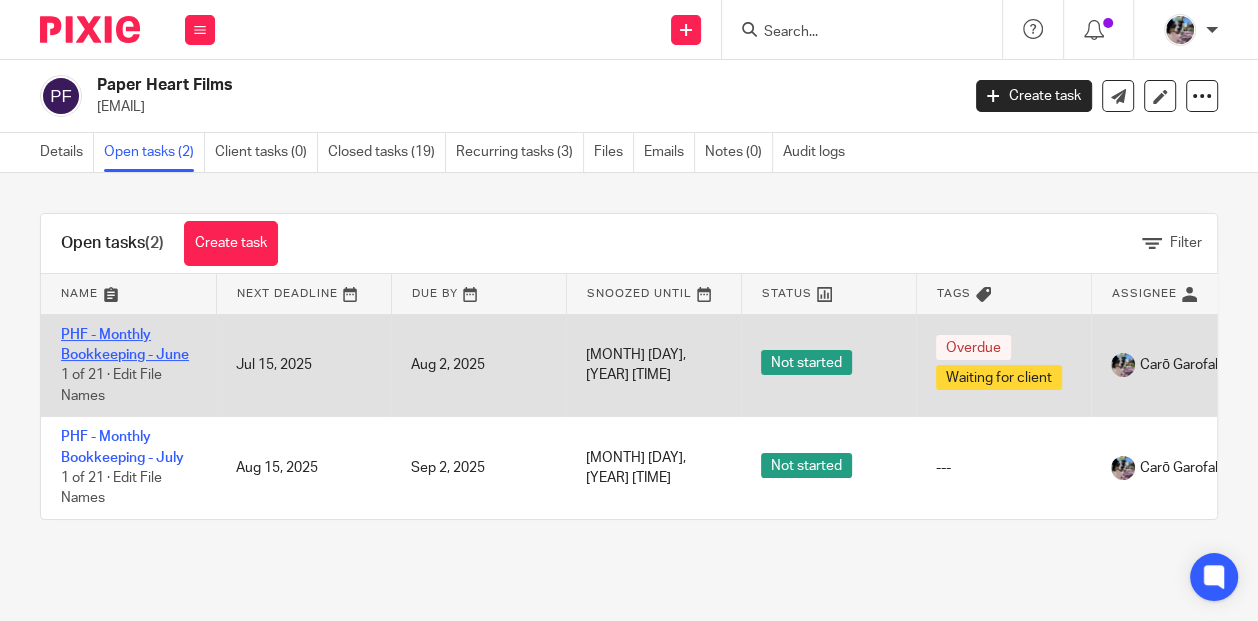 click on "PHF - Monthly Bookkeeping - June" at bounding box center (125, 345) 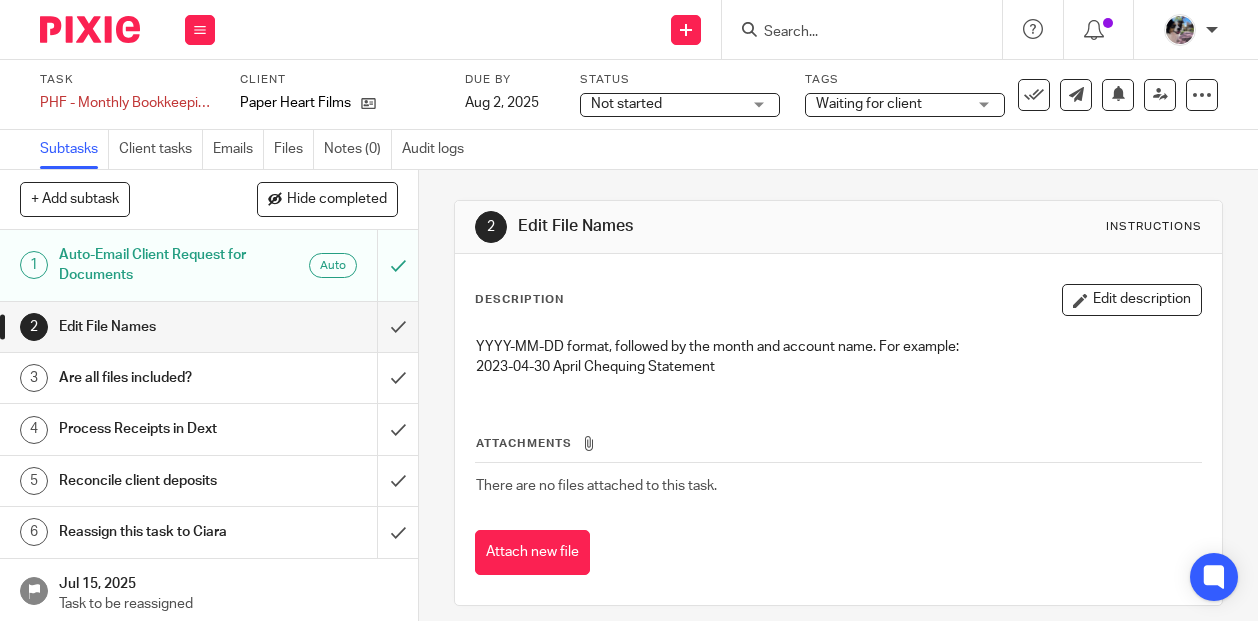 scroll, scrollTop: 0, scrollLeft: 0, axis: both 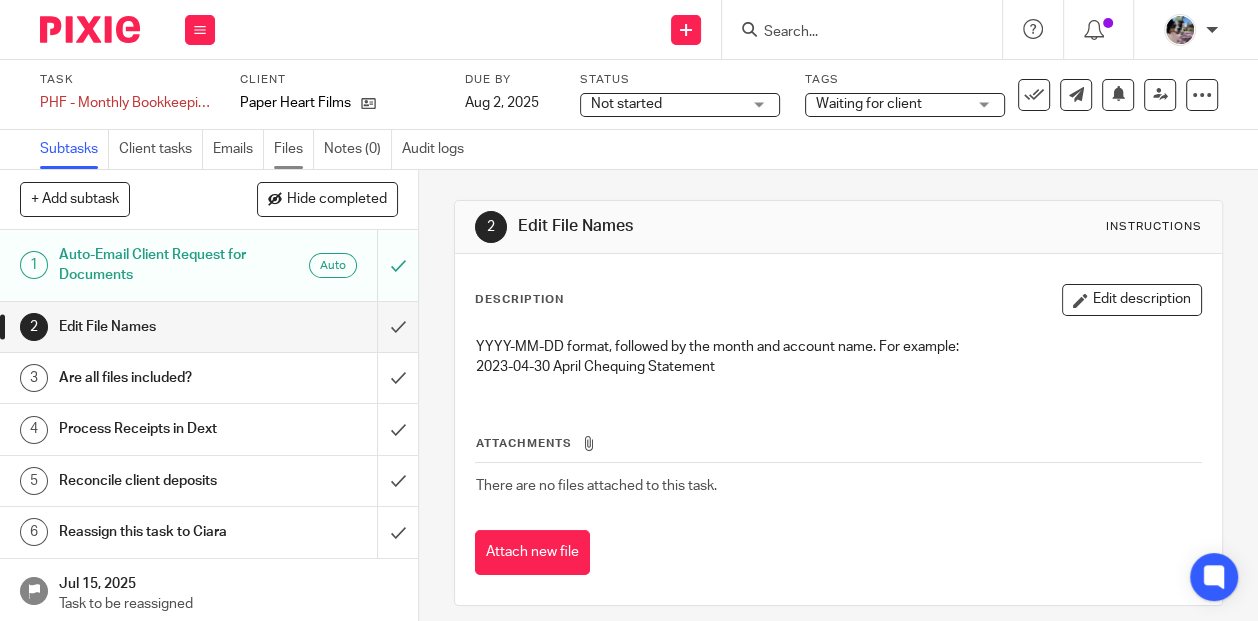 click on "Files" at bounding box center [294, 149] 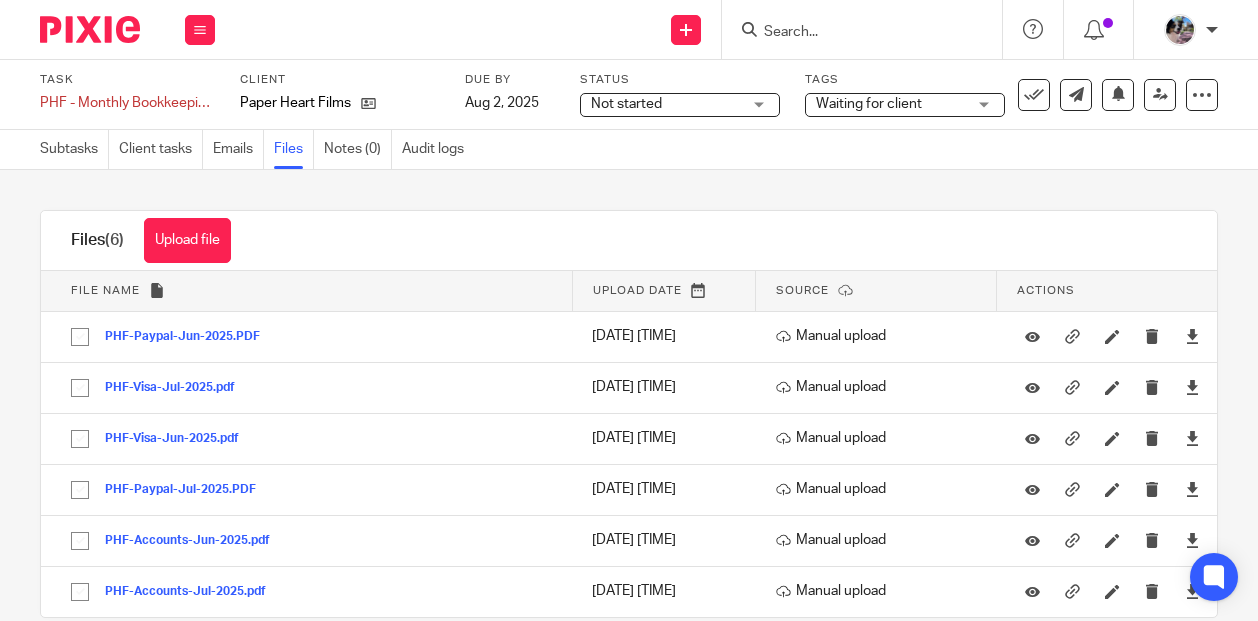 scroll, scrollTop: 0, scrollLeft: 0, axis: both 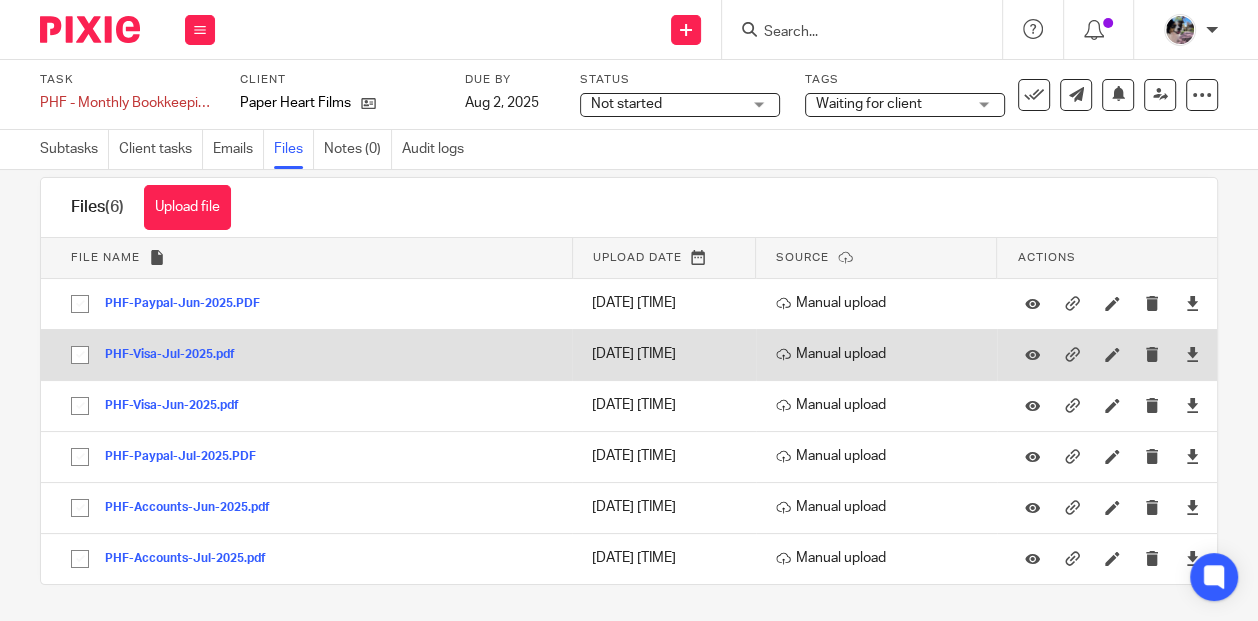 click at bounding box center (80, 355) 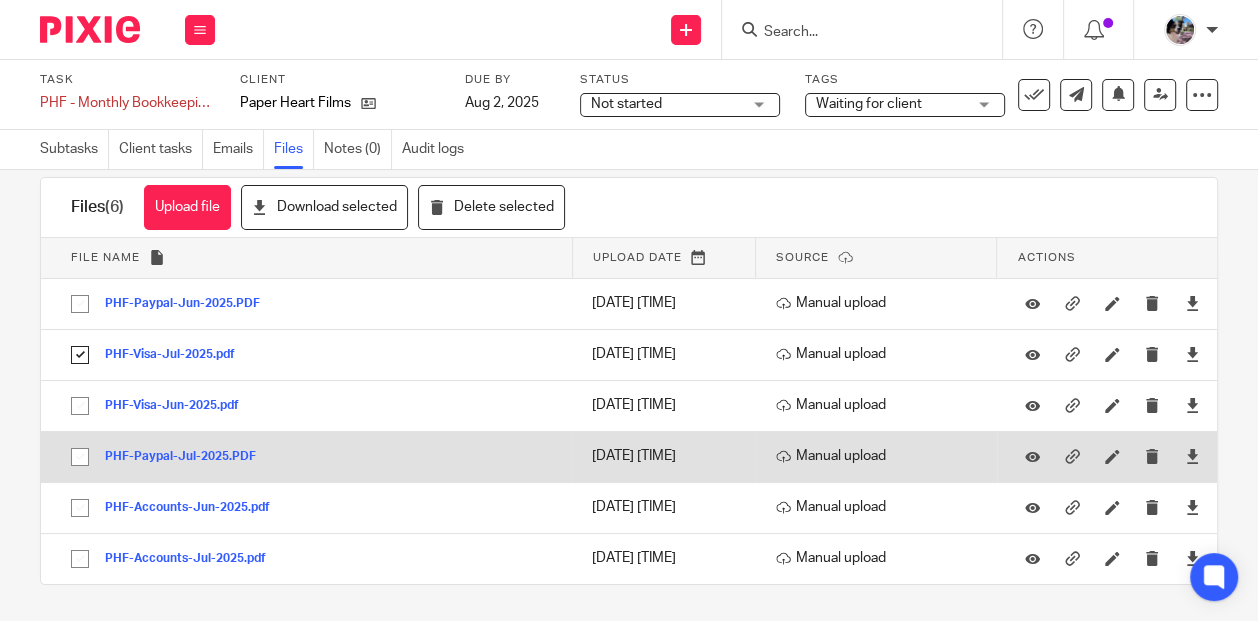 click at bounding box center (80, 457) 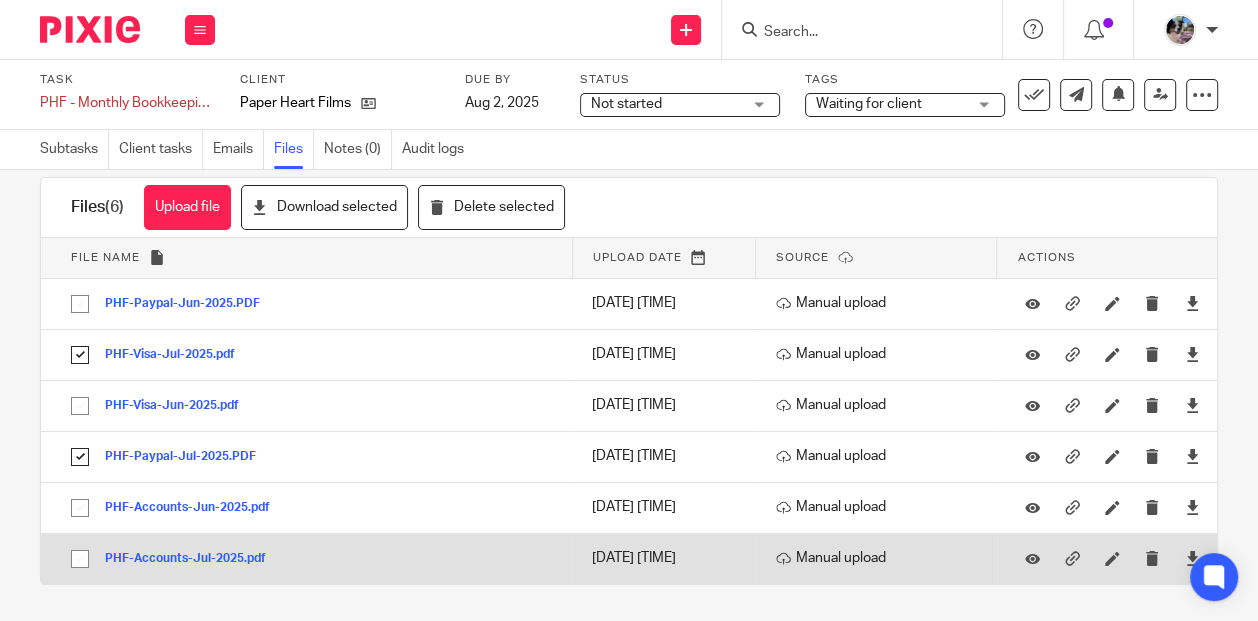 click at bounding box center [80, 559] 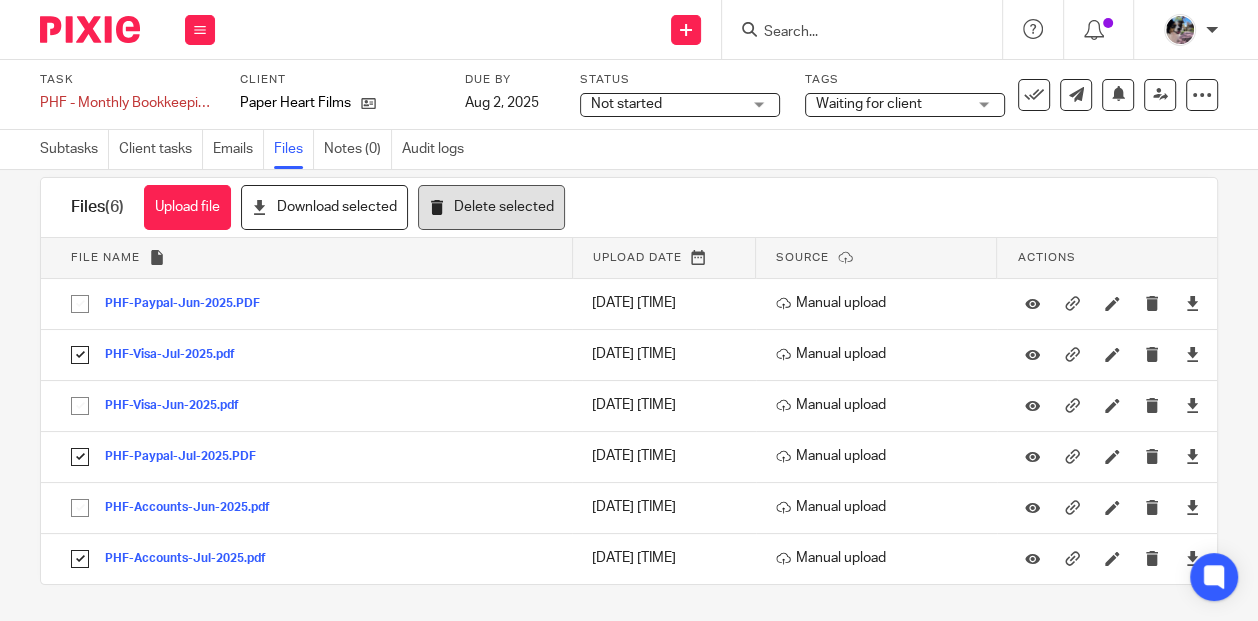 click on "Delete selected" at bounding box center (491, 207) 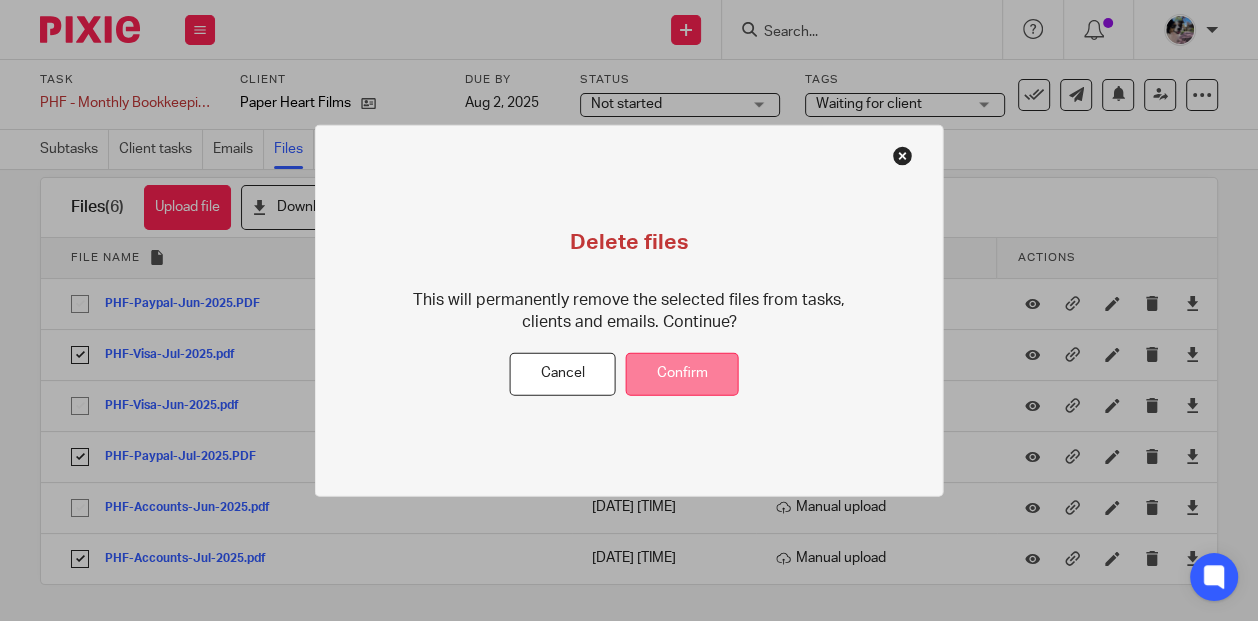 click on "Confirm" at bounding box center [682, 374] 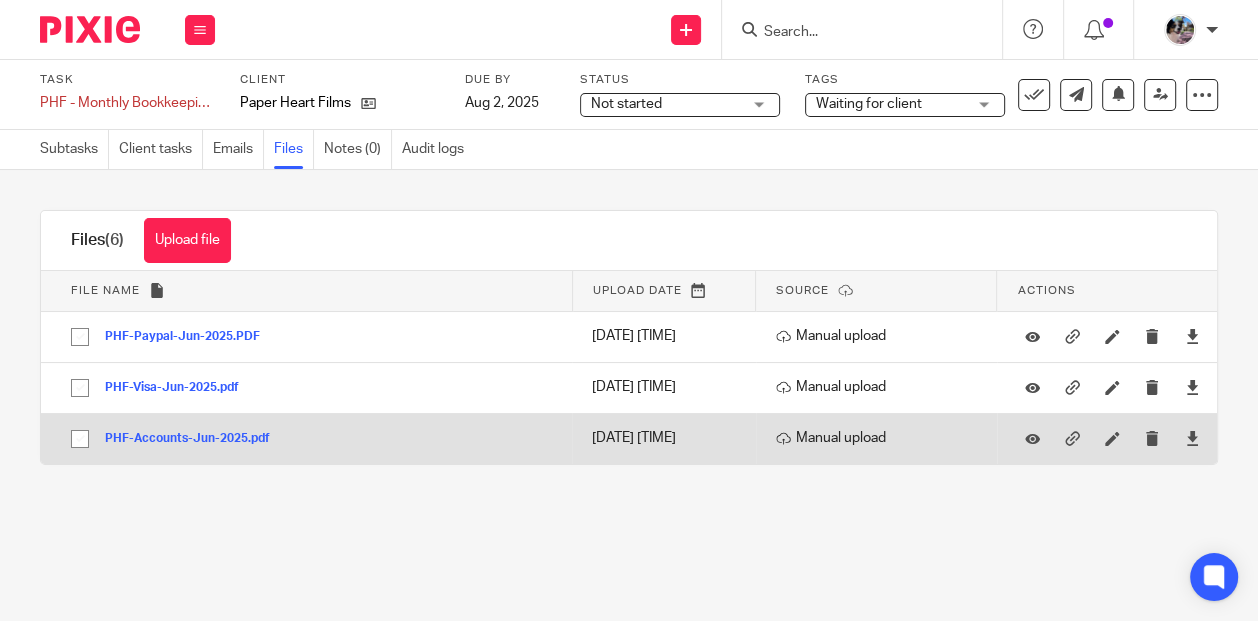 click on "PHF-Accounts-Jun-2025.pdf" at bounding box center (195, 439) 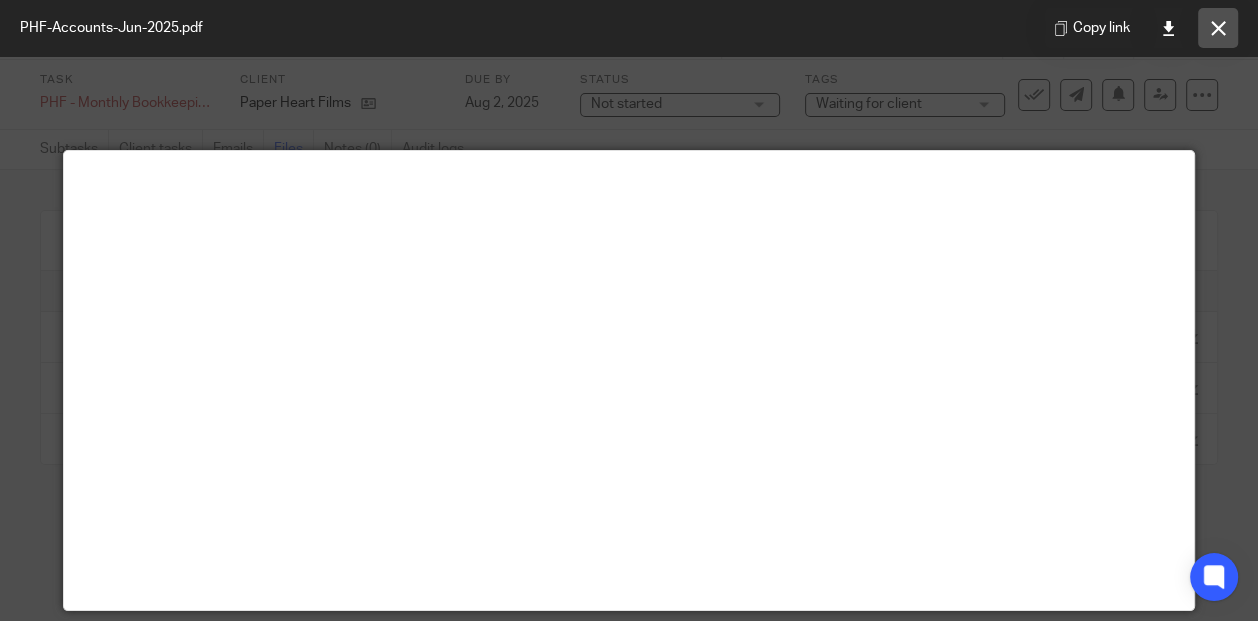 click at bounding box center (1218, 28) 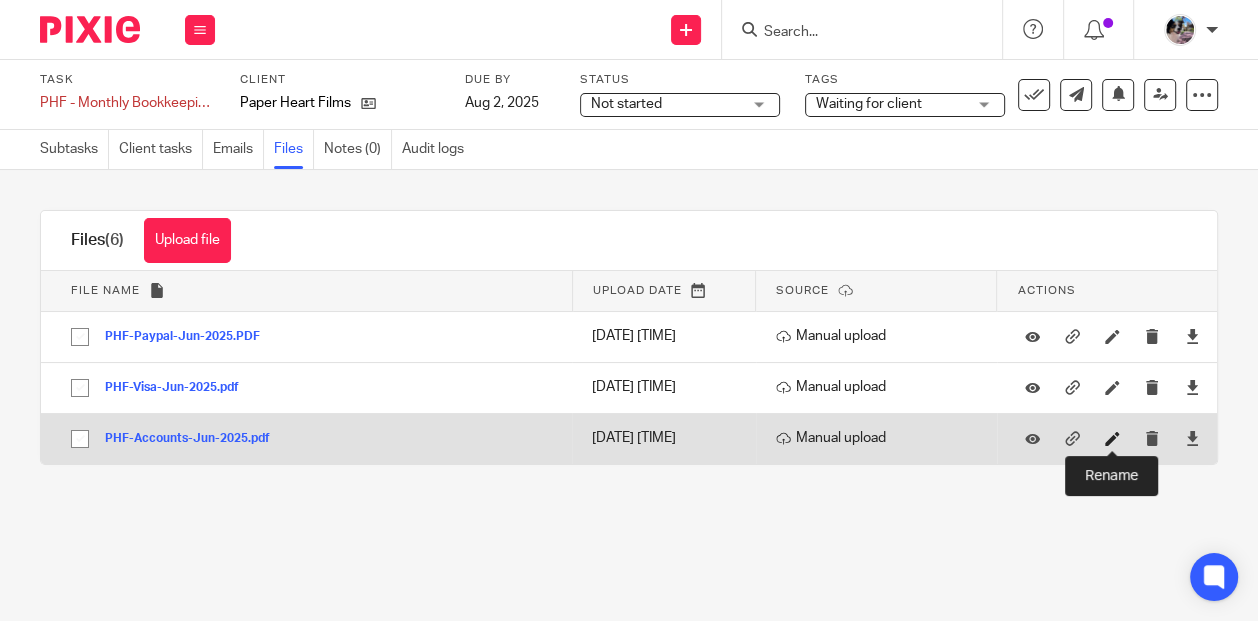 click at bounding box center [1112, 438] 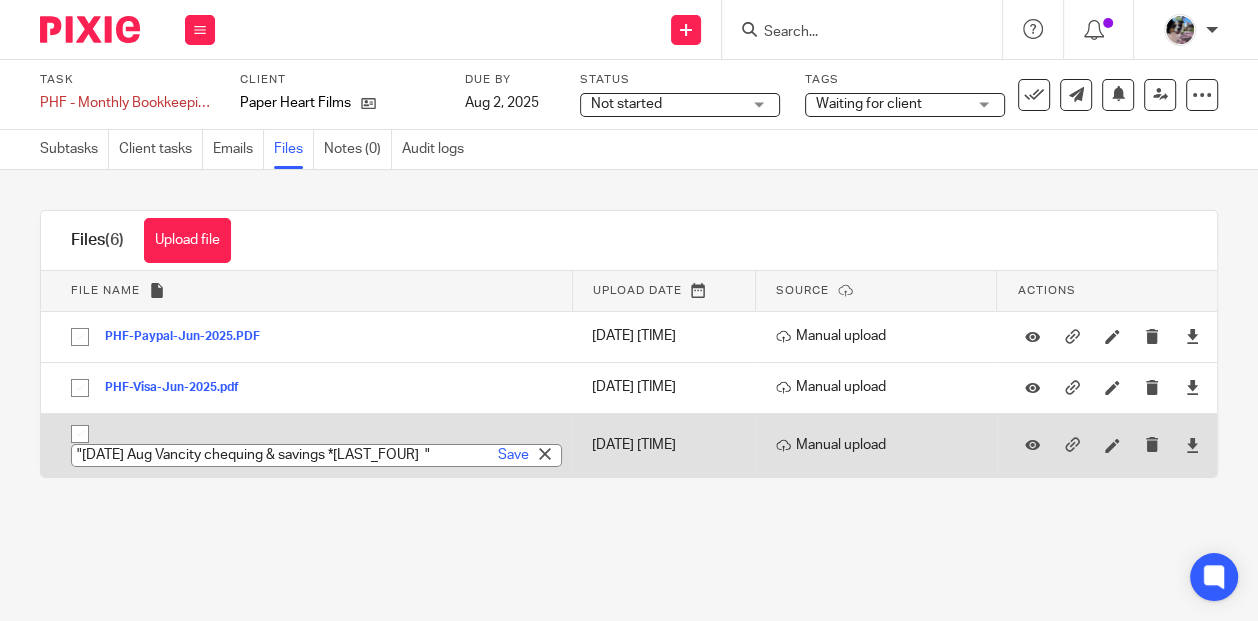 click on ""2024-08-31 Aug Vancity chequing & savings *2769  "" at bounding box center (316, 455) 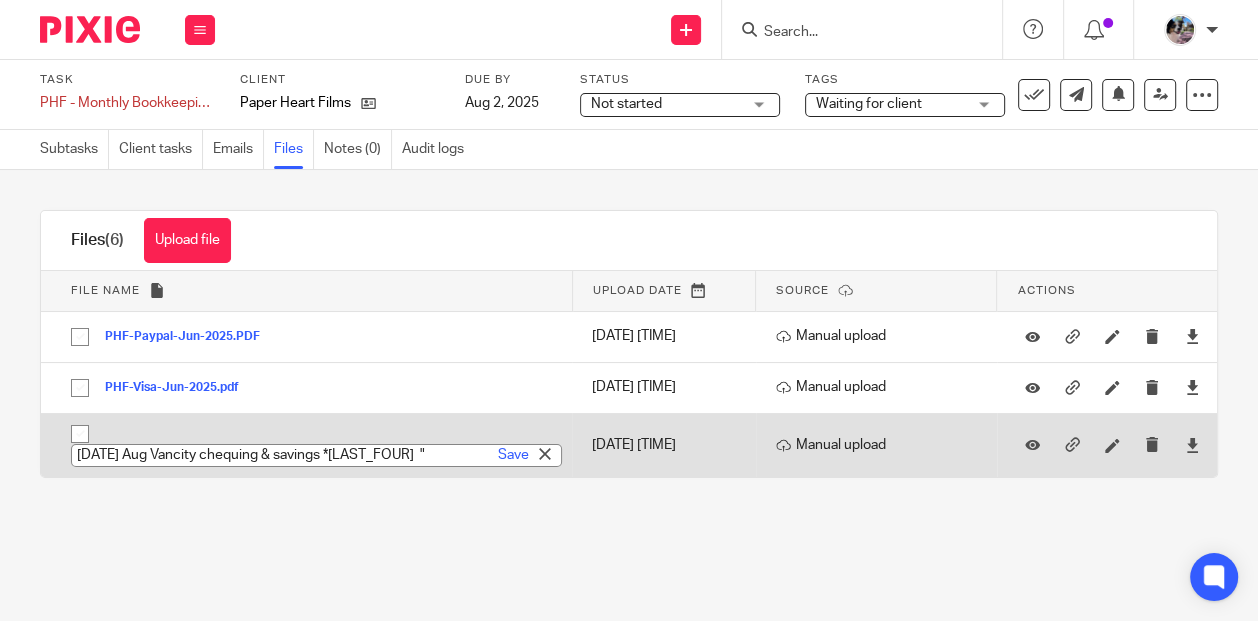 click on "2025-06-31 Aug Vancity chequing & savings *2769  "" at bounding box center (316, 455) 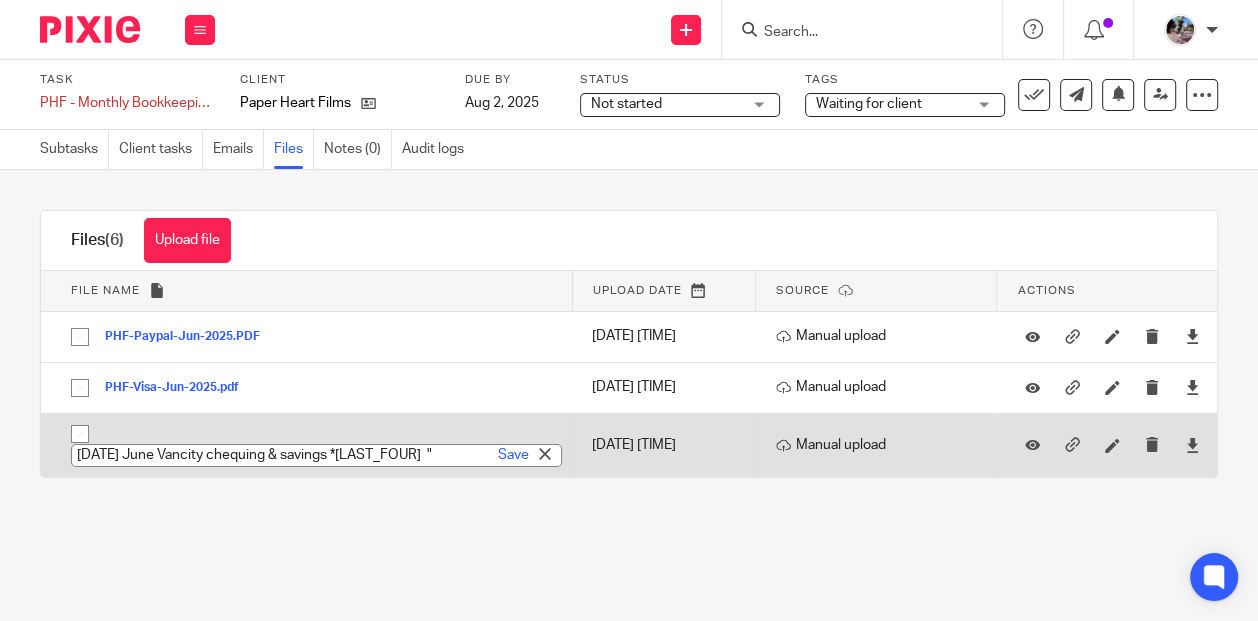 click on "2025-06-31 June Vancity chequing & savings *2769  "" at bounding box center (316, 455) 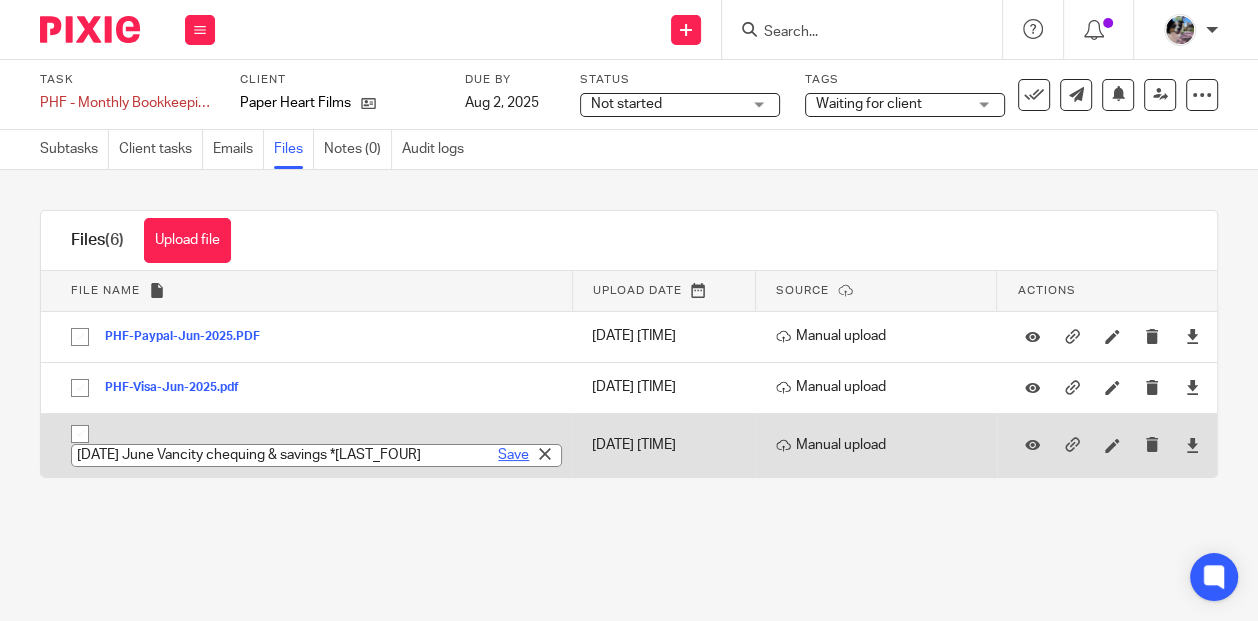 type on "2025-06-31 June Vancity chequing & savings *2769" 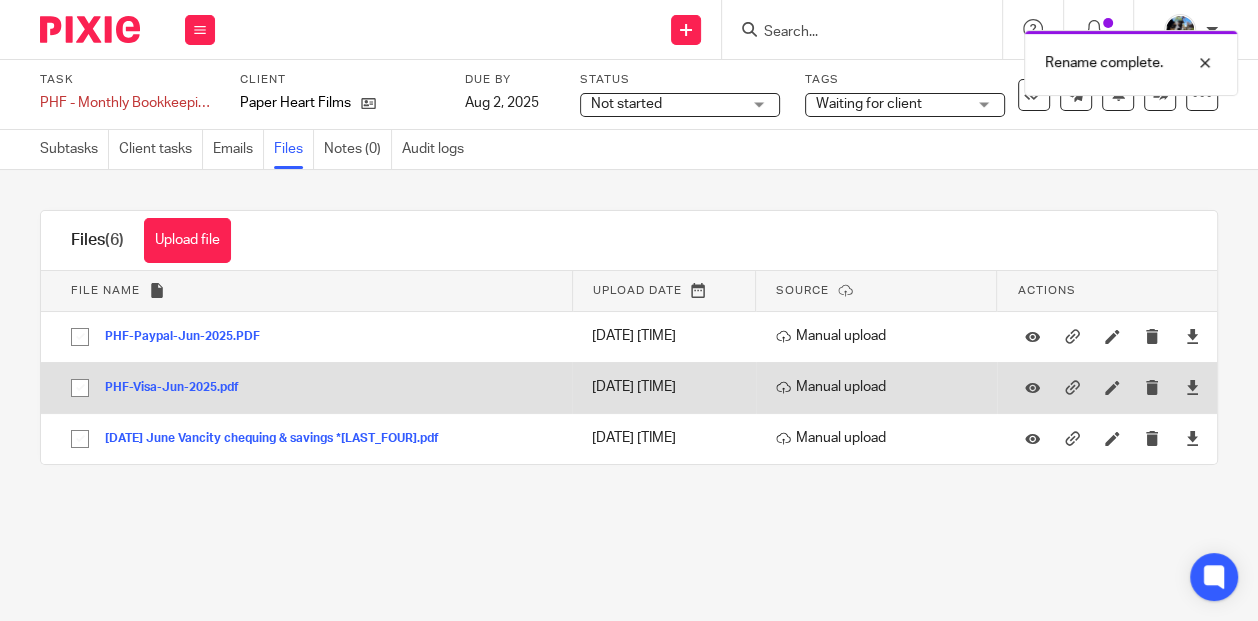 click on "PHF-Visa-Jun-2025.pdf" at bounding box center [179, 388] 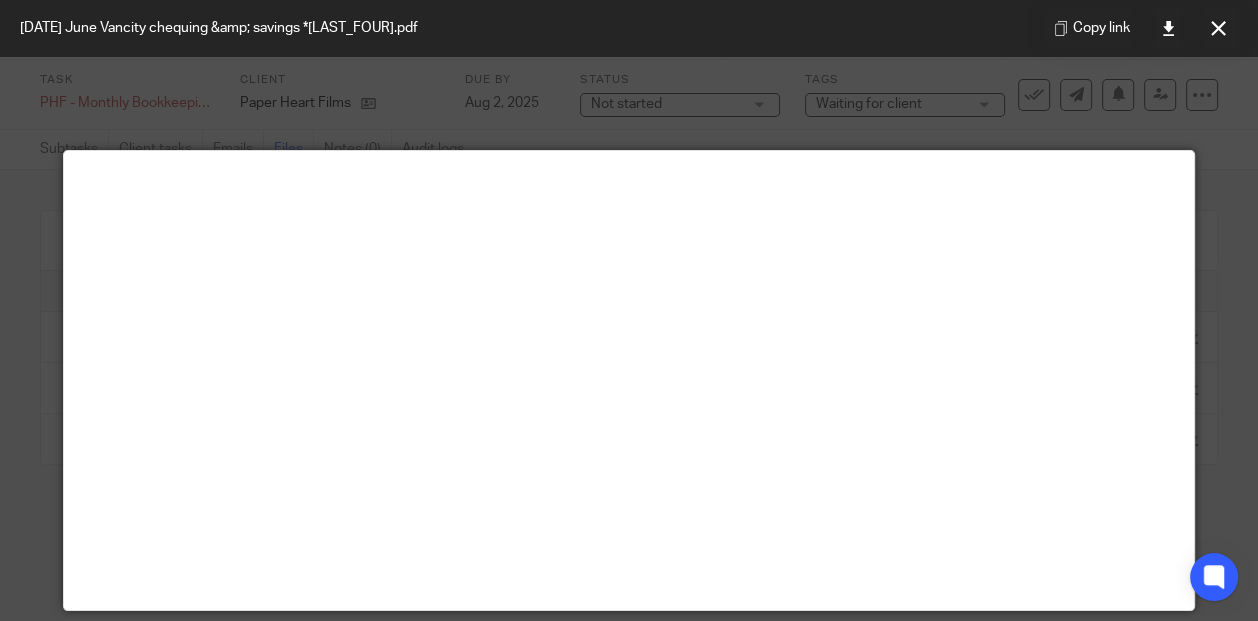 click at bounding box center [1218, 28] 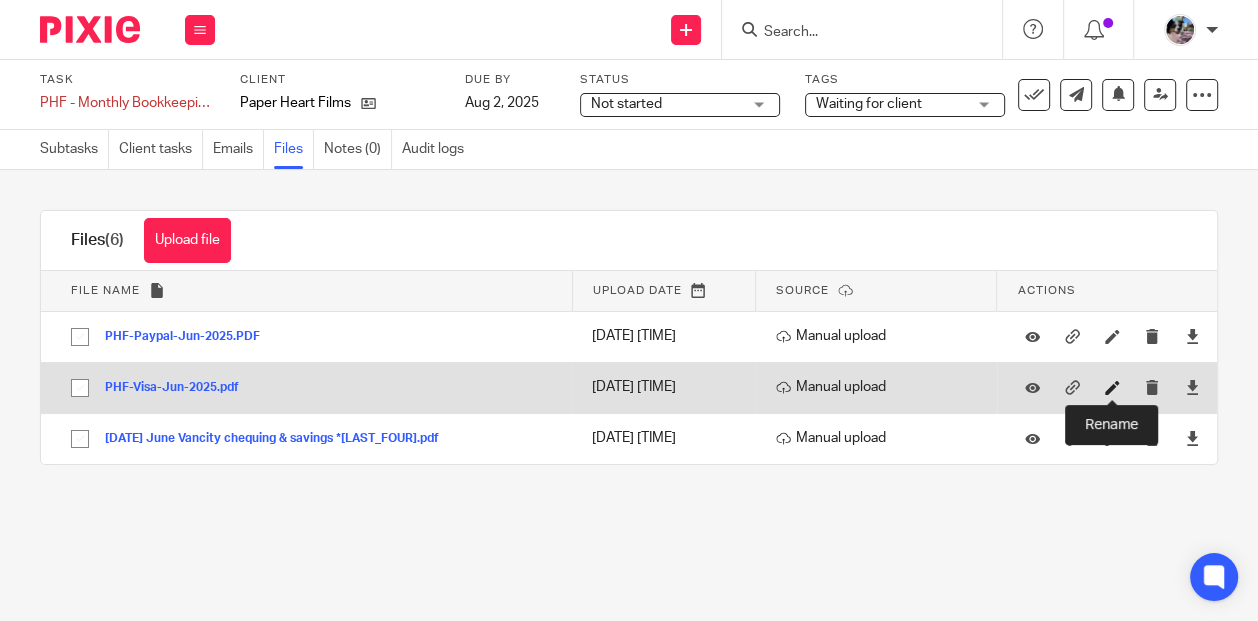 click at bounding box center [1112, 387] 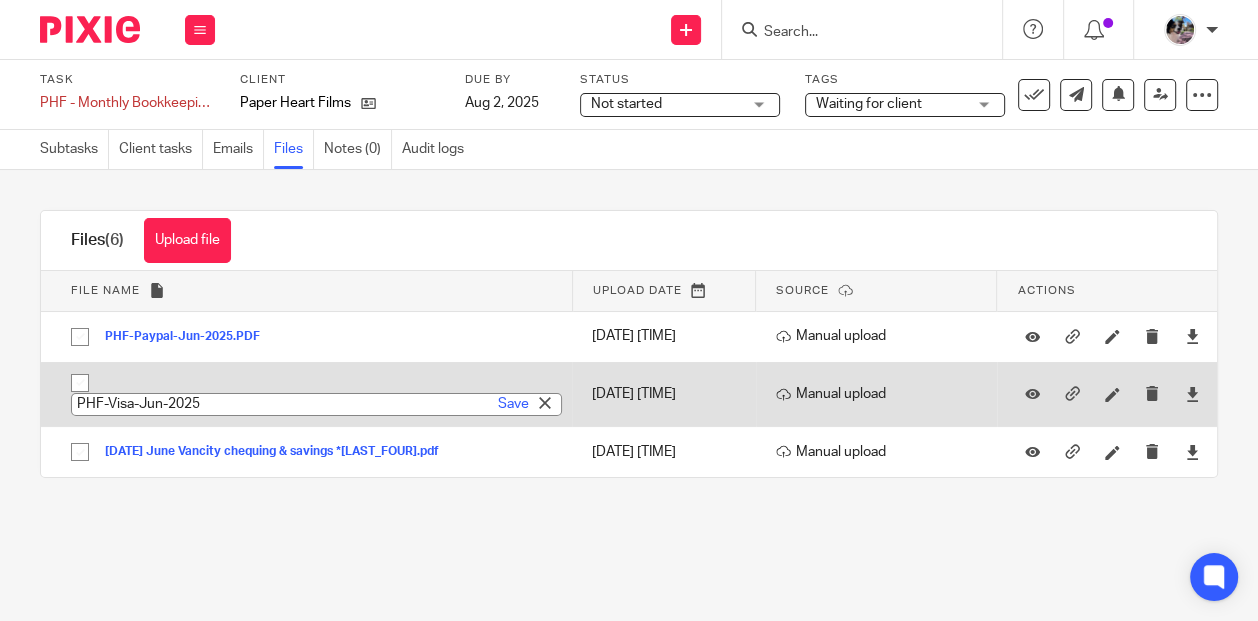 paste on "2024-08-15 Aug Vancity Visa *8480" 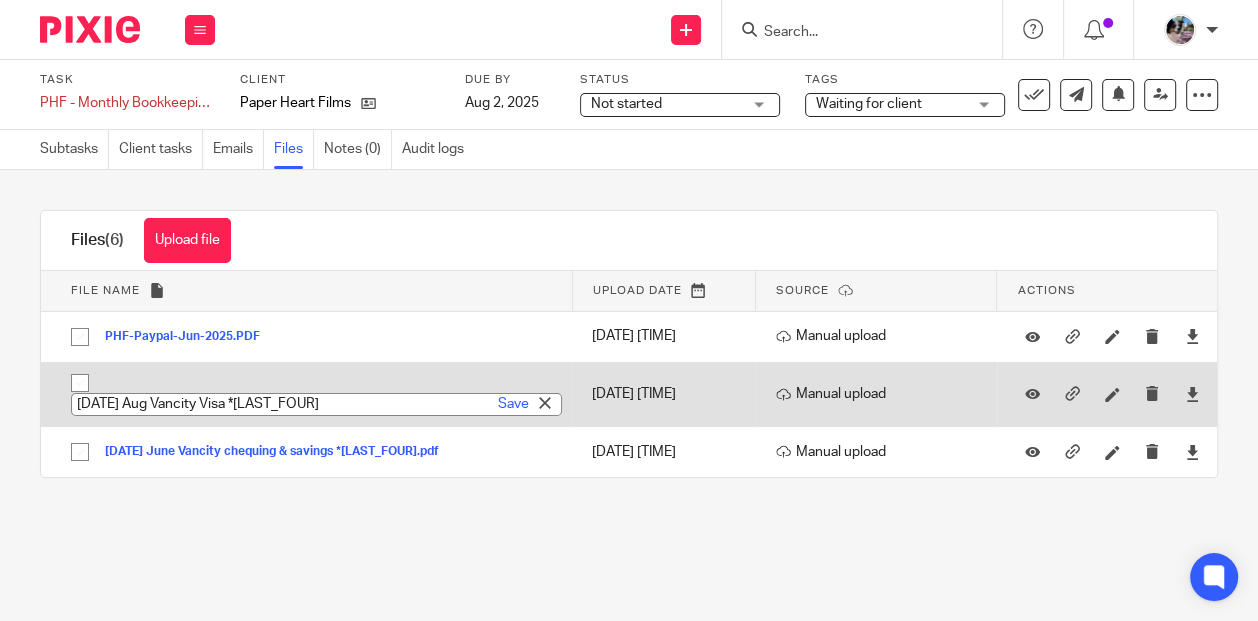 click on "2024-08-15 Aug Vancity Visa *8480" at bounding box center (316, 404) 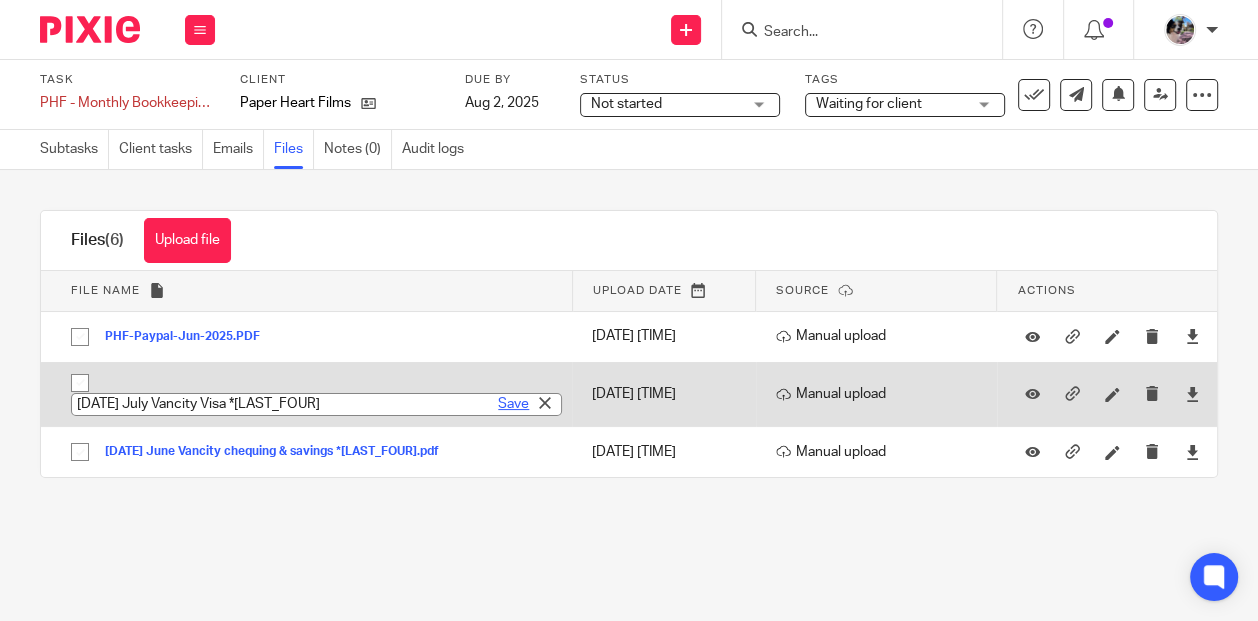 type on "2025-07-03 July Vancity Visa *8480" 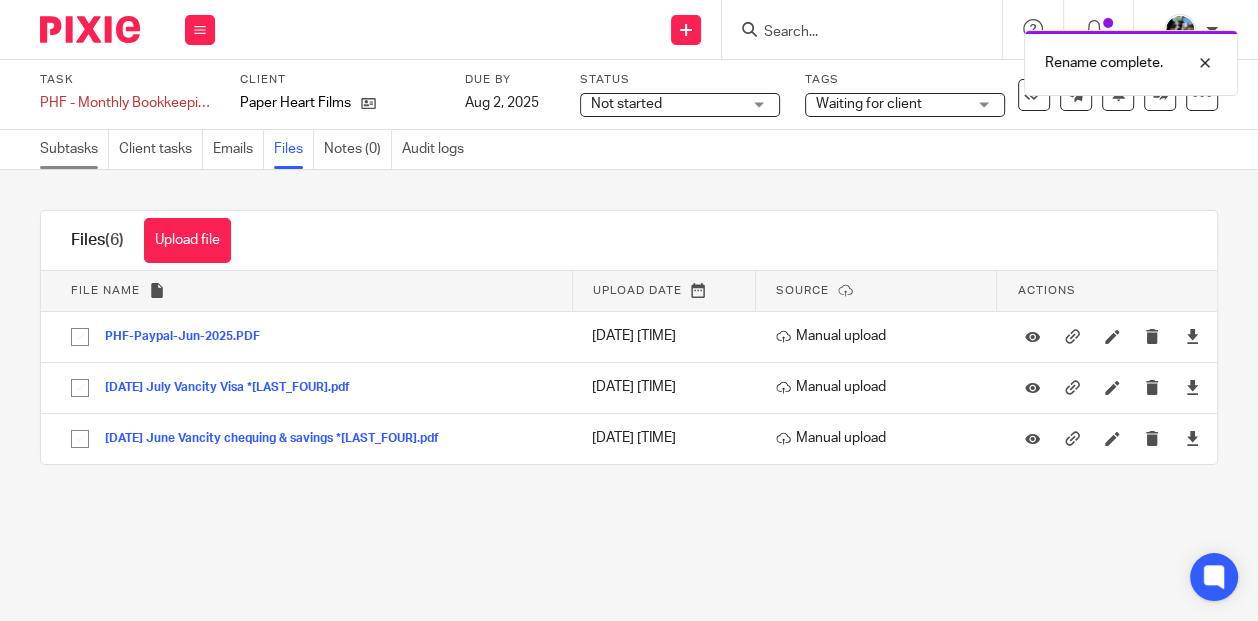 click on "Subtasks" at bounding box center [74, 149] 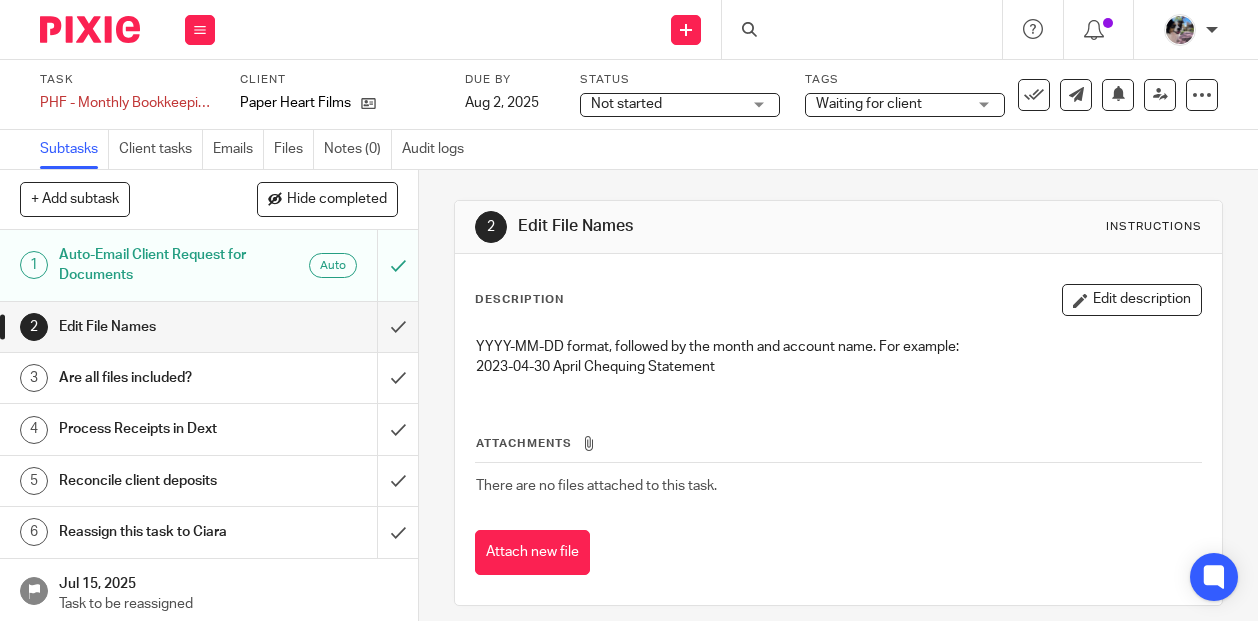 scroll, scrollTop: 0, scrollLeft: 0, axis: both 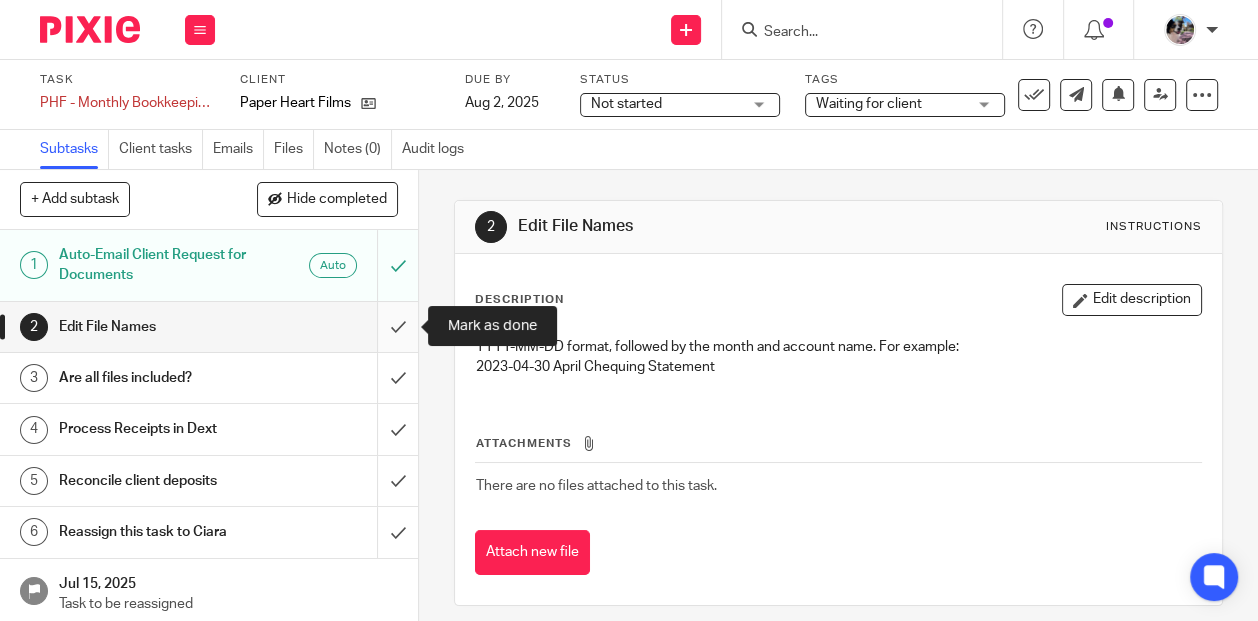 click at bounding box center [209, 327] 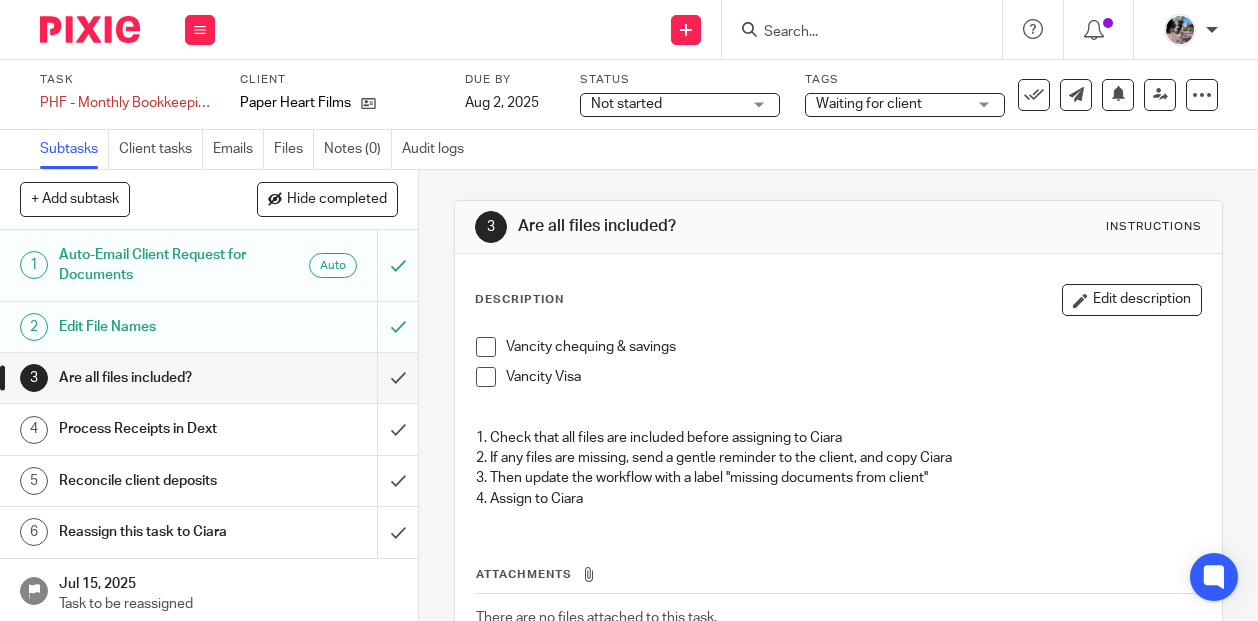 scroll, scrollTop: 0, scrollLeft: 0, axis: both 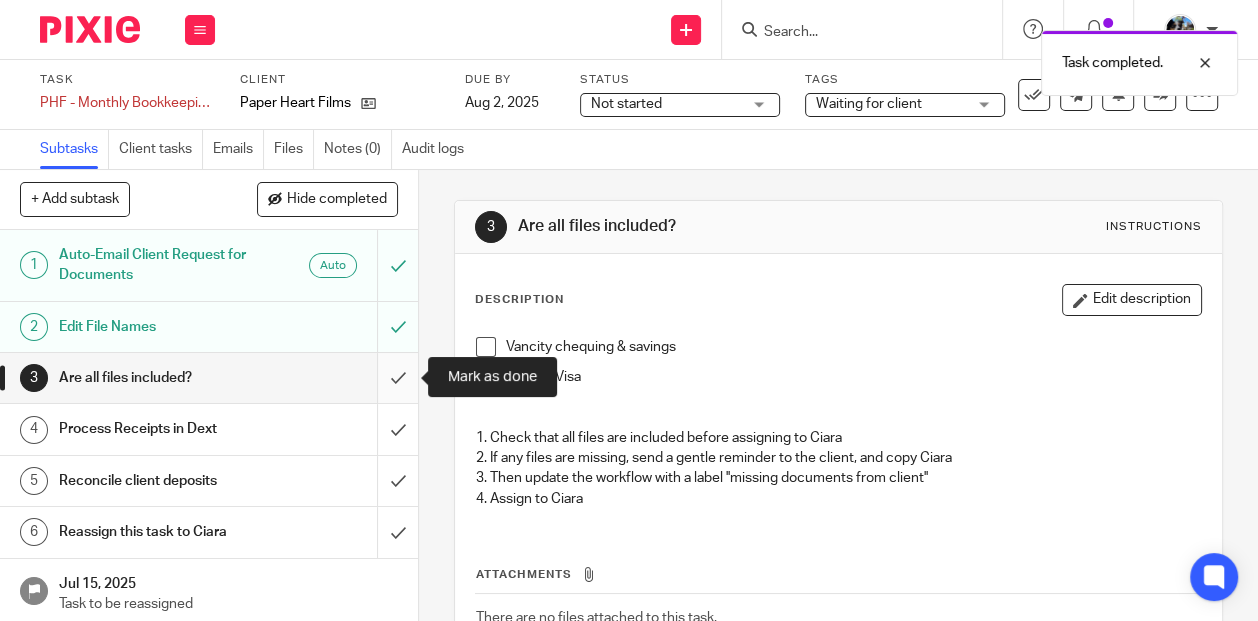 click at bounding box center [209, 378] 